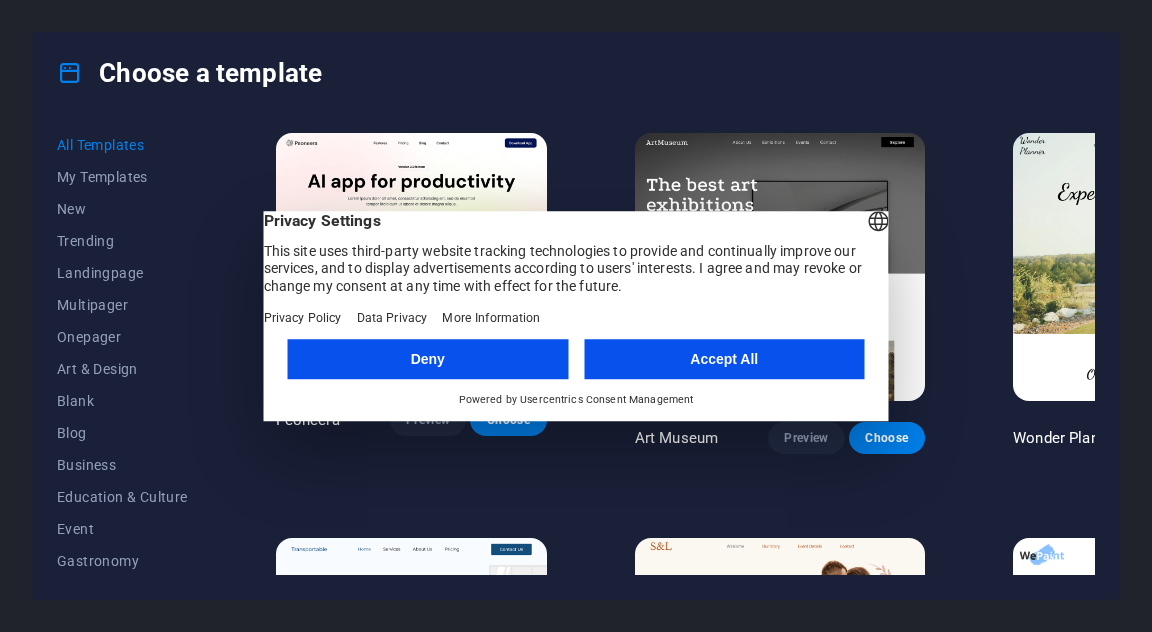 scroll, scrollTop: 0, scrollLeft: 0, axis: both 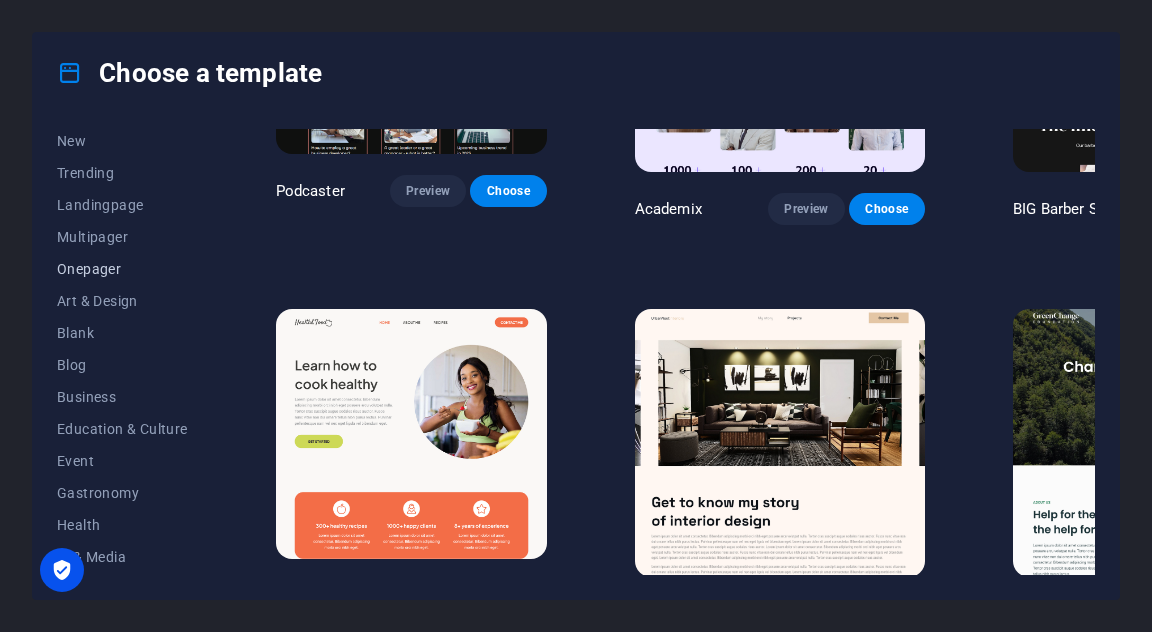 click on "Onepager" at bounding box center [122, 269] 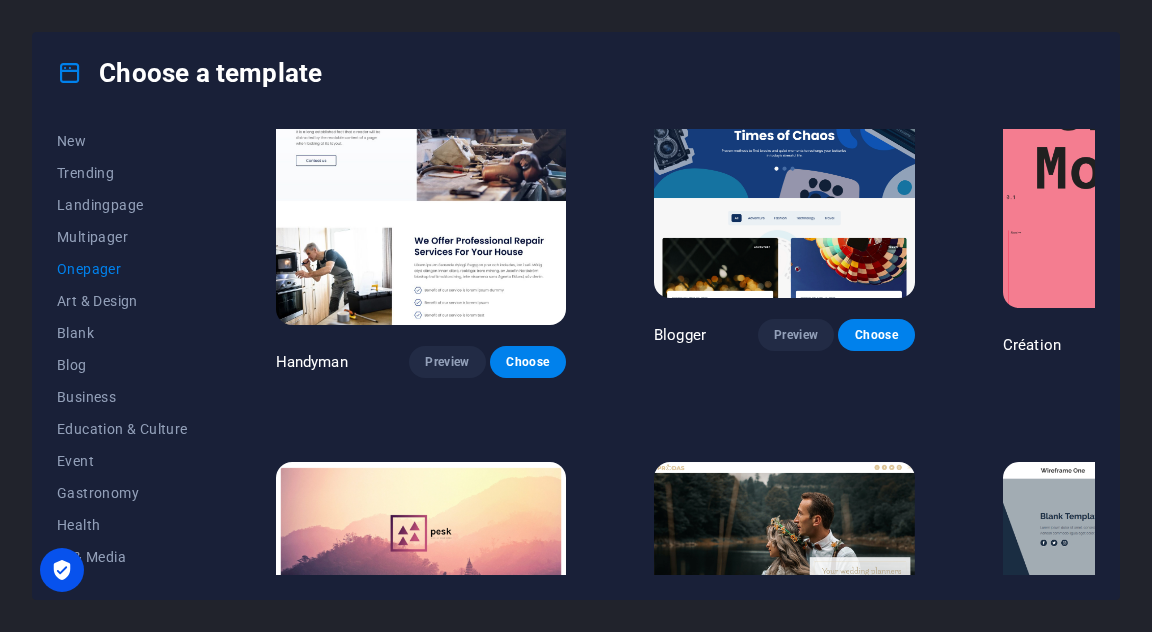 scroll, scrollTop: 2118, scrollLeft: 0, axis: vertical 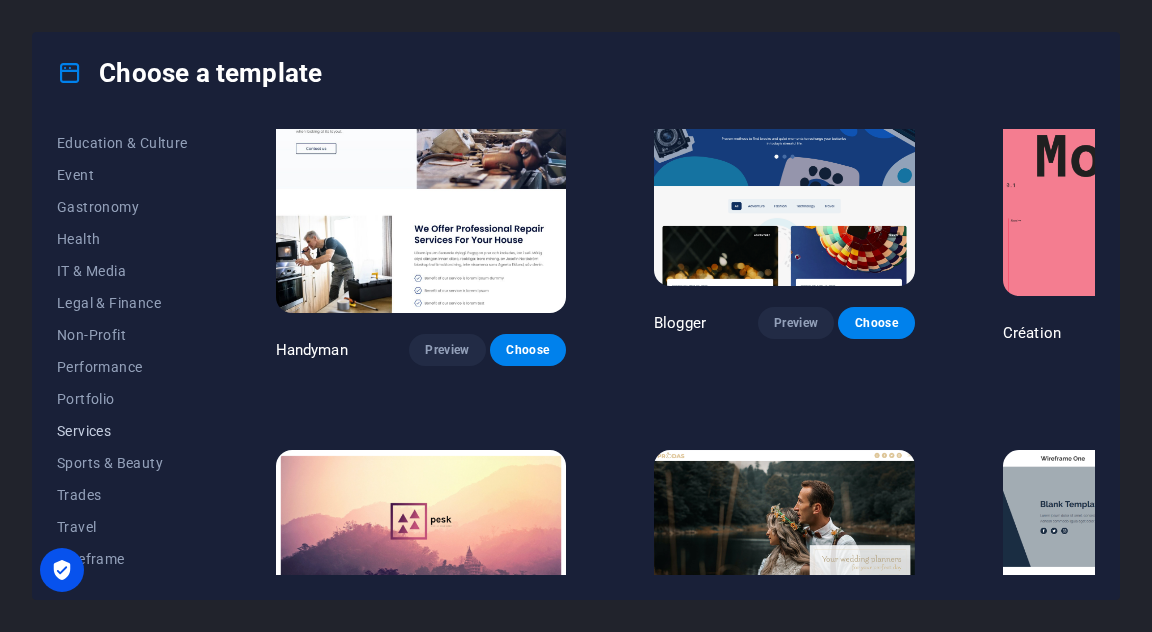 click on "Services" at bounding box center (122, 431) 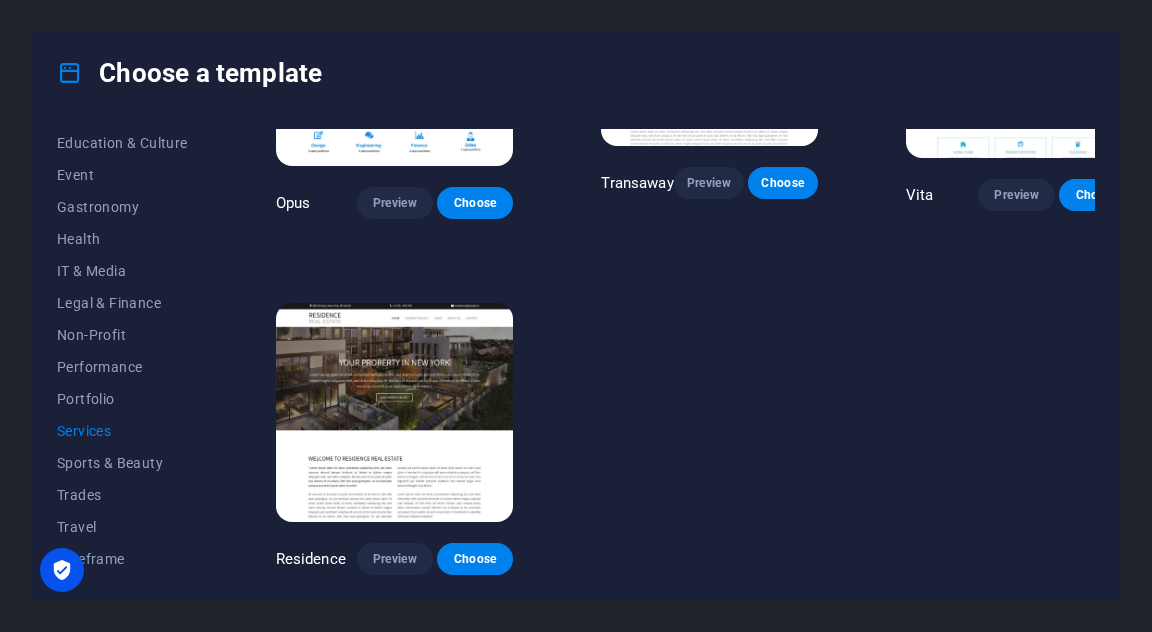 scroll, scrollTop: 1985, scrollLeft: 0, axis: vertical 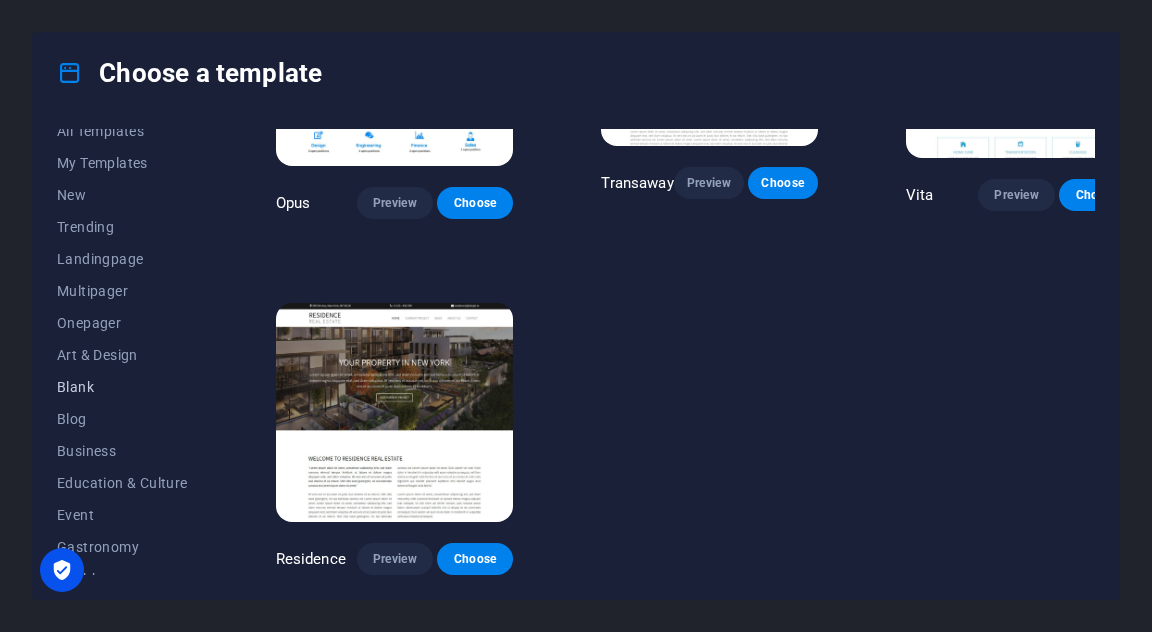 click on "Blank" at bounding box center [122, 387] 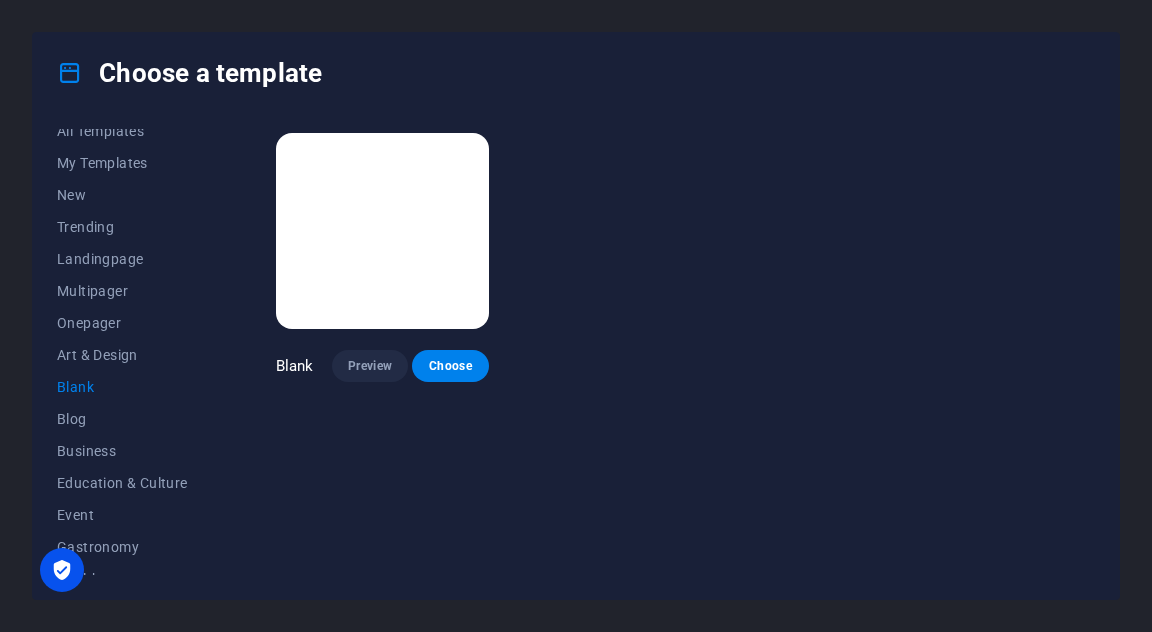 scroll, scrollTop: 0, scrollLeft: 0, axis: both 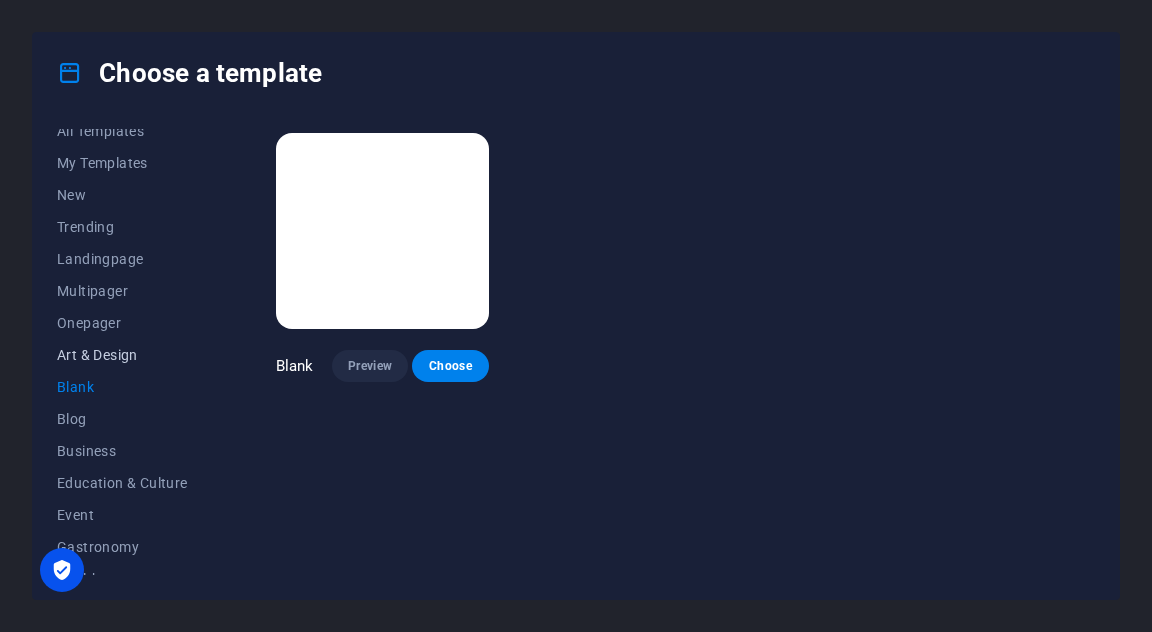 click on "Art & Design" at bounding box center (122, 355) 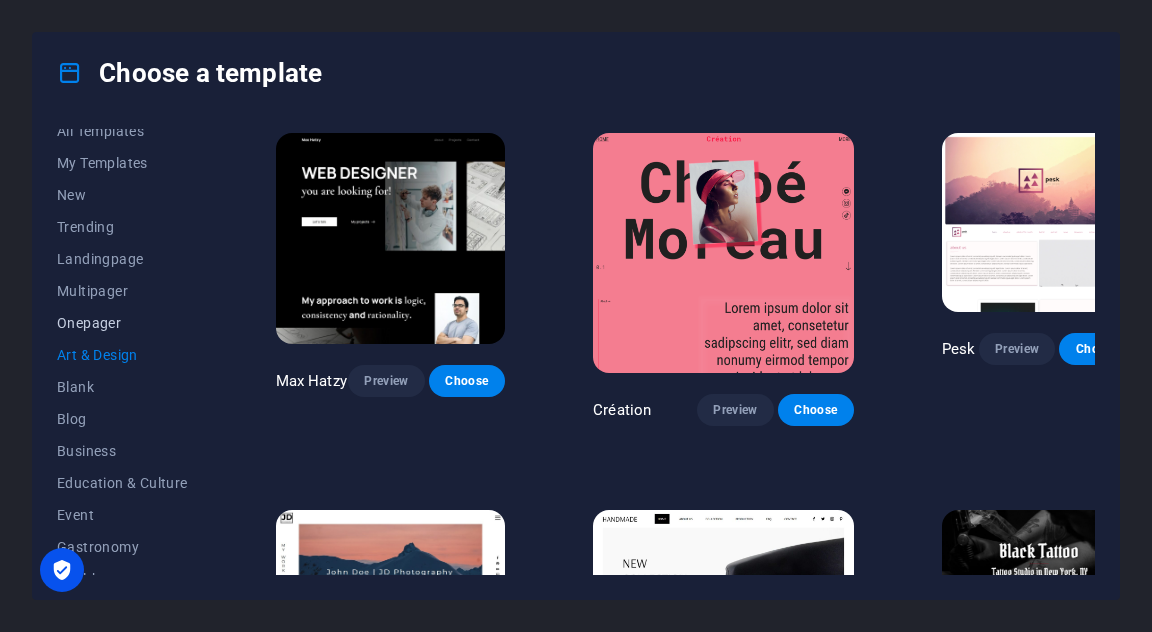 click on "Onepager" at bounding box center (122, 323) 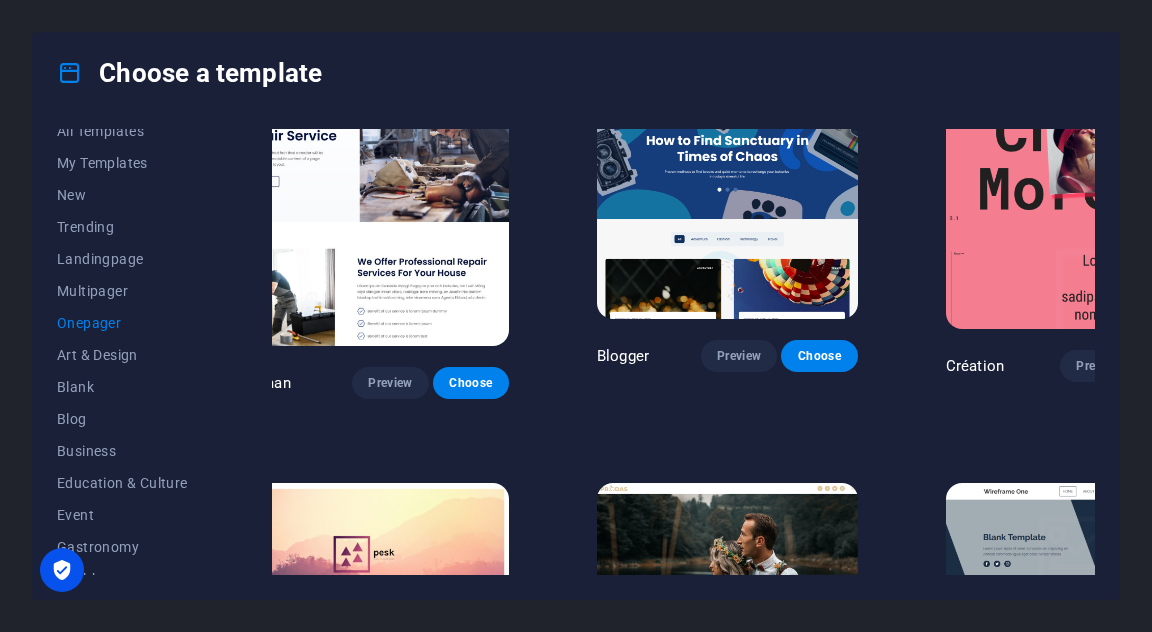scroll, scrollTop: 2088, scrollLeft: 57, axis: both 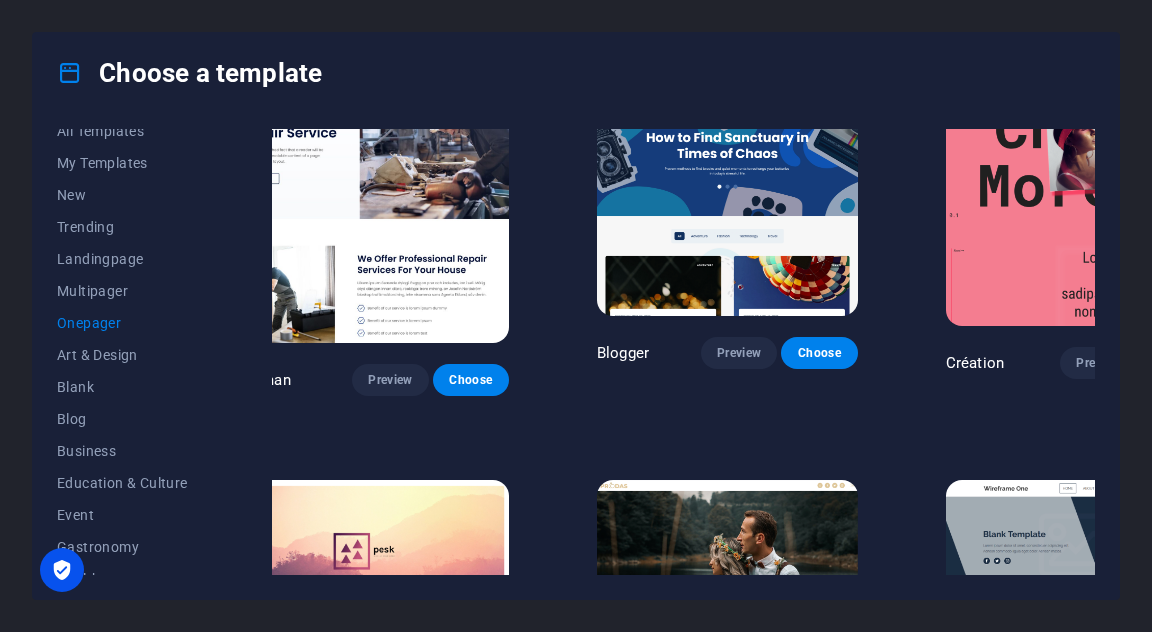 click on "Preview" at bounding box center [1098, 767] 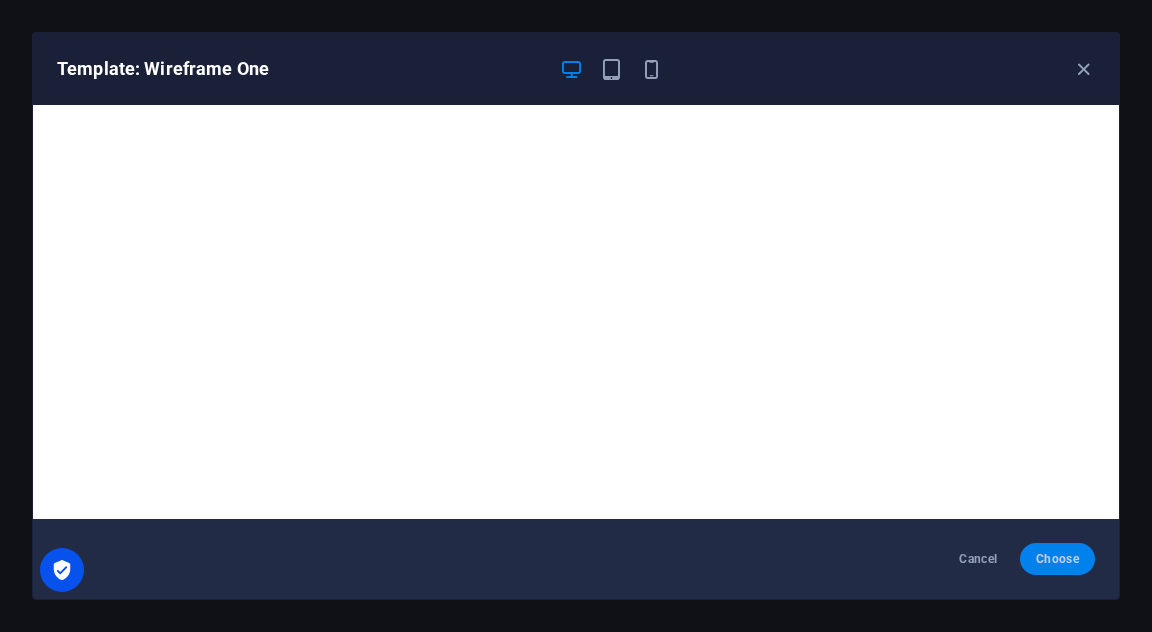 click on "Choose" at bounding box center (1057, 559) 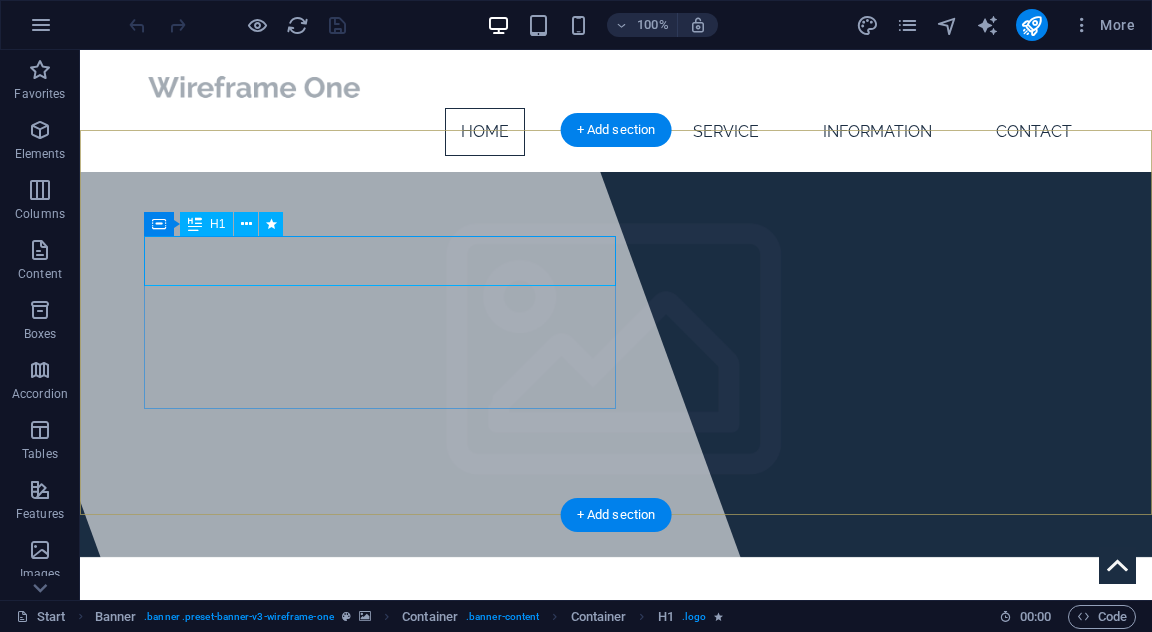 scroll, scrollTop: 0, scrollLeft: 0, axis: both 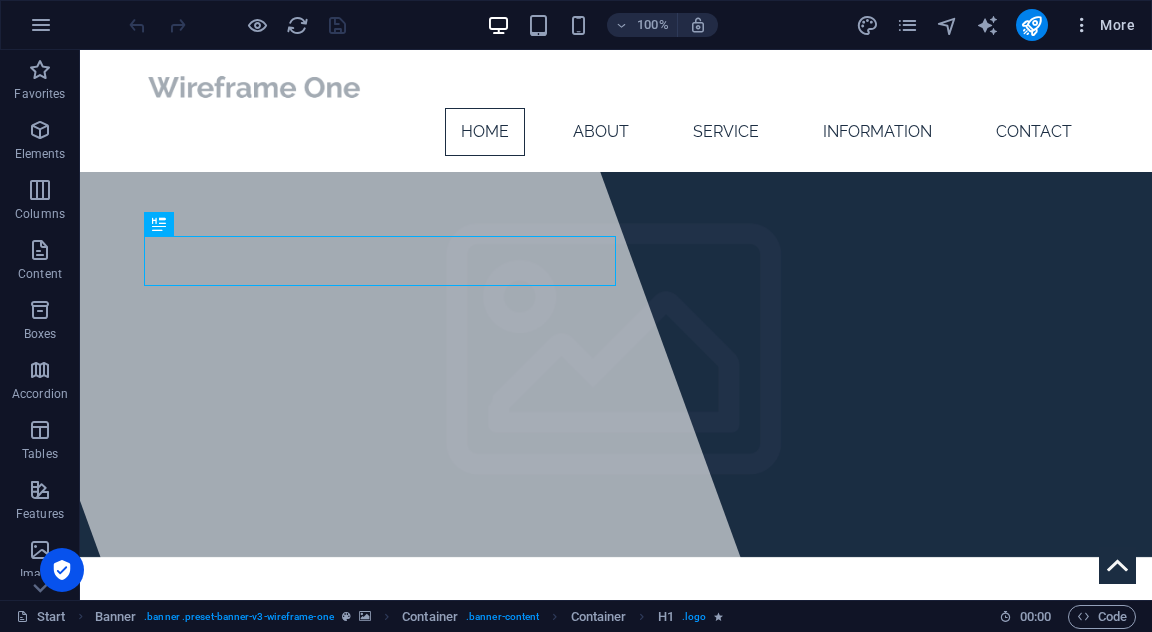 click on "More" at bounding box center (1103, 25) 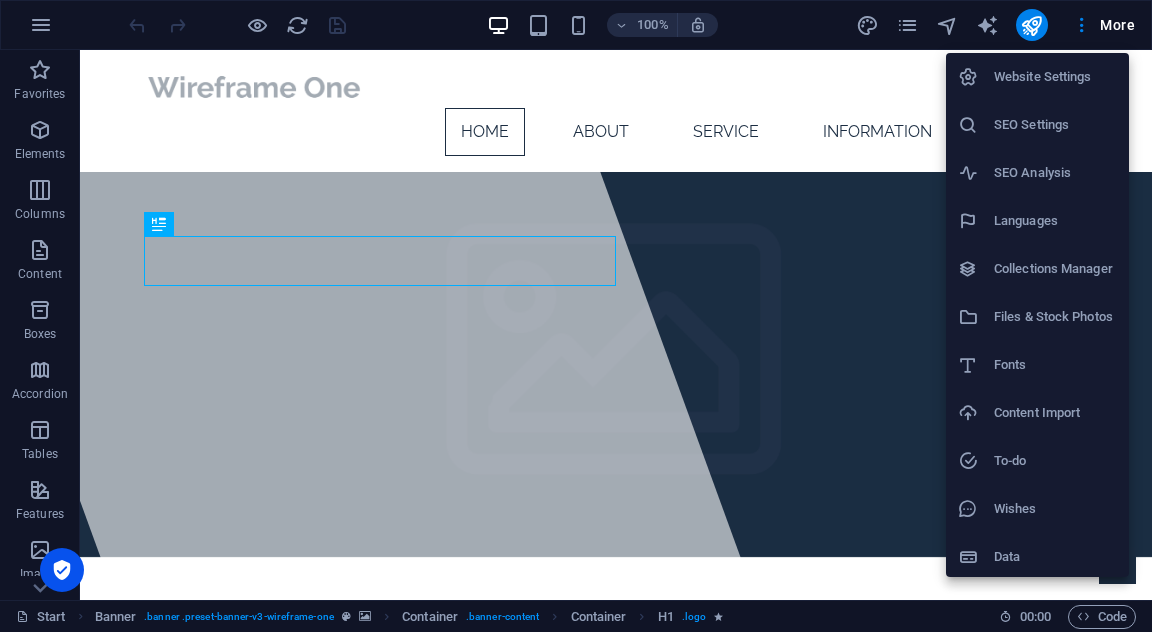 click on "Website Settings" at bounding box center (1055, 77) 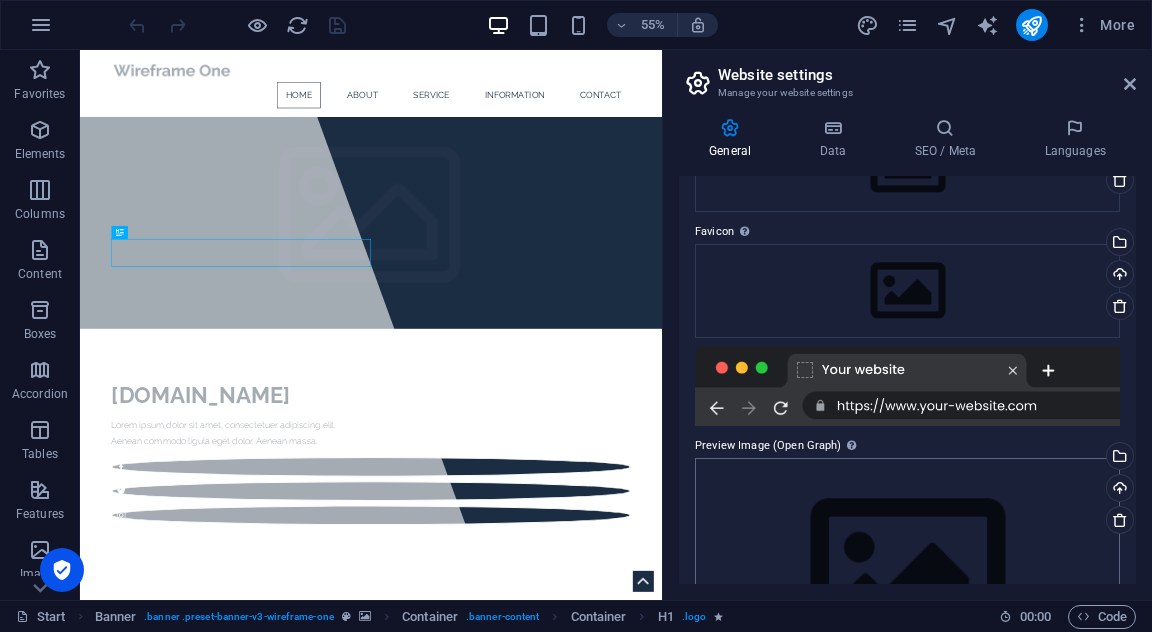 scroll, scrollTop: 0, scrollLeft: 0, axis: both 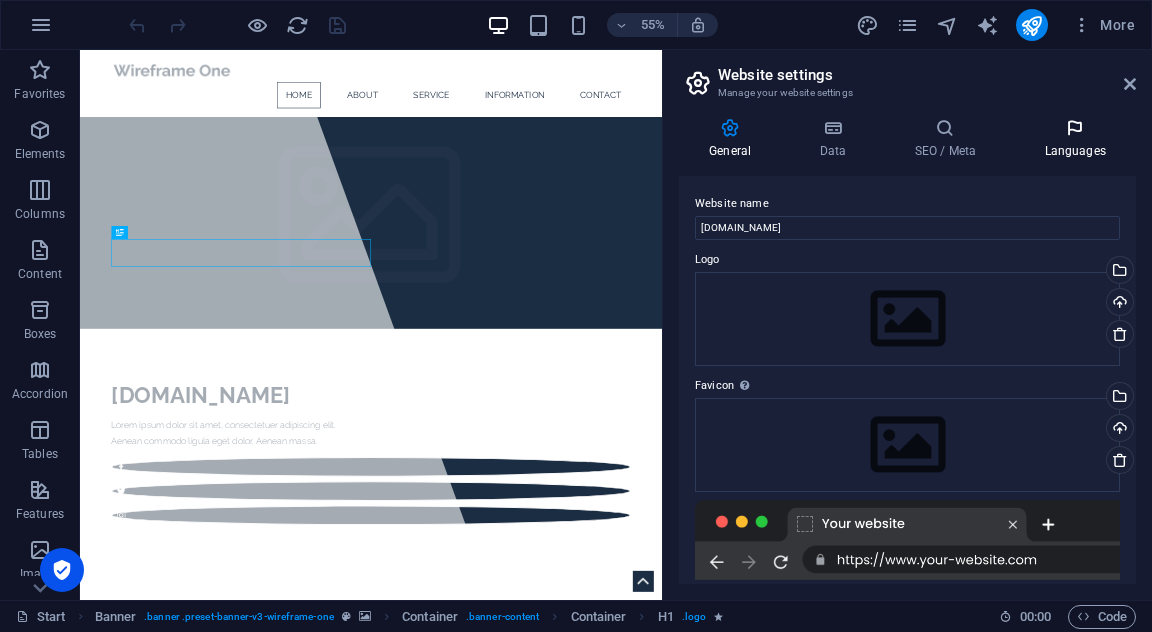 click on "Languages" at bounding box center (1075, 139) 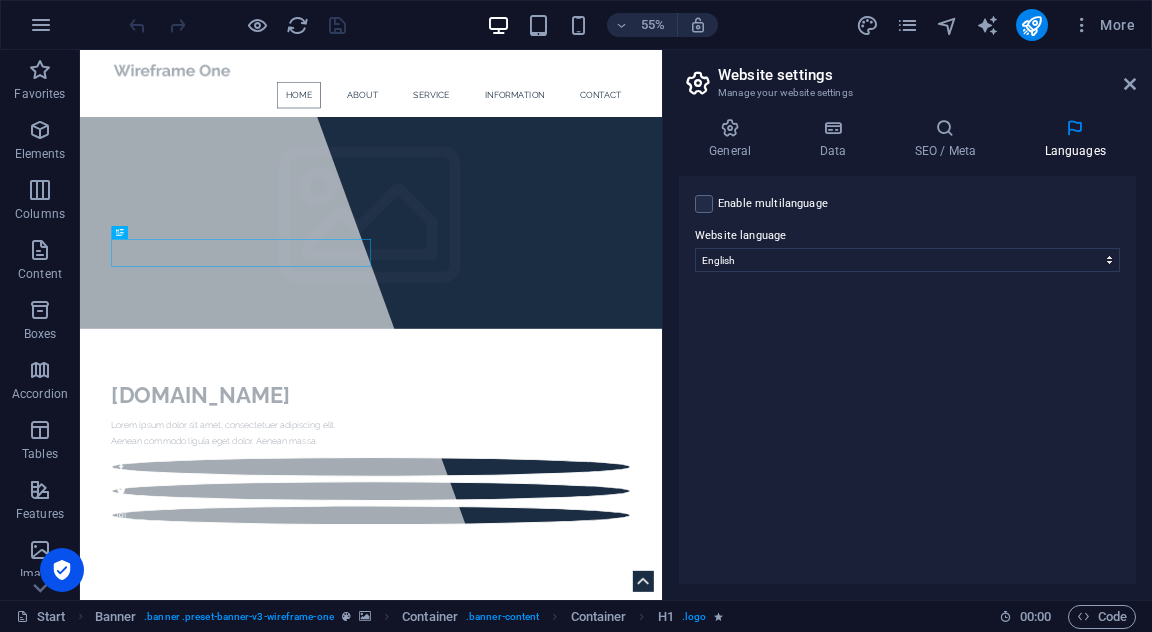 click on "Enable multilanguage To disable multilanguage delete all languages until only one language remains." at bounding box center (773, 204) 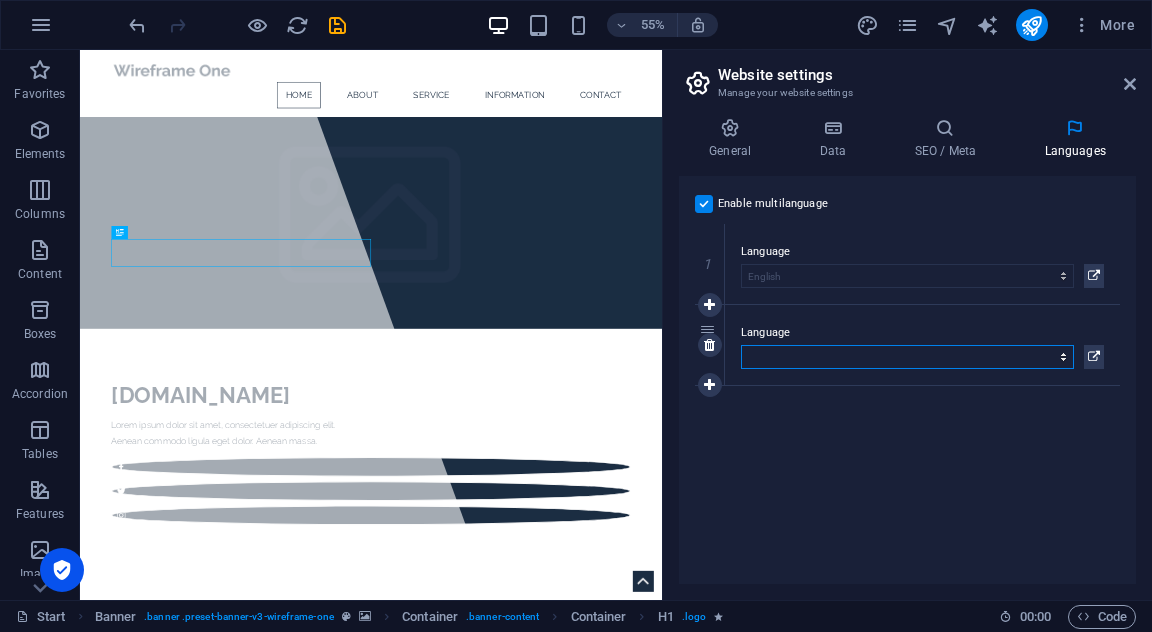 click on "Abkhazian Afar Afrikaans Akan Albanian Amharic Arabic Aragonese Armenian Assamese Avaric Avestan Aymara Azerbaijani Bambara Bashkir Basque Belarusian Bengali Bihari languages Bislama Bokmål Bosnian Breton Bulgarian Burmese Catalan Central Khmer Chamorro Chechen Chinese Church Slavic Chuvash Cornish Corsican Cree Croatian Czech Danish Dutch Dzongkha English Esperanto Estonian Ewe Faroese Farsi (Persian) Fijian Finnish French Fulah Gaelic Galician Ganda Georgian German Greek Greenlandic Guaraní Gujarati Haitian Creole Hausa Hebrew Herero Hindi Hiri Motu Hungarian Icelandic Ido Igbo Indonesian Interlingua Interlingue Inuktitut Inupiaq Irish Italian Japanese Javanese Kannada Kanuri Kashmiri Kazakh Kikuyu Kinyarwanda Komi Kongo Korean Kurdish Kwanyama Kyrgyz Lao Latin Latvian Limburgish Lingala Lithuanian Luba-Katanga Luxembourgish Macedonian Malagasy Malay Malayalam Maldivian Maltese Manx Maori Marathi Marshallese Mongolian Nauru Navajo Ndonga Nepali North Ndebele Northern Sami Norwegian Norwegian Nynorsk Nuosu" at bounding box center [907, 357] 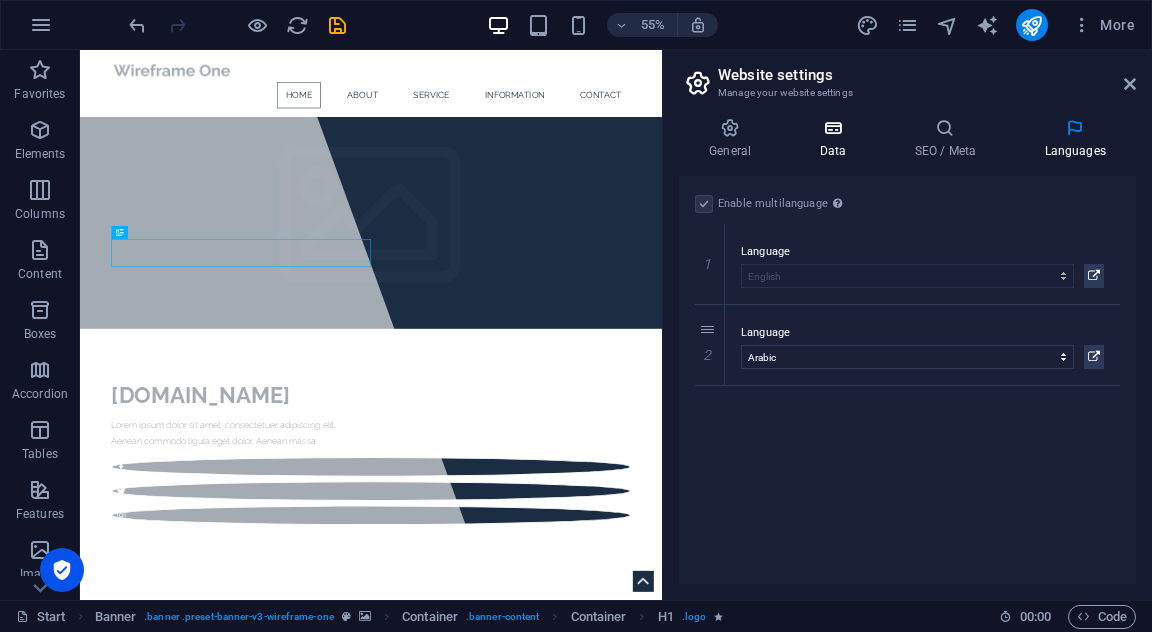 click at bounding box center [832, 128] 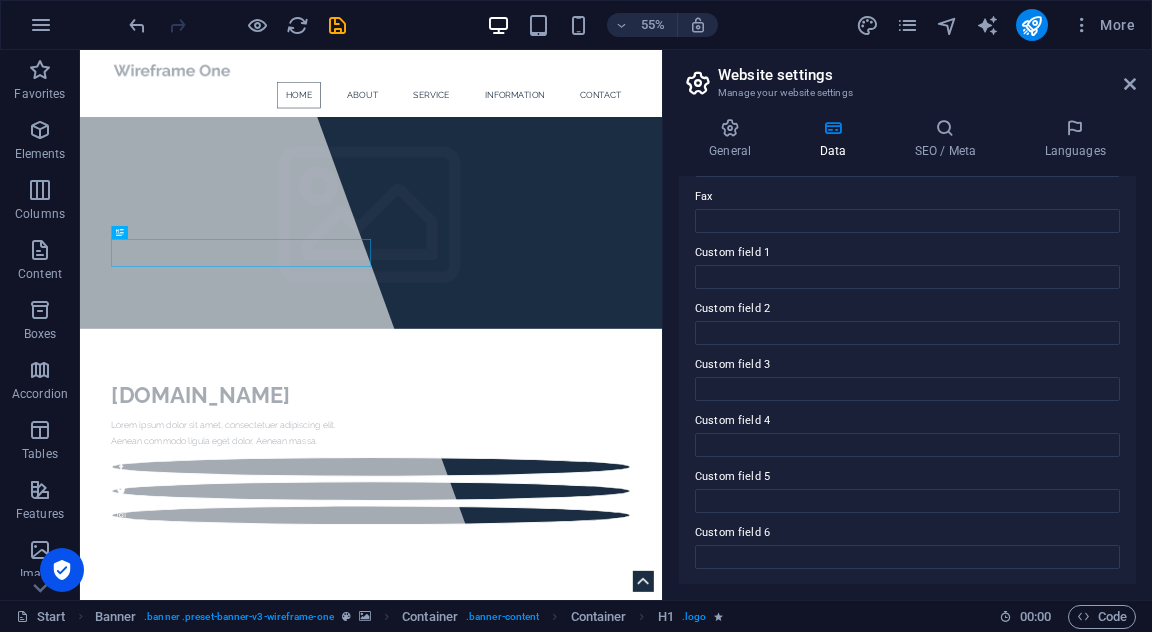 scroll, scrollTop: 0, scrollLeft: 0, axis: both 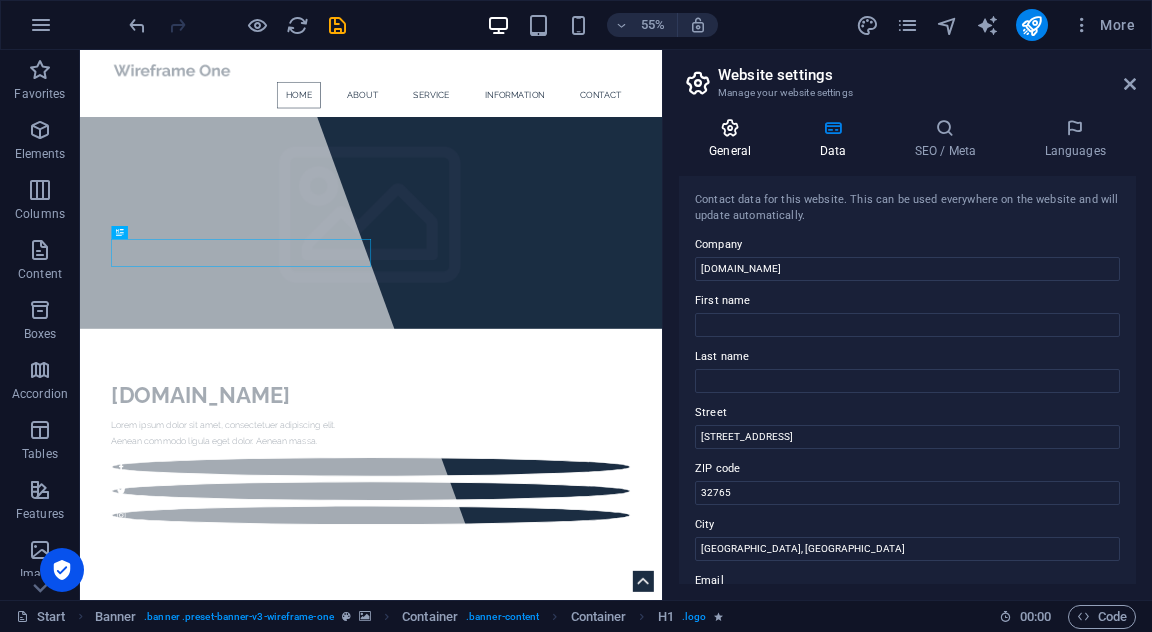 click at bounding box center (730, 128) 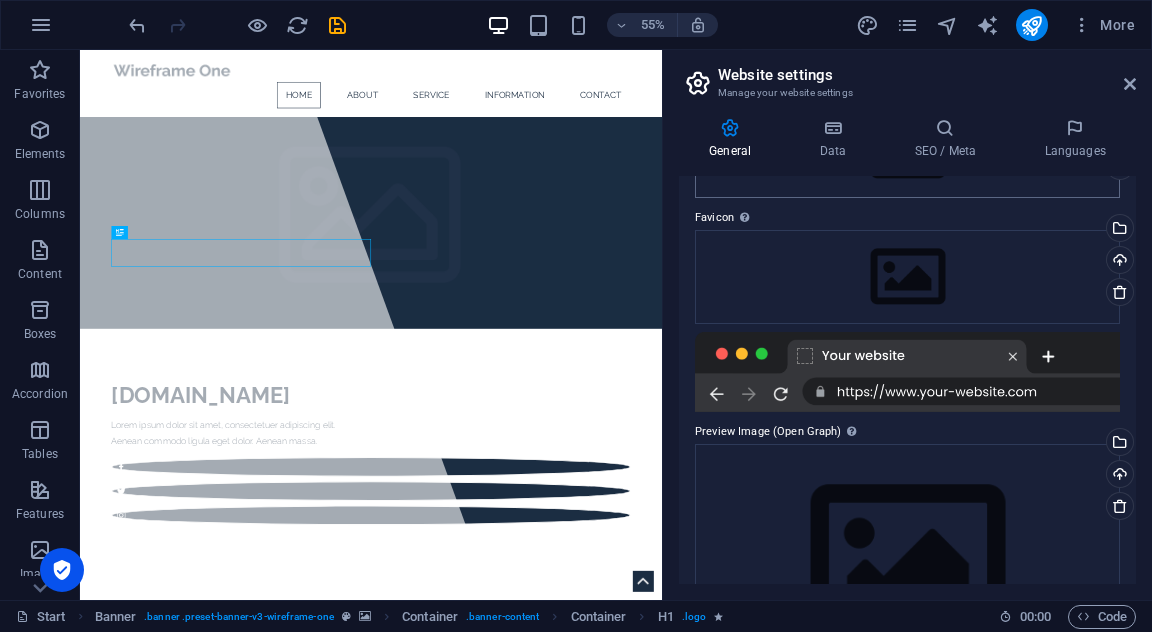 scroll, scrollTop: 0, scrollLeft: 0, axis: both 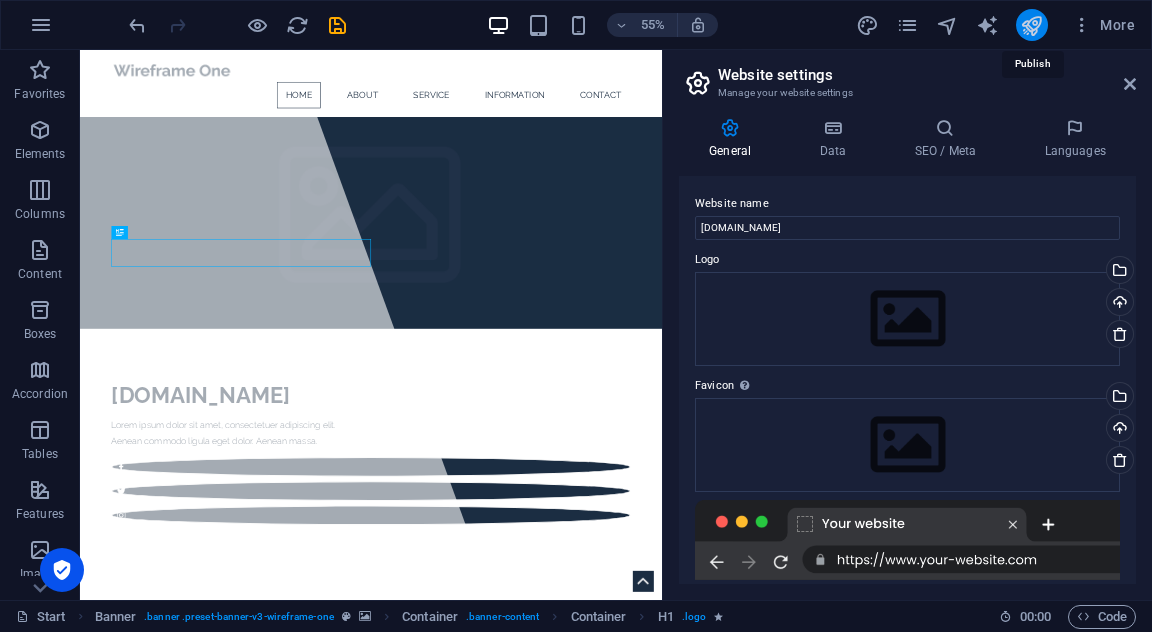 click at bounding box center (1031, 25) 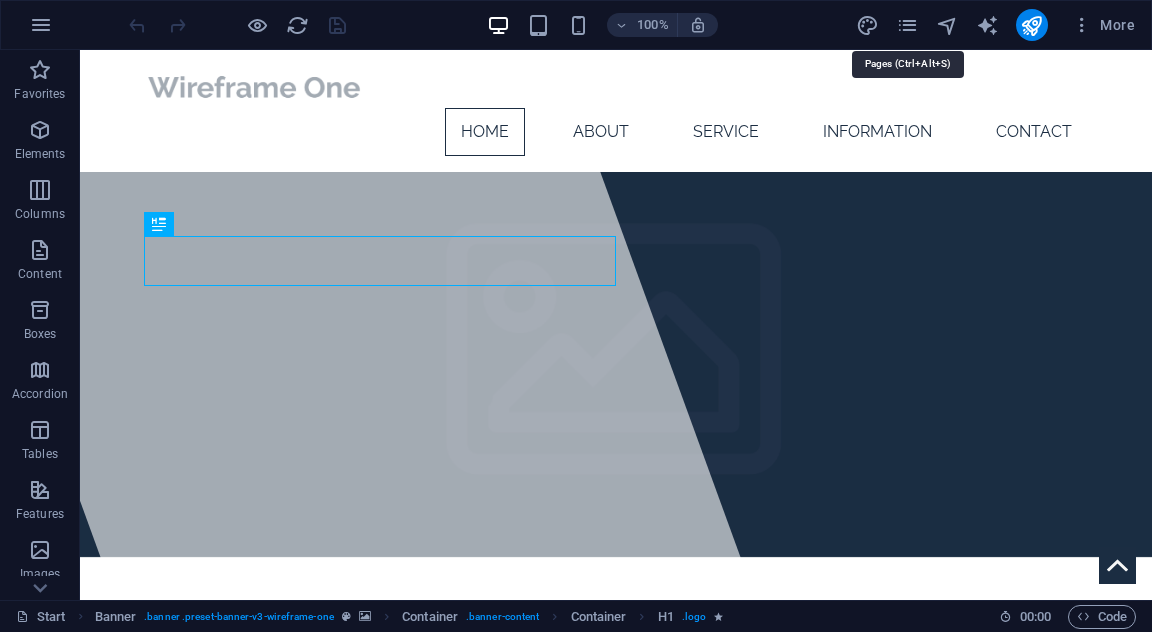 scroll, scrollTop: 0, scrollLeft: 0, axis: both 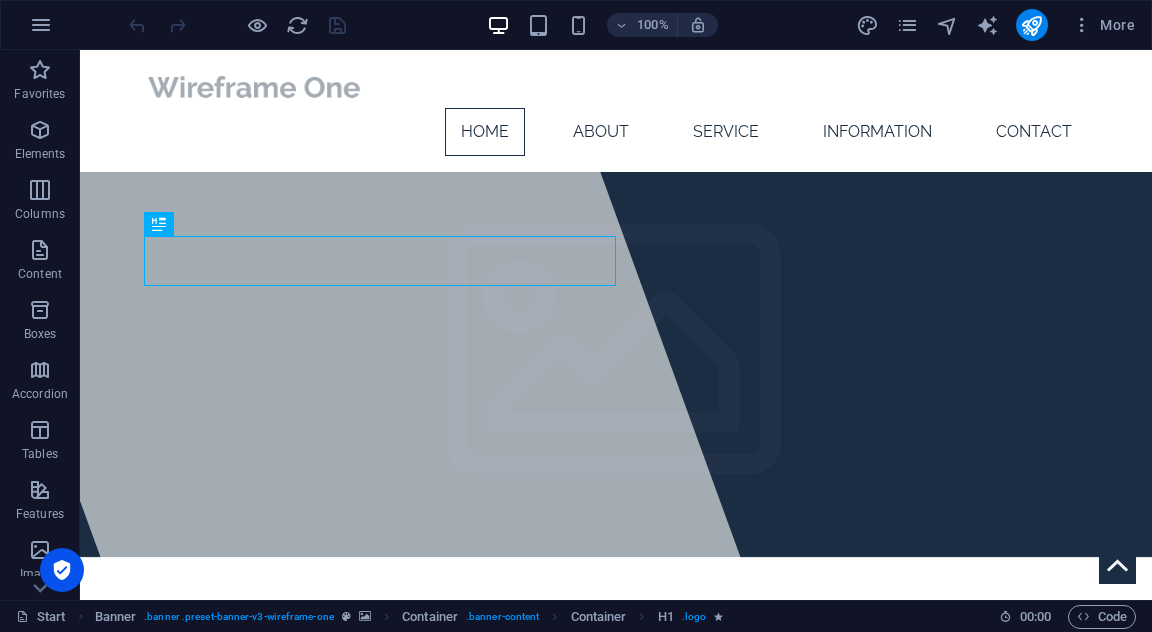 click on "More" at bounding box center [999, 25] 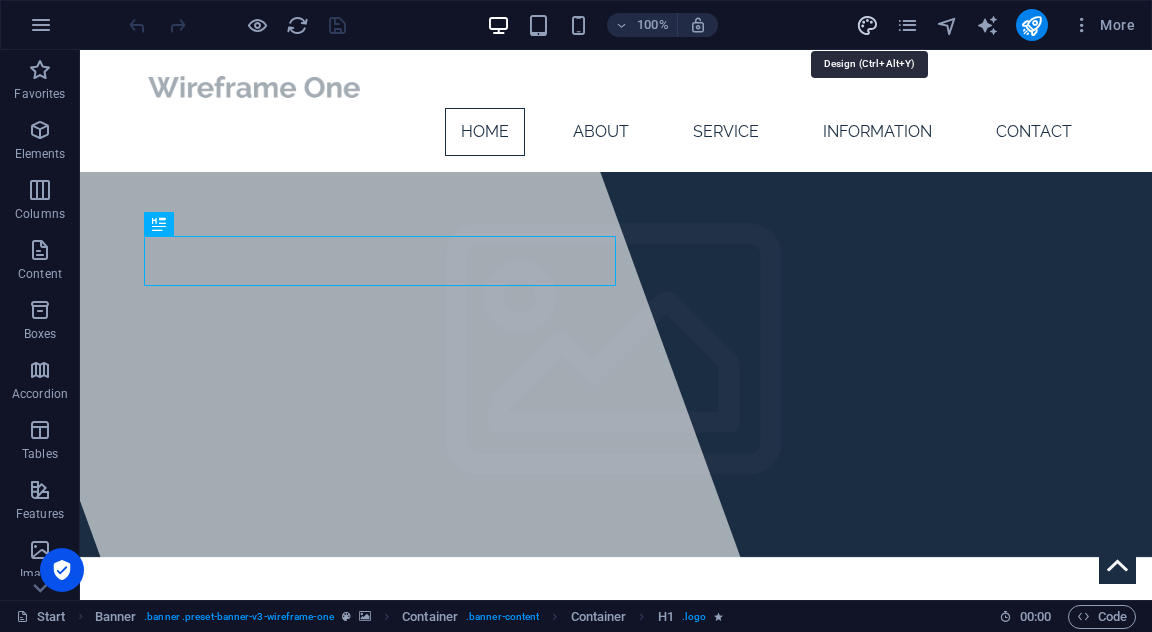 click at bounding box center [867, 25] 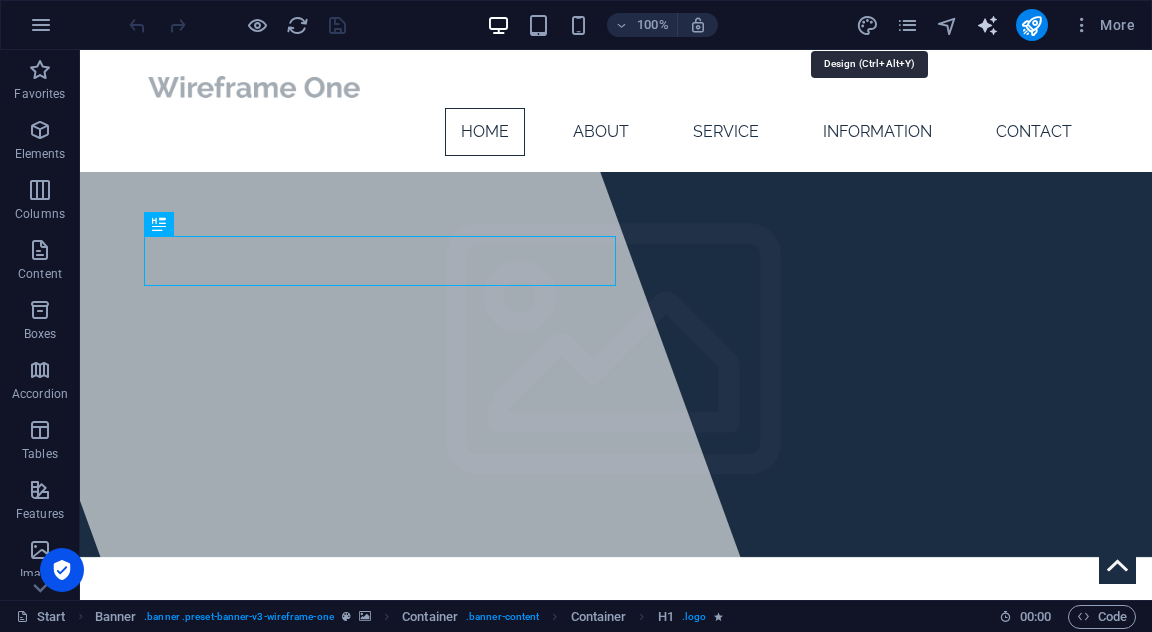 select on "px" 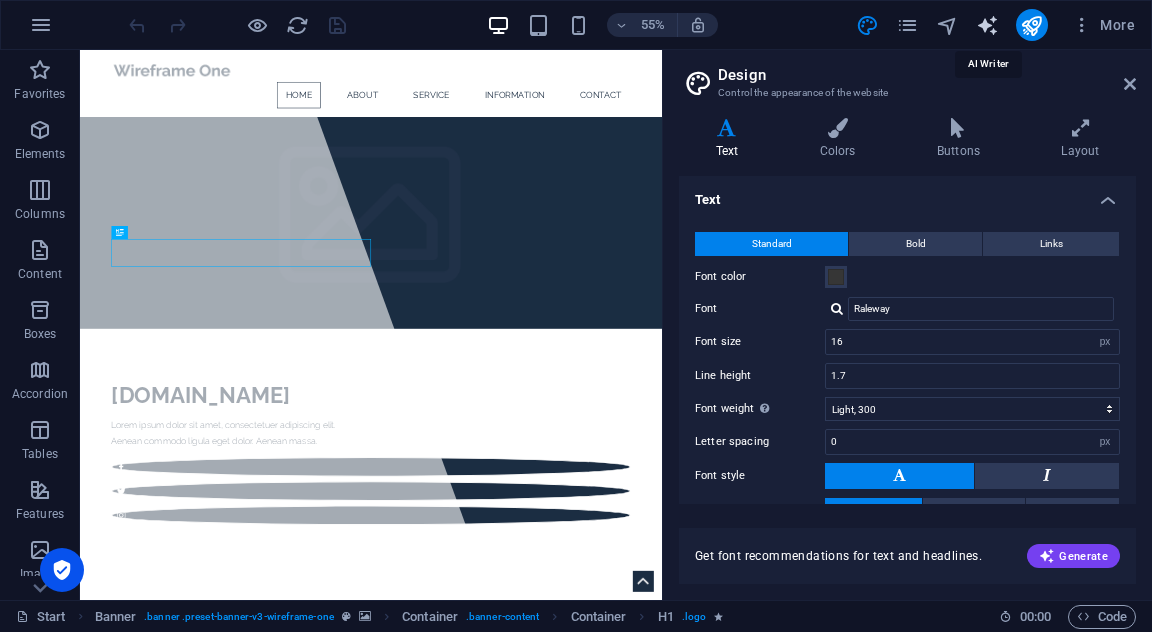 click at bounding box center (987, 25) 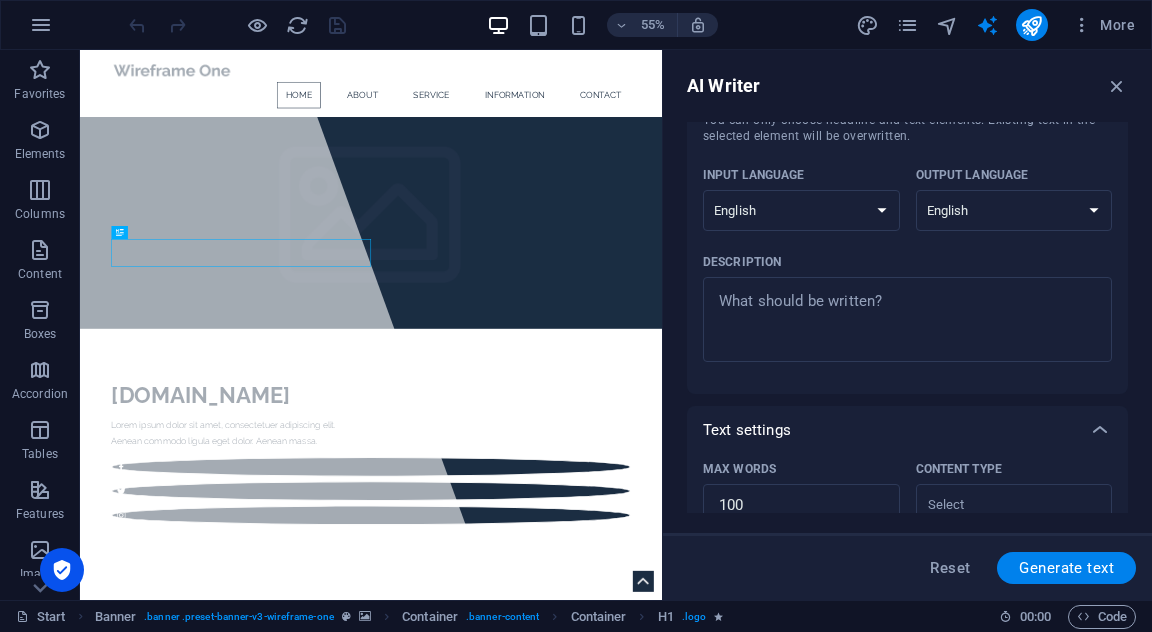 scroll, scrollTop: 133, scrollLeft: 0, axis: vertical 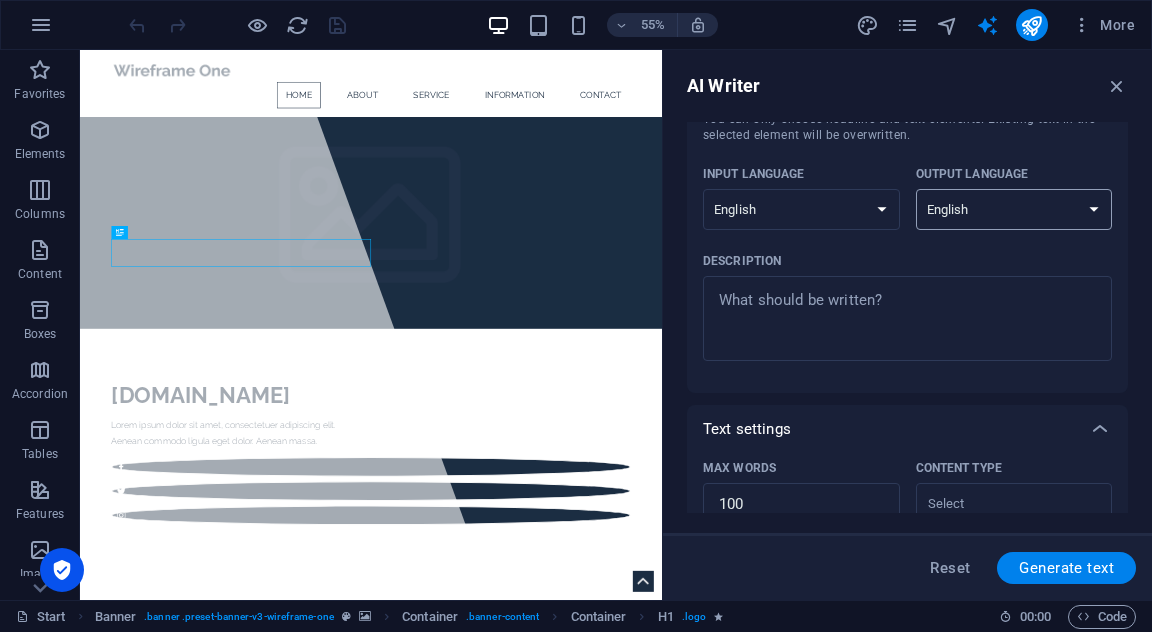 click on "Albanian Arabic Armenian Awadhi Azerbaijani Bashkir Basque Belarusian Bengali Bhojpuri Bosnian Brazilian Portuguese Bulgarian Cantonese (Yue) Catalan Chhattisgarhi Chinese Croatian Czech Danish Dogri Dutch English Estonian Faroese Finnish French Galician Georgian German Greek Gujarati Haryanvi Hindi Hungarian Indonesian Irish Italian Japanese Javanese Kannada Kashmiri Kazakh Konkani Korean Kyrgyz Latvian Lithuanian Macedonian Maithili Malay Maltese Mandarin Mandarin Chinese Marathi Marwari Min Nan Moldovan Mongolian Montenegrin Nepali Norwegian Oriya Pashto Persian (Farsi) Polish Portuguese Punjabi Rajasthani Romanian Russian Sanskrit Santali Serbian Sindhi Sinhala Slovak Slovene Slovenian Spanish Ukrainian Urdu Uzbek Vietnamese Welsh Wu" at bounding box center (1014, 209) 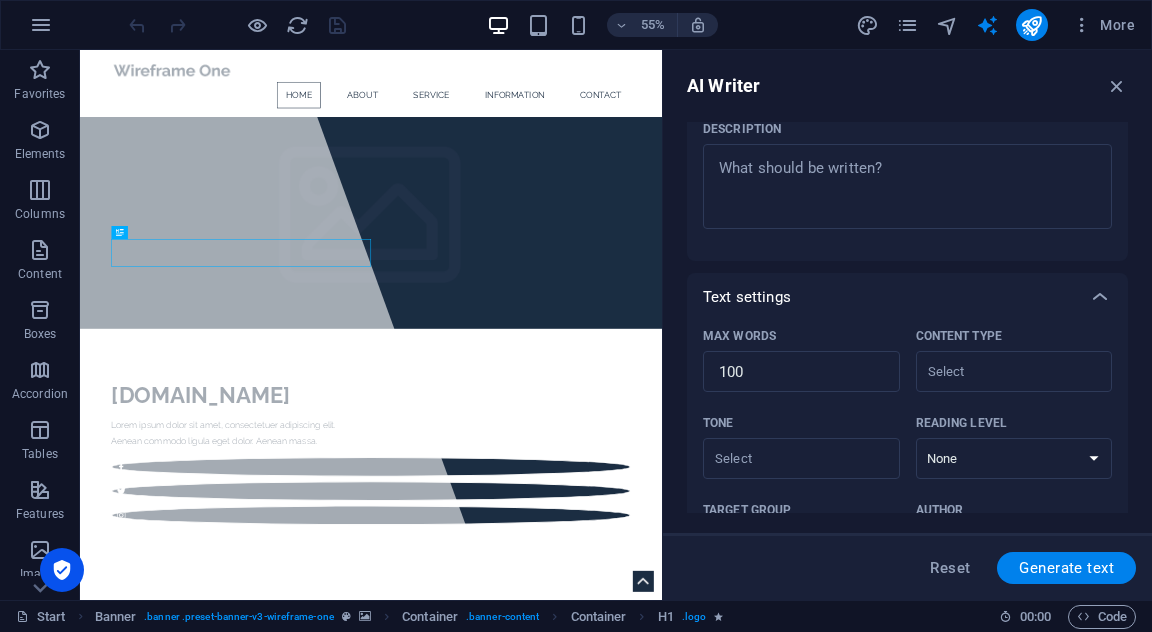 scroll, scrollTop: 0, scrollLeft: 0, axis: both 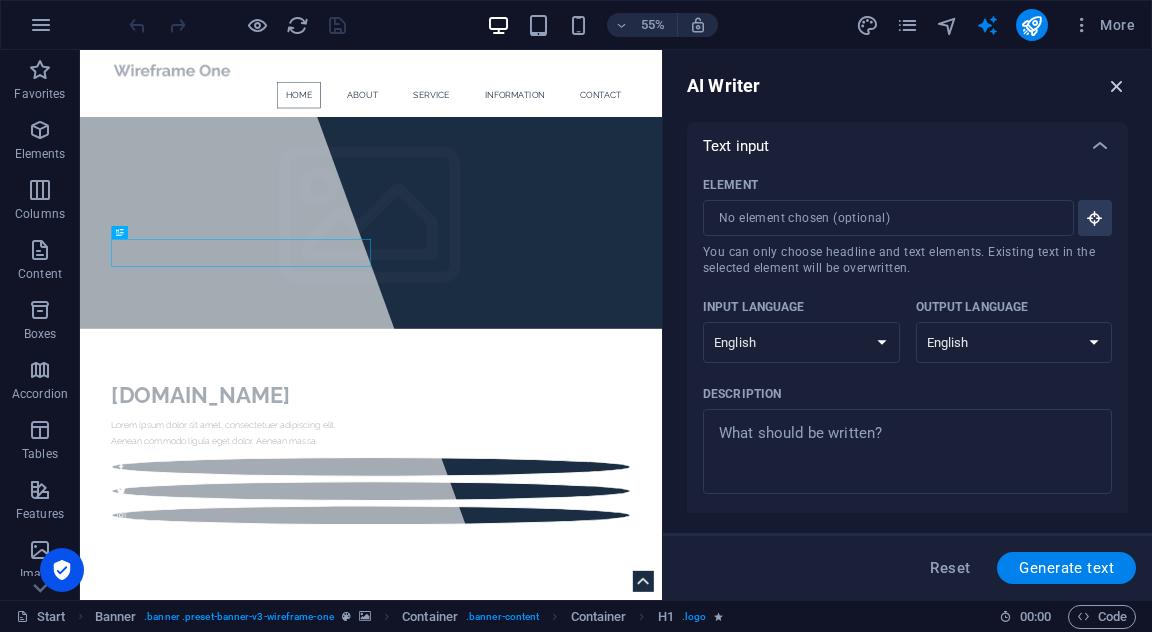 click at bounding box center [1117, 86] 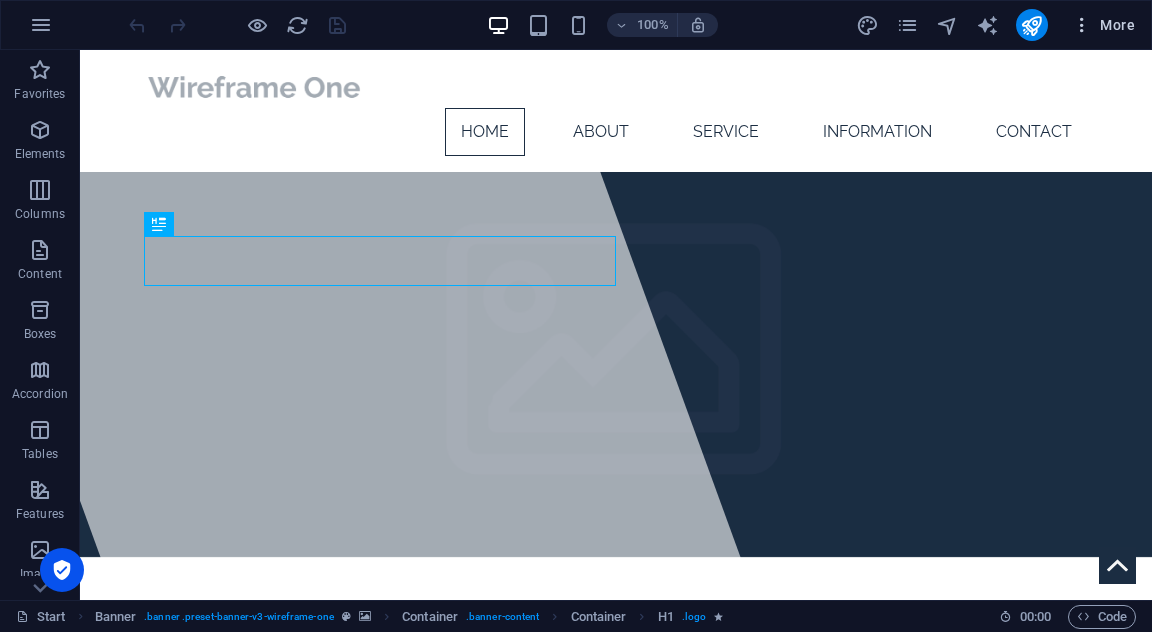 click at bounding box center [1082, 25] 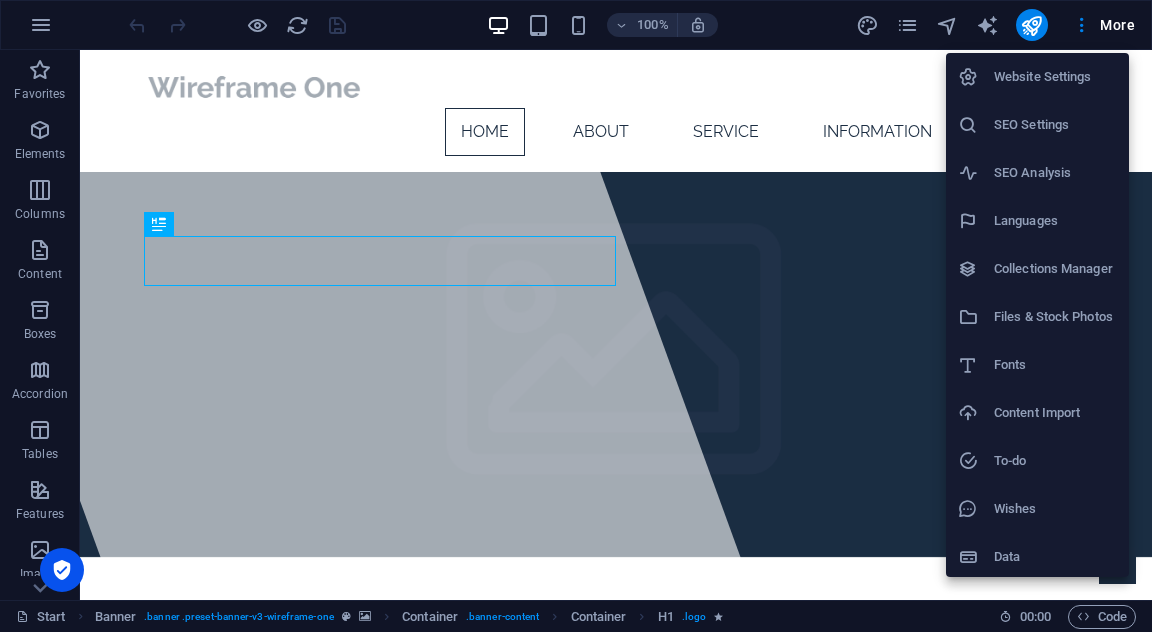 scroll, scrollTop: 4, scrollLeft: 0, axis: vertical 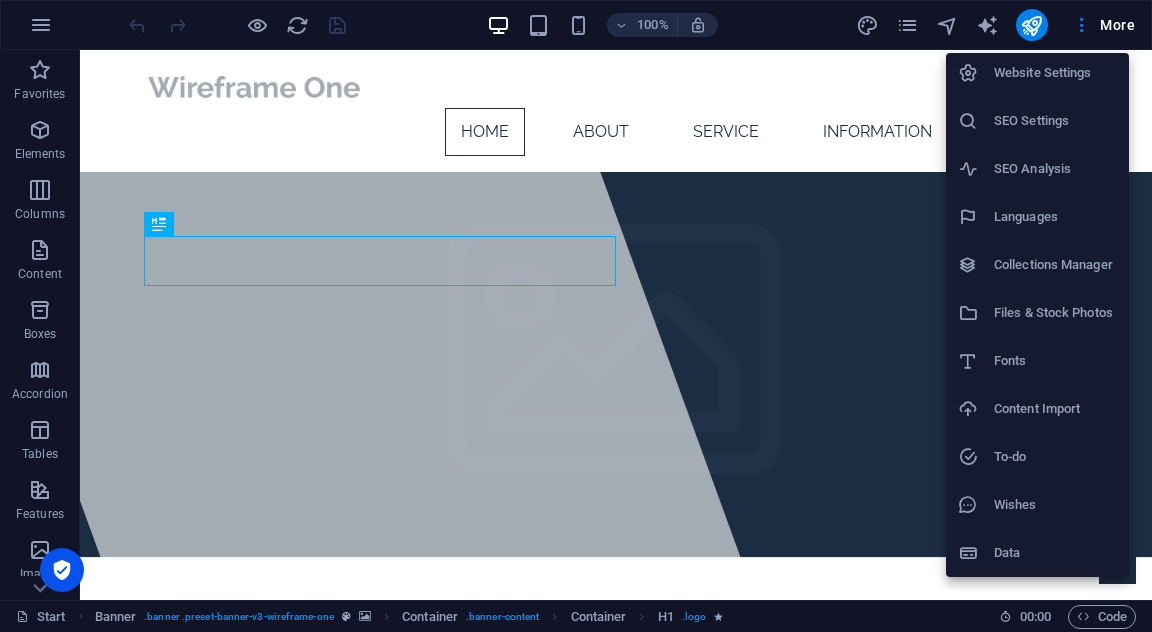 click on "Languages" at bounding box center [1055, 217] 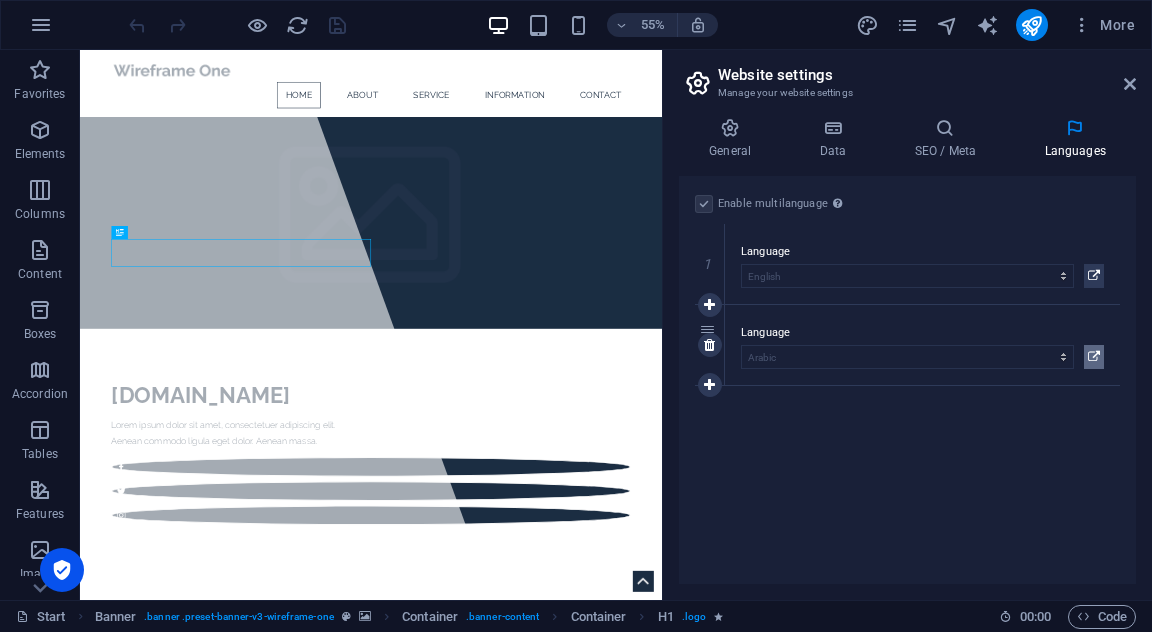 click at bounding box center [1094, 357] 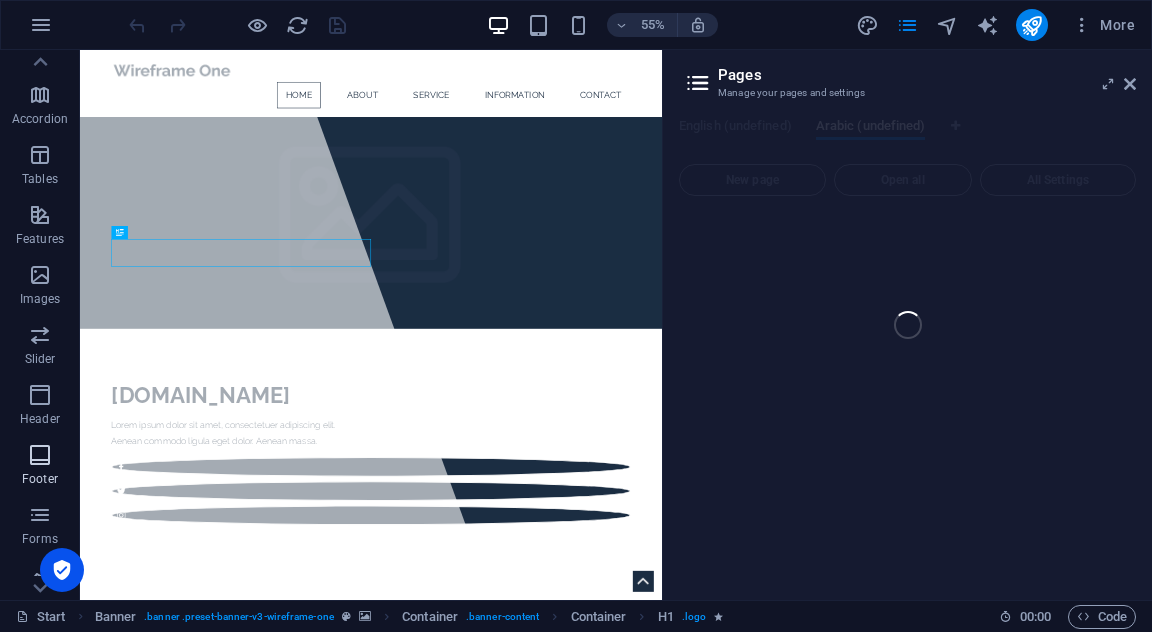 scroll, scrollTop: 350, scrollLeft: 0, axis: vertical 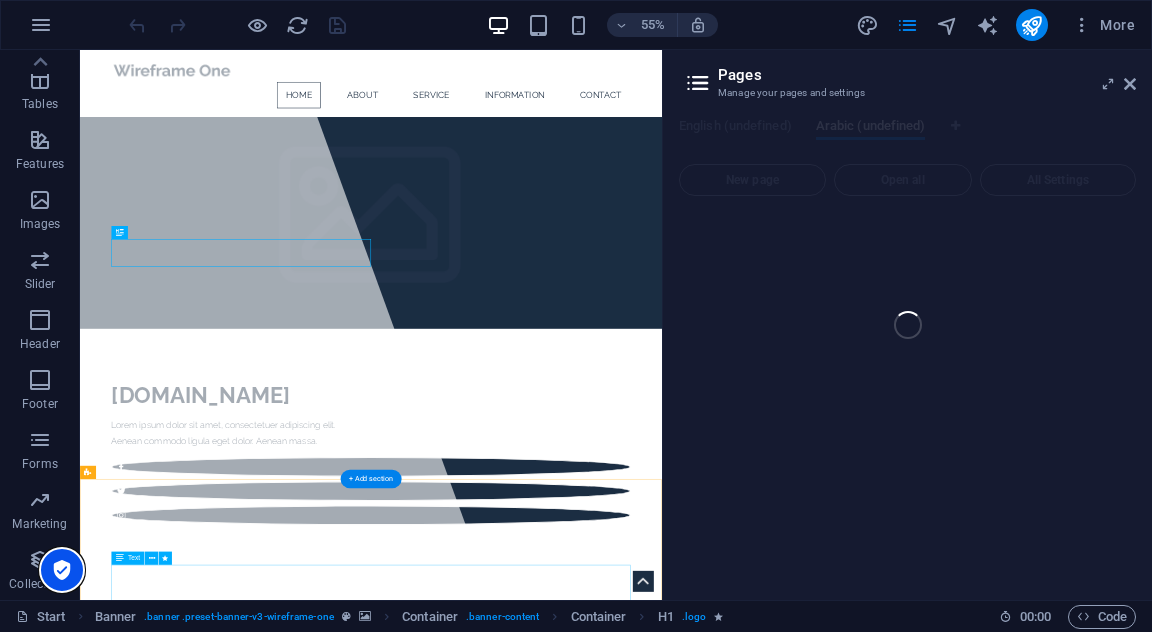 drag, startPoint x: 150, startPoint y: 616, endPoint x: 154, endPoint y: 992, distance: 376.02127 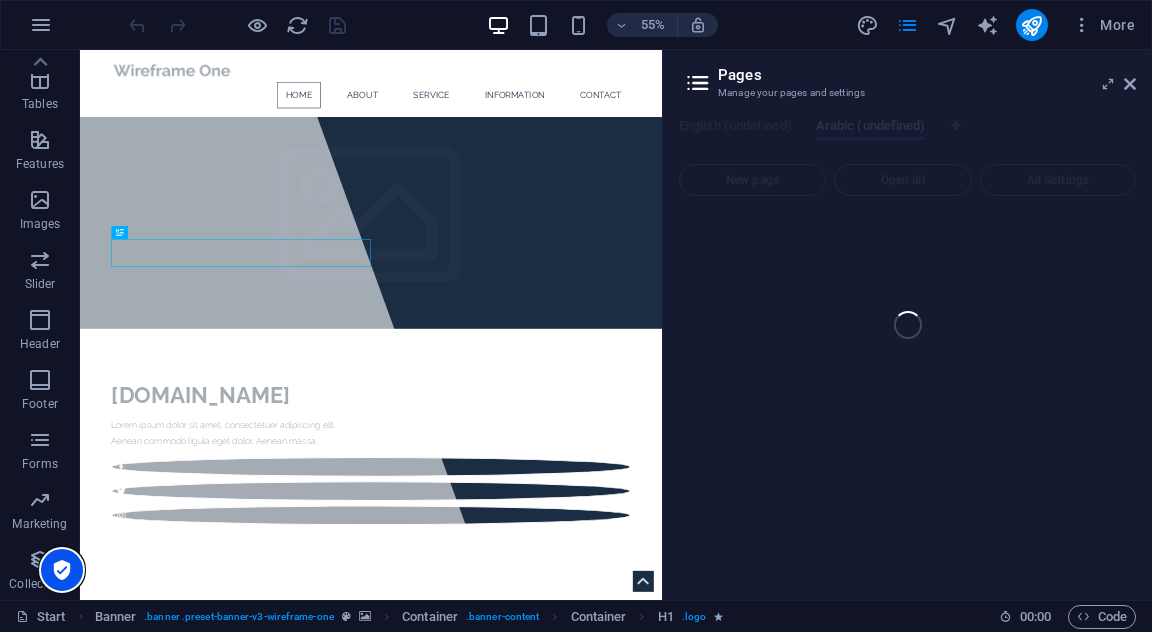 click at bounding box center [62, 570] 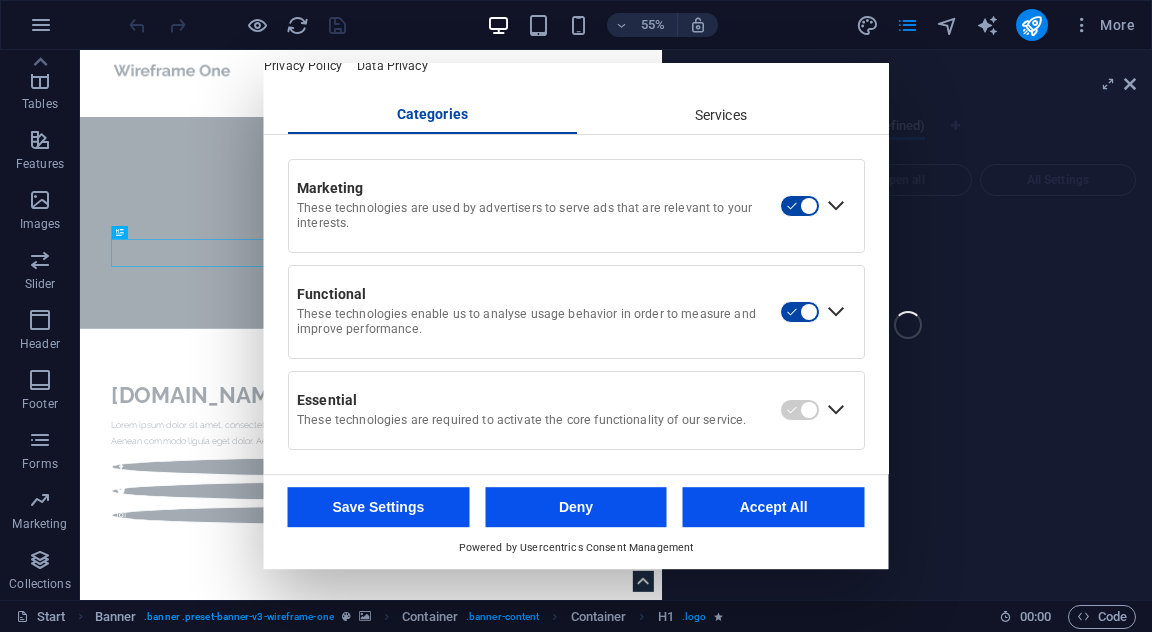 scroll, scrollTop: 0, scrollLeft: 0, axis: both 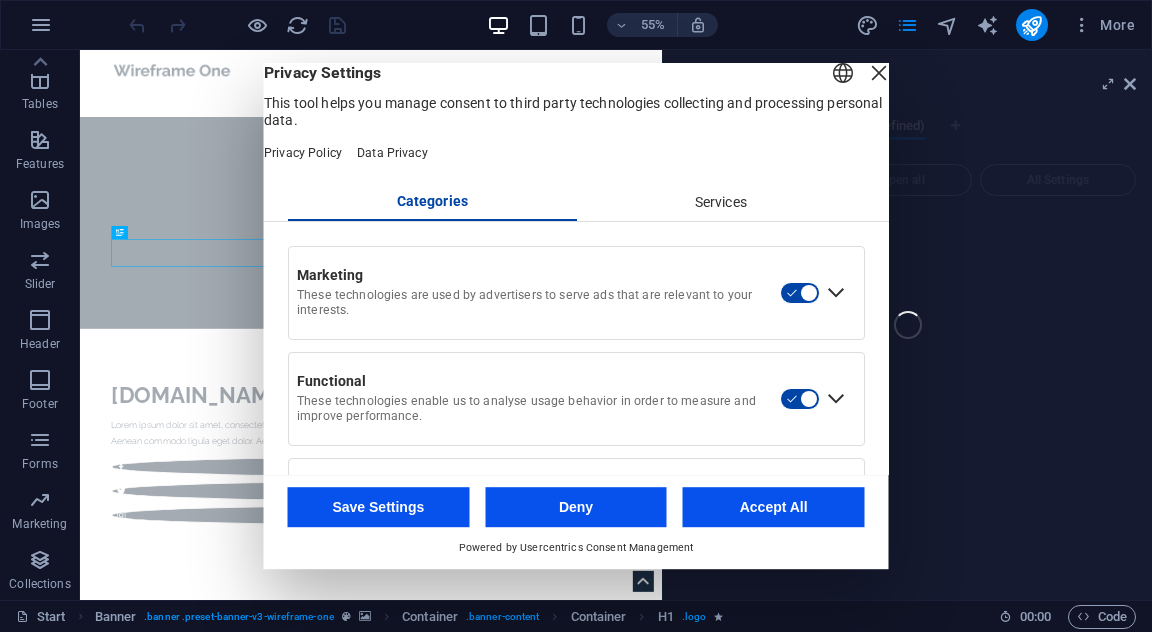 click at bounding box center (879, 73) 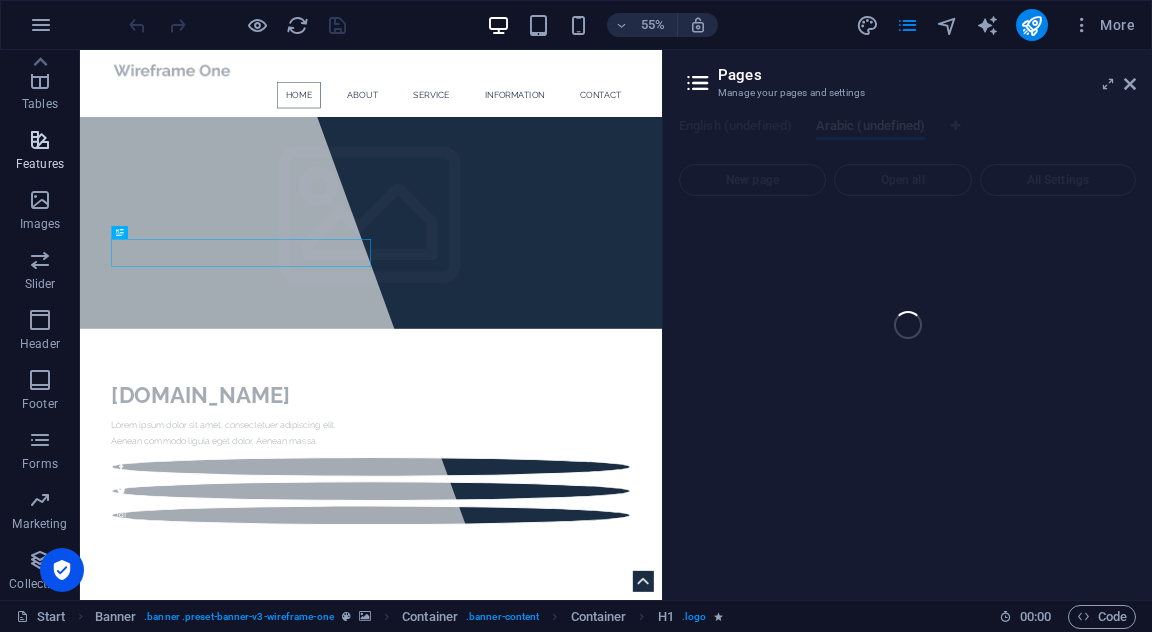 click at bounding box center [40, 140] 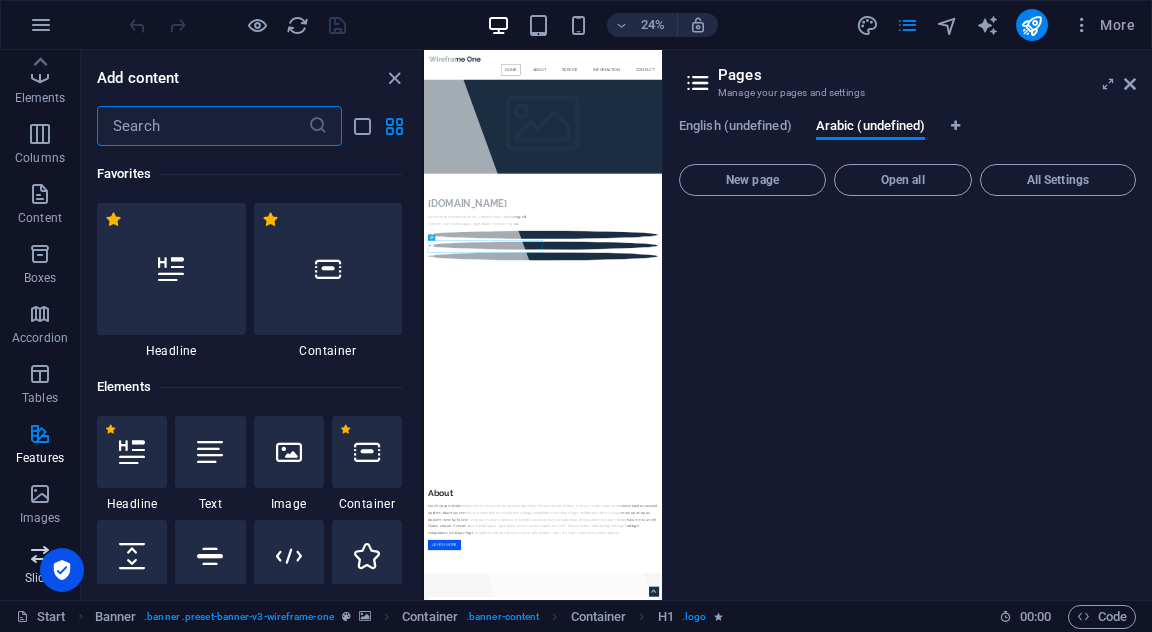 scroll, scrollTop: 0, scrollLeft: 0, axis: both 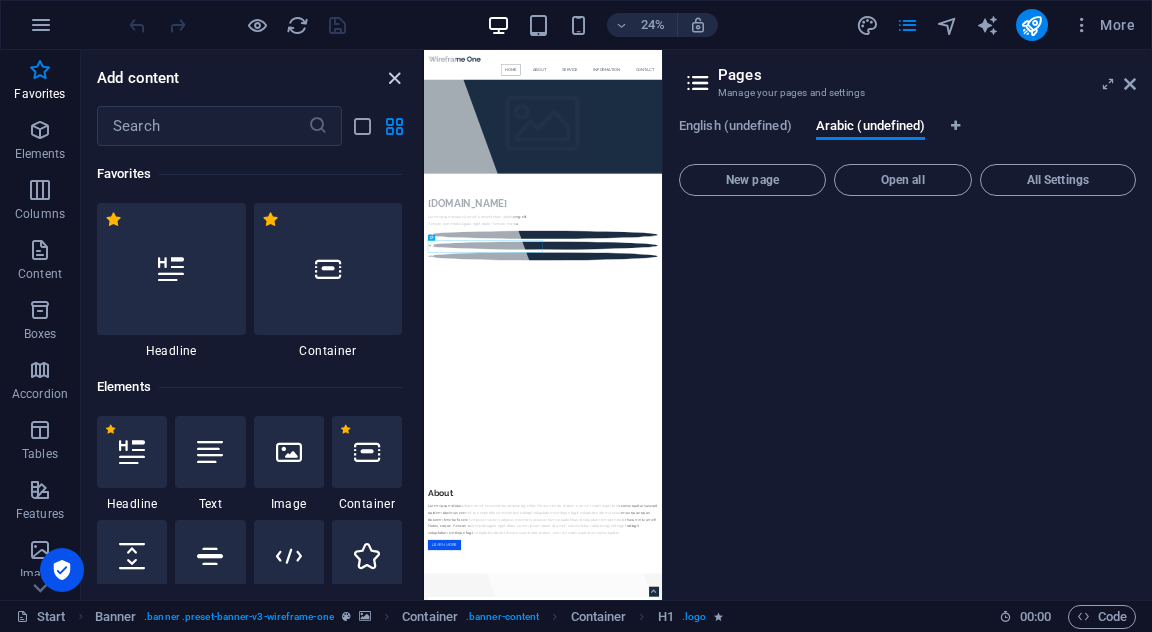 click at bounding box center [394, 78] 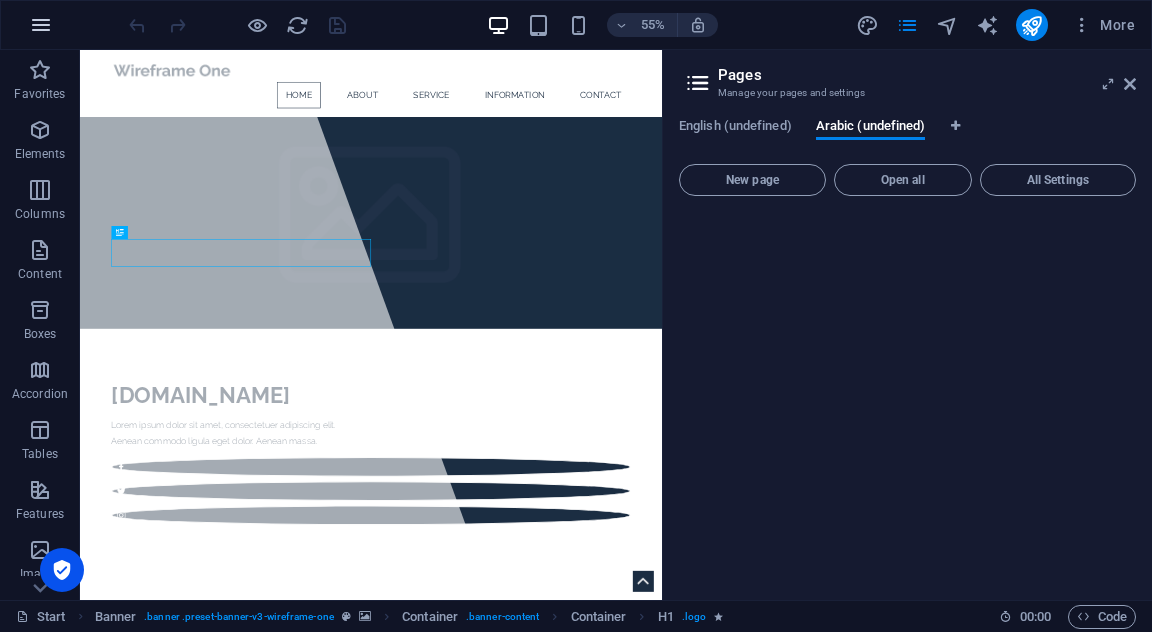 click at bounding box center [41, 25] 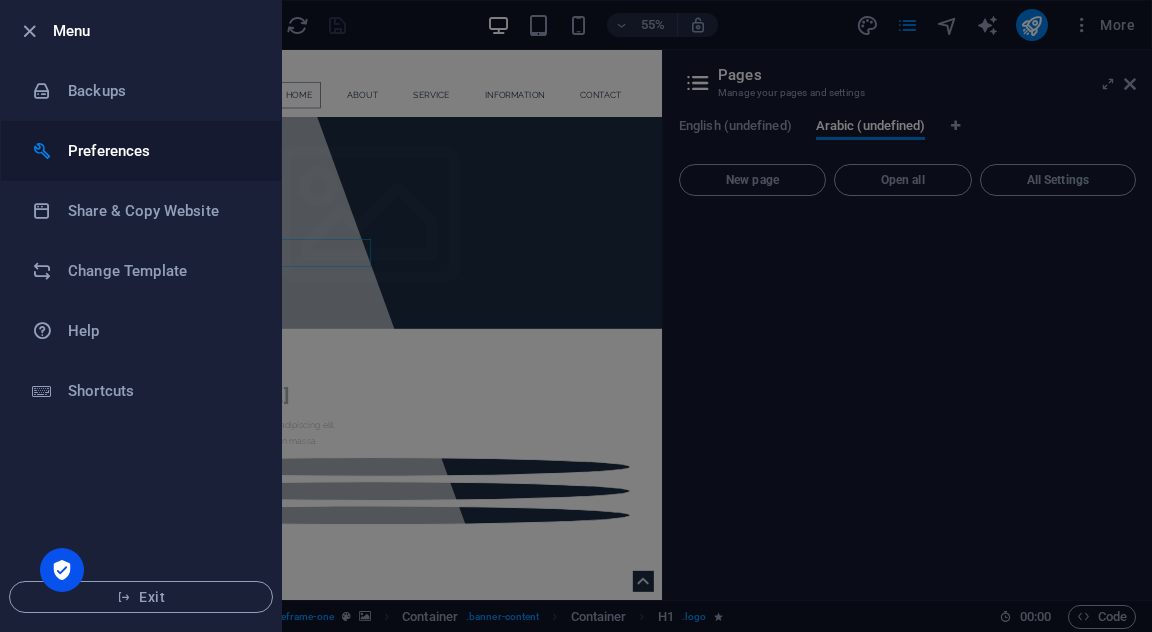click on "Preferences" at bounding box center (160, 151) 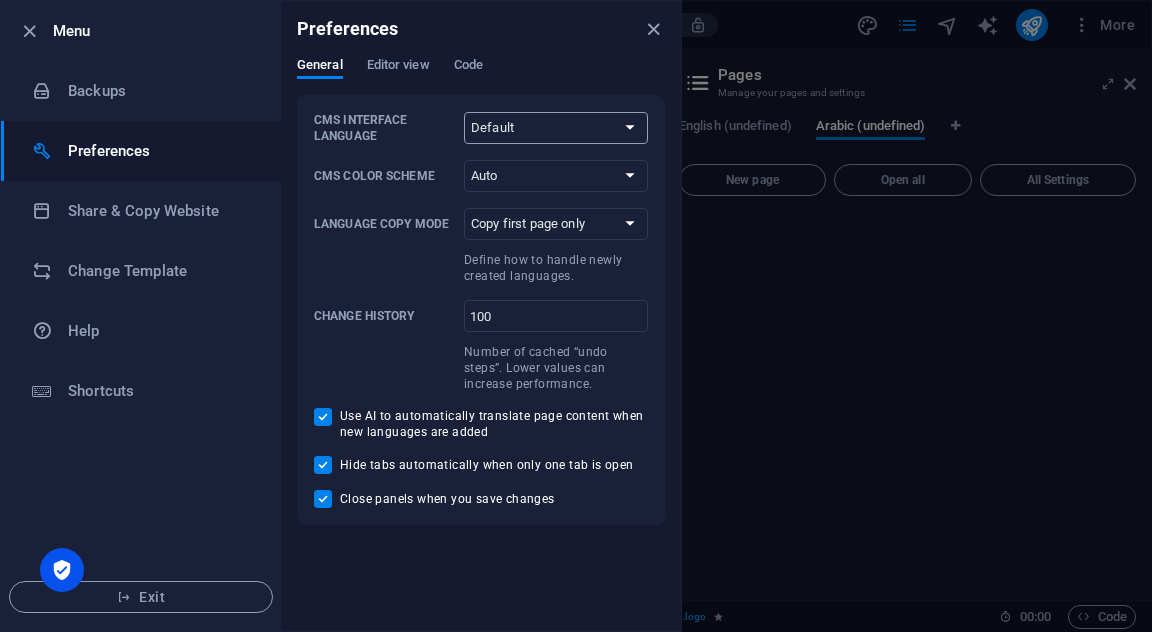 click on "Default Deutsch English Español Français Magyar Italiano Nederlands Polski Português русский язык Svenska Türkçe 日本語" at bounding box center [556, 128] 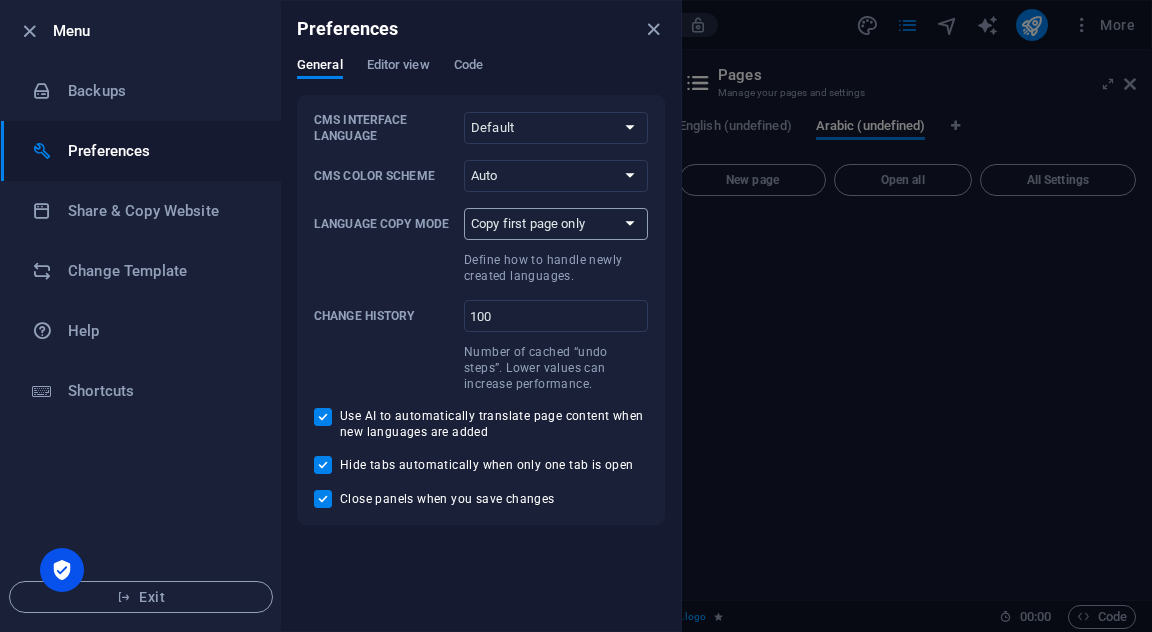 click on "Copy first page only Copy all pages" at bounding box center [556, 224] 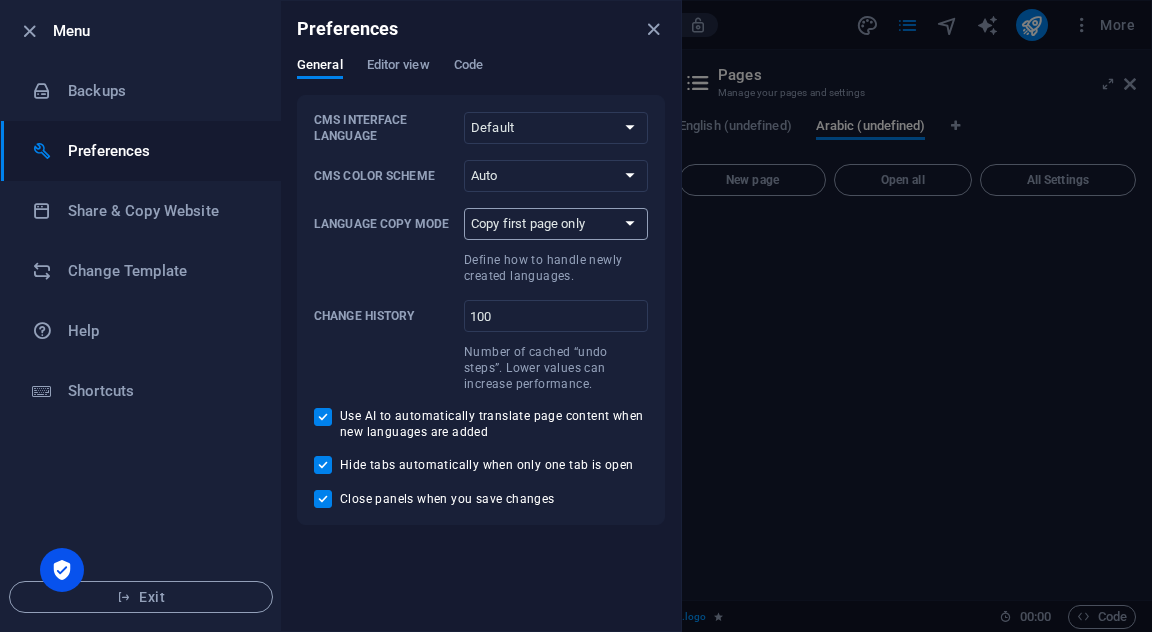 select on "all" 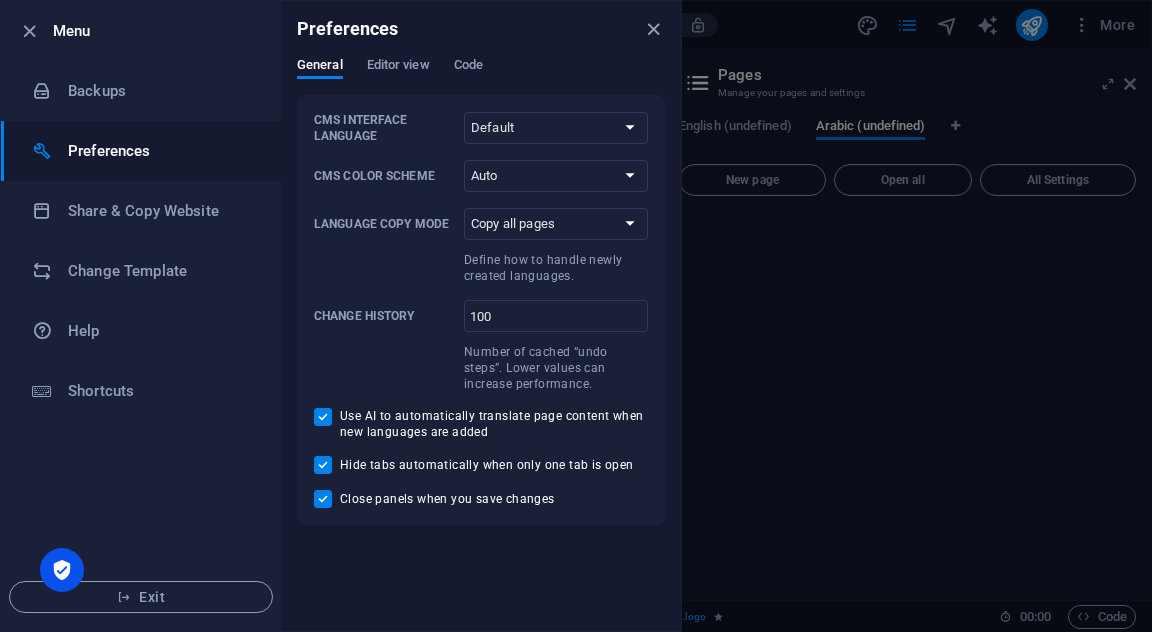 click on "General Editor view Code" at bounding box center (481, 76) 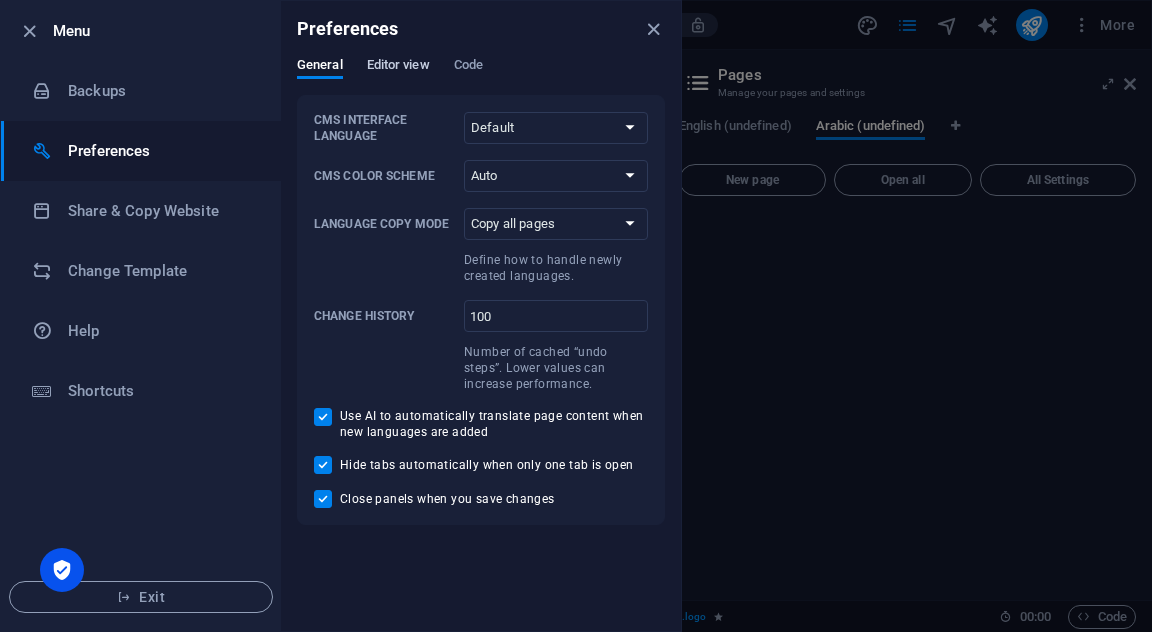 click on "Editor view" at bounding box center [398, 67] 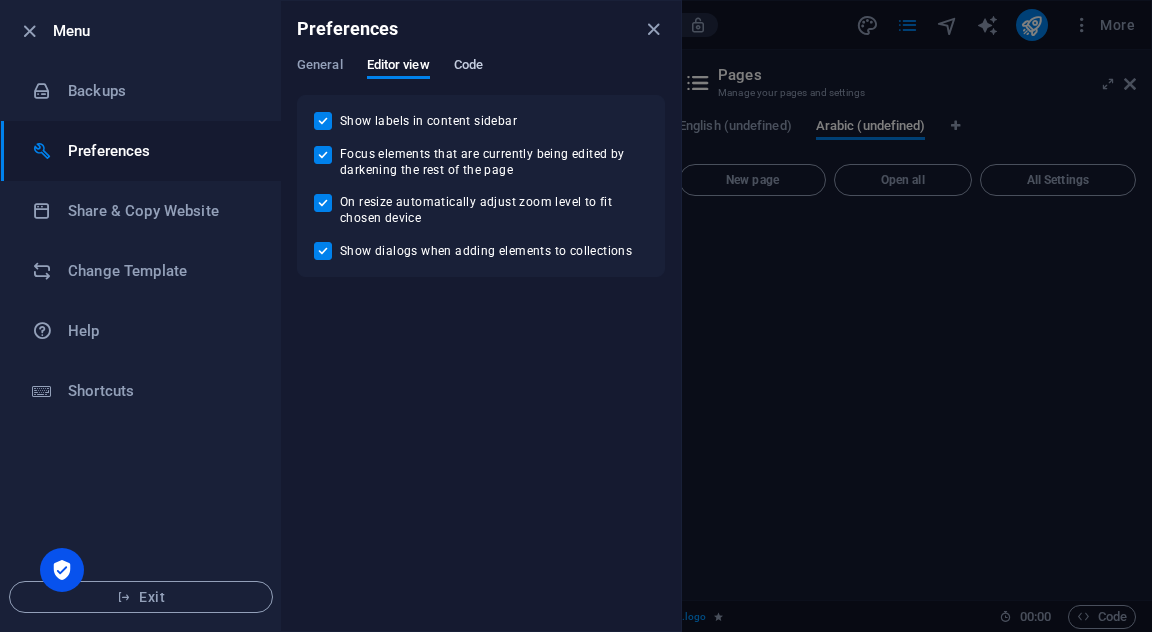 click on "Code" at bounding box center (468, 67) 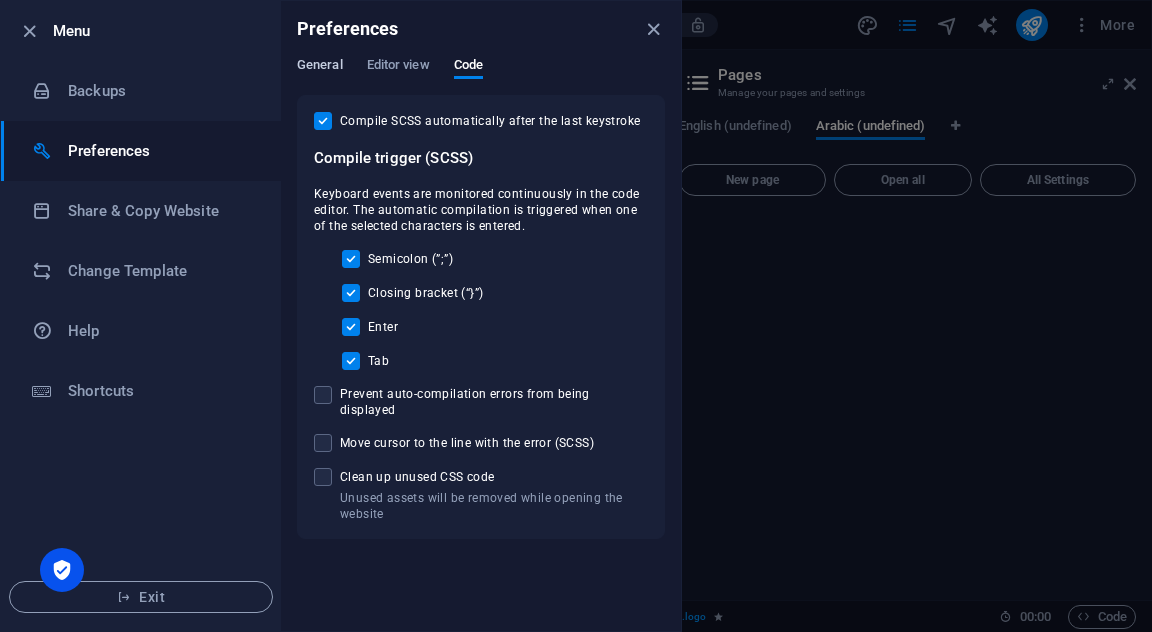 click on "General" at bounding box center (320, 67) 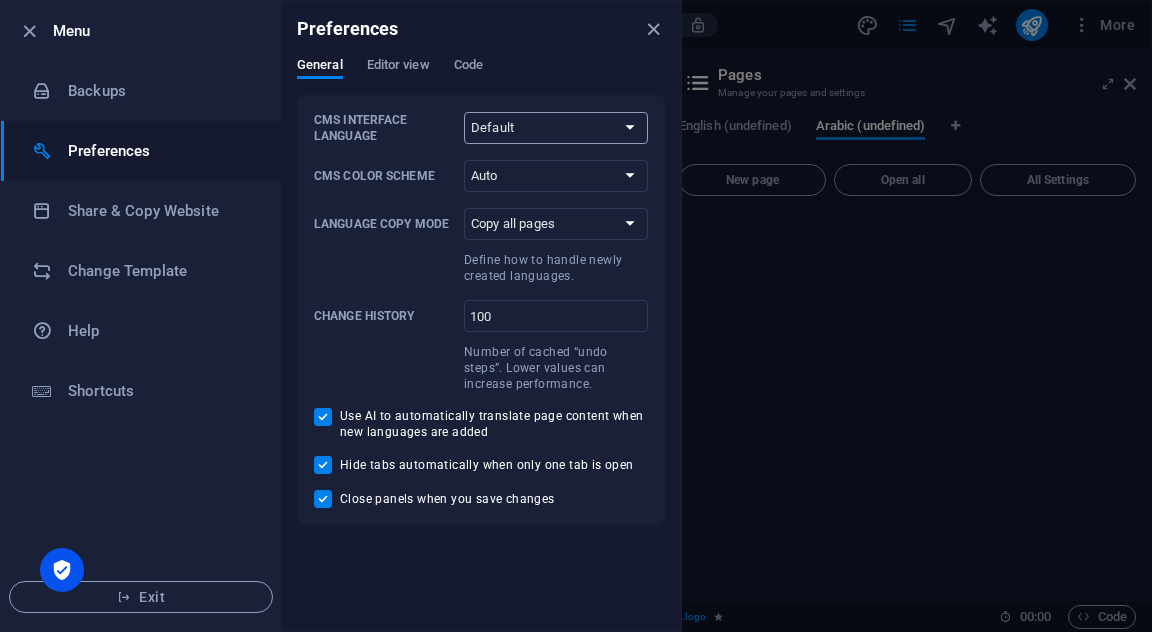 click on "Default Deutsch English Español Français Magyar Italiano Nederlands Polski Português русский язык Svenska Türkçe 日本語" at bounding box center [556, 128] 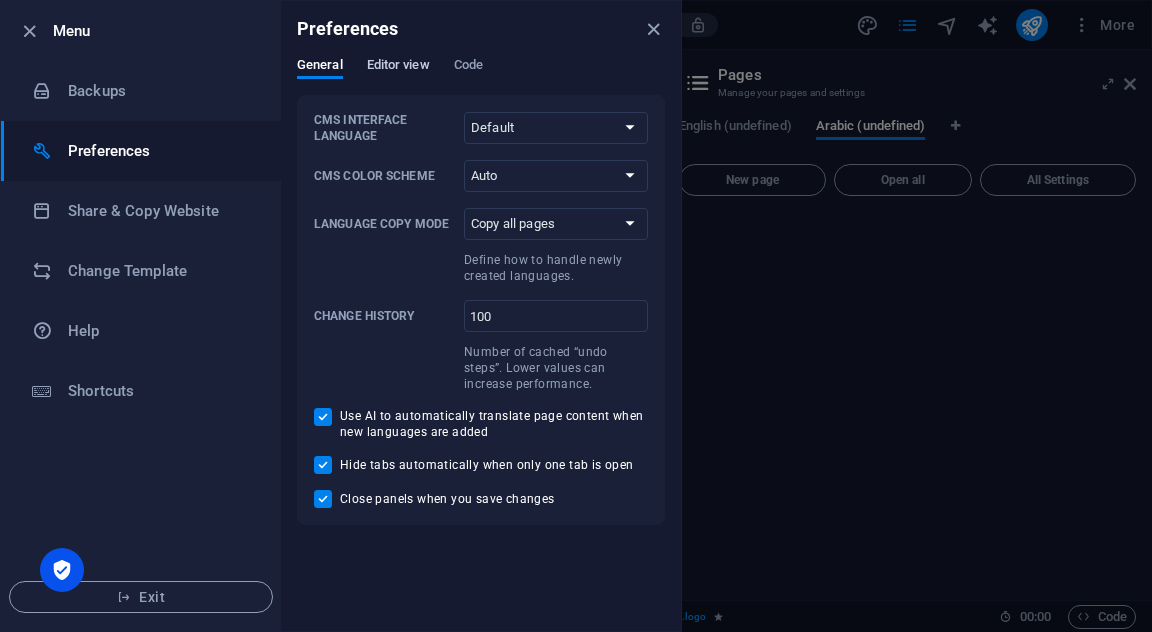 click on "Editor view" at bounding box center [398, 67] 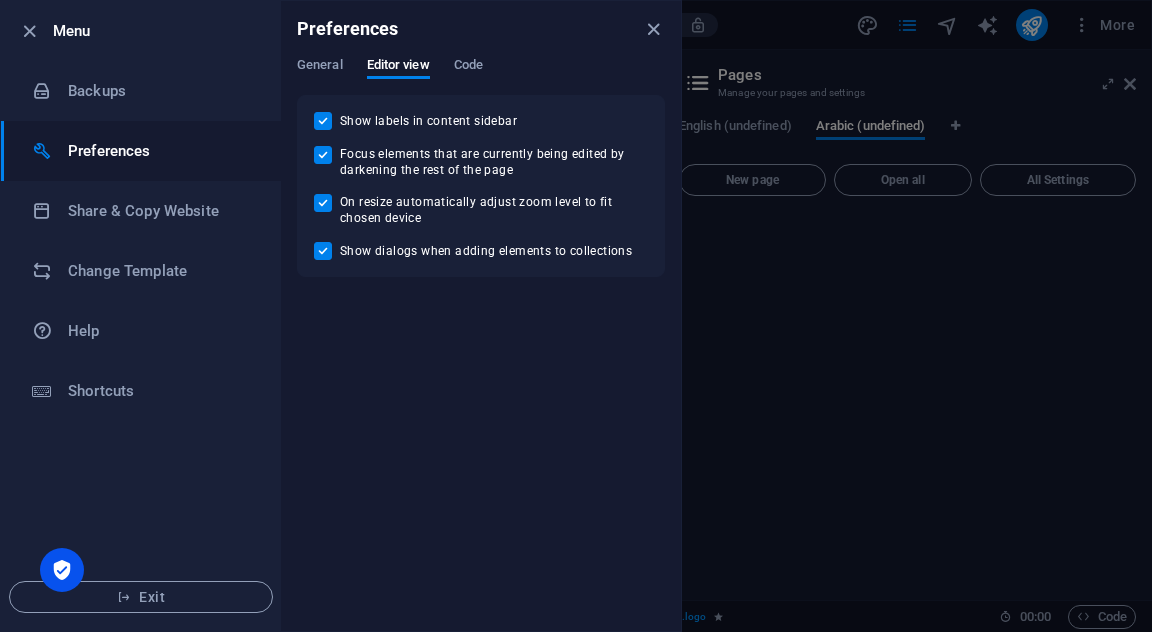 click on "Preferences" at bounding box center [481, 29] 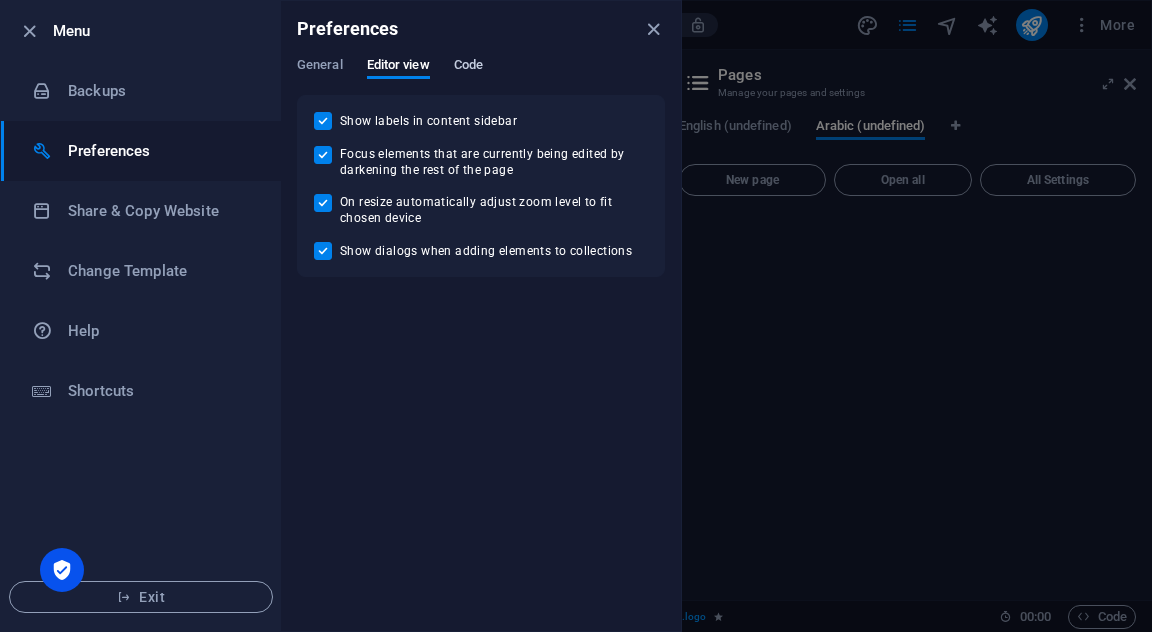 click on "Code" at bounding box center (468, 67) 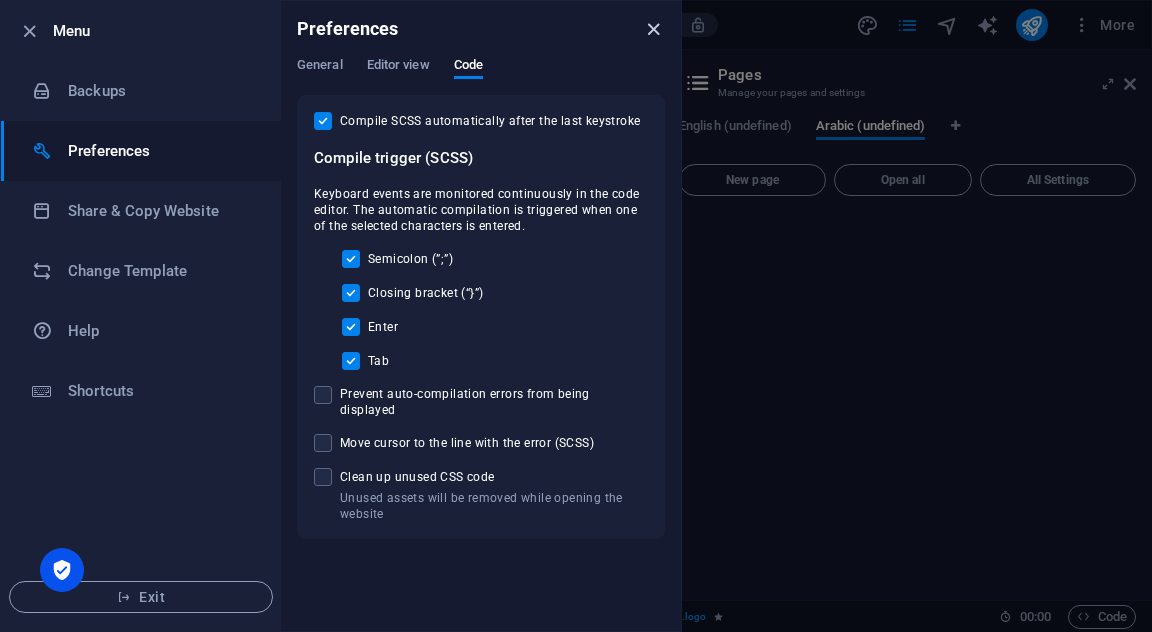 click at bounding box center [653, 29] 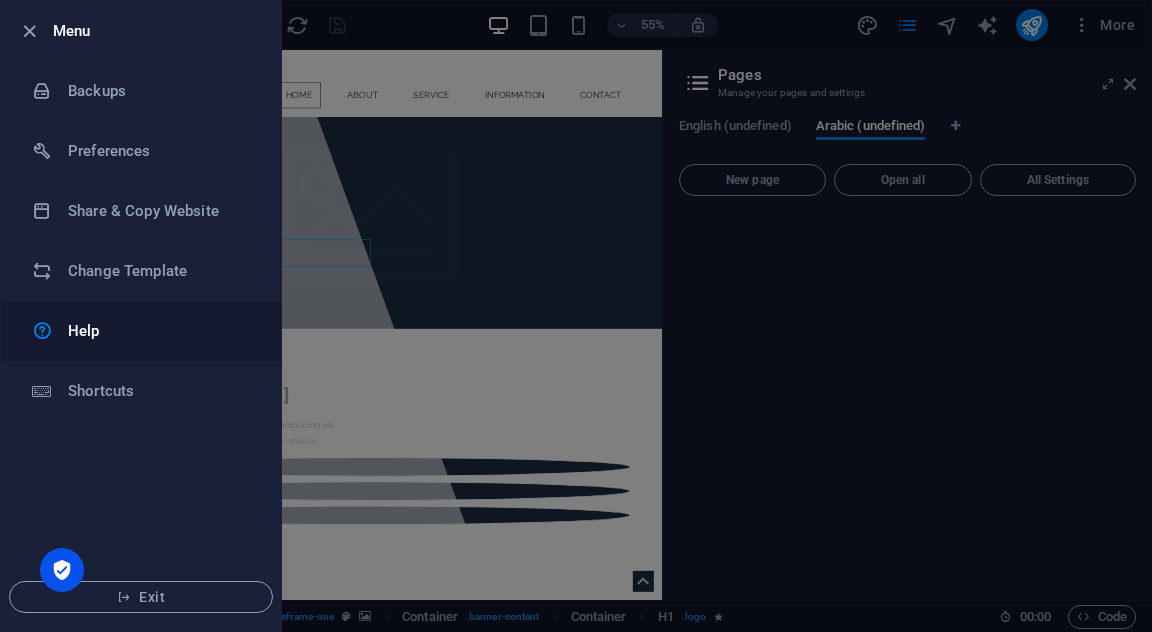 click on "Help" at bounding box center (160, 331) 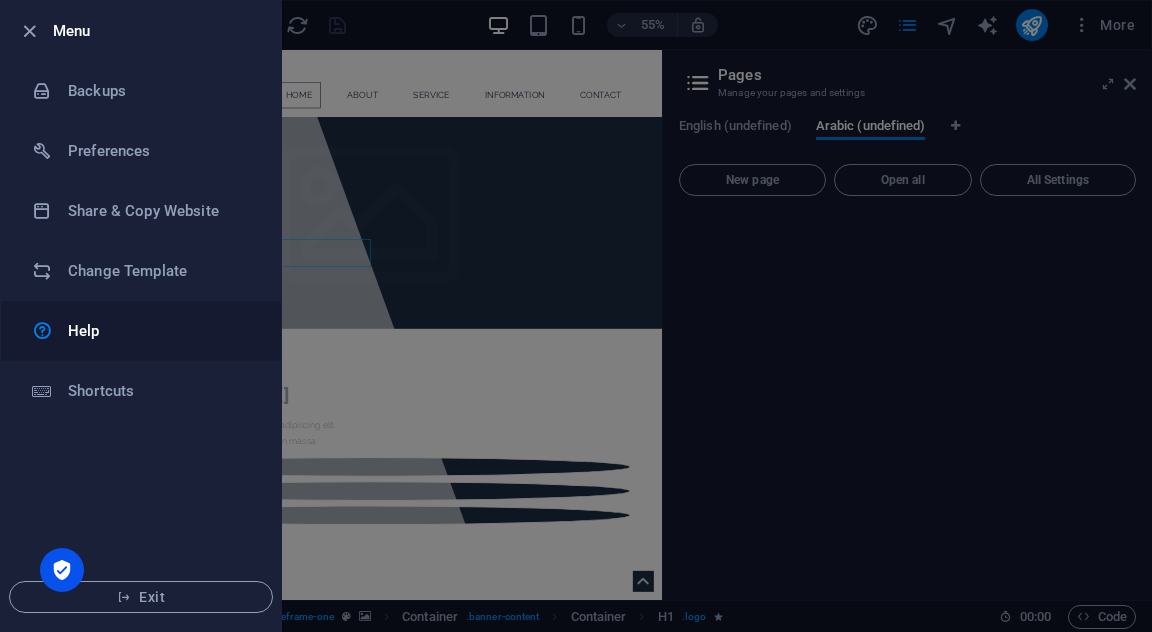 click on "Help" at bounding box center (160, 331) 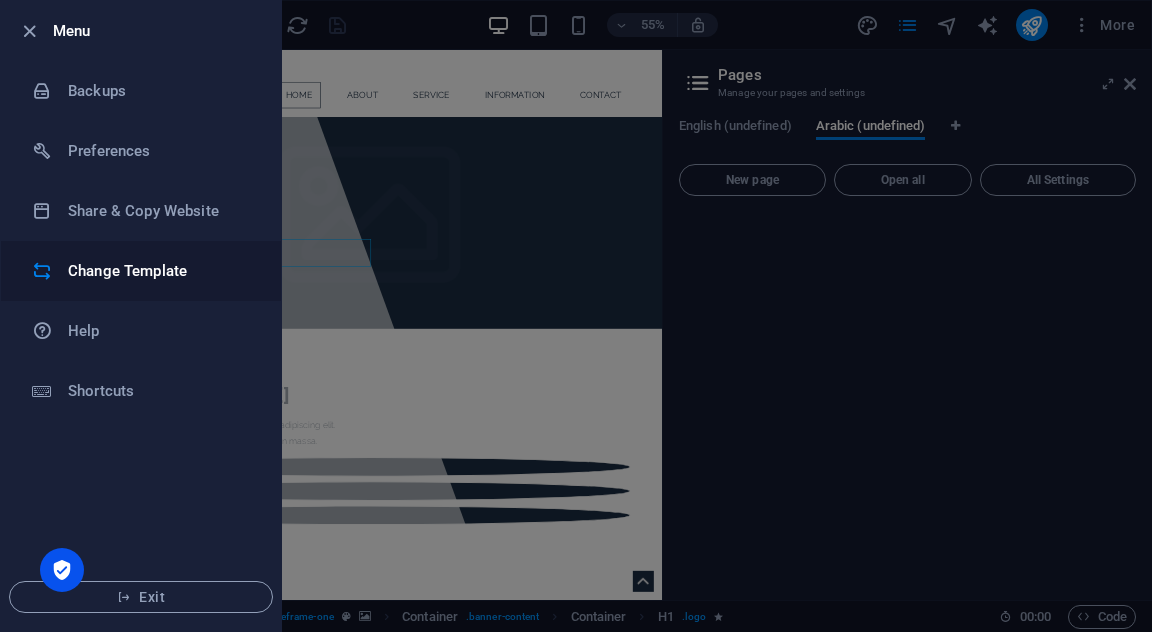 click on "Change Template" at bounding box center (160, 271) 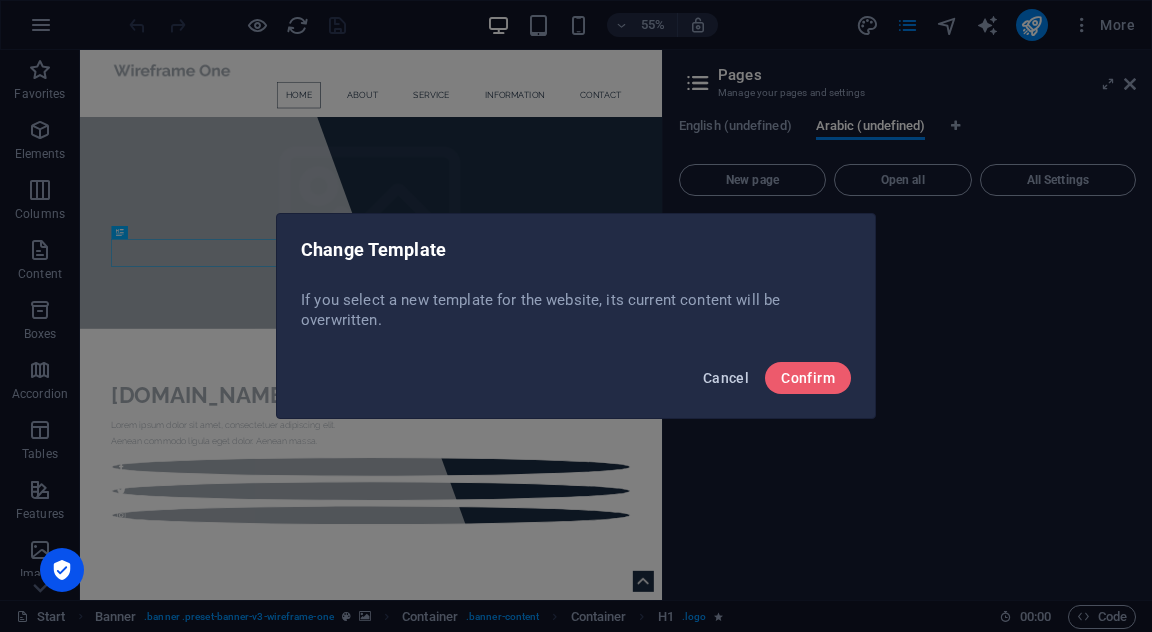 click on "Cancel" at bounding box center [726, 378] 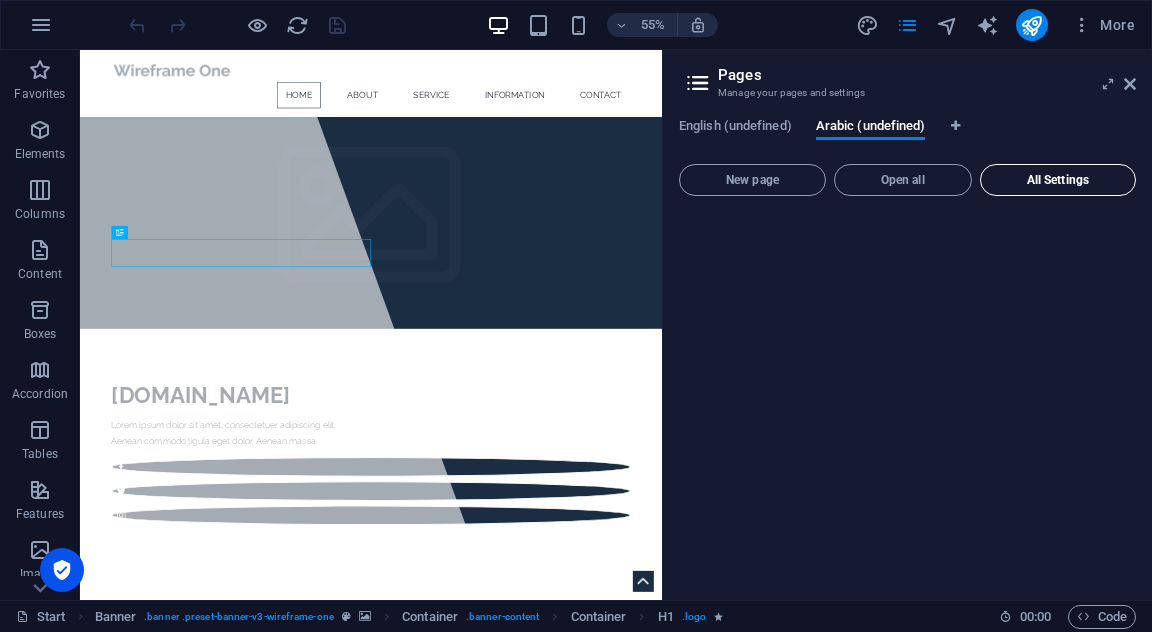click on "All Settings" at bounding box center [1058, 180] 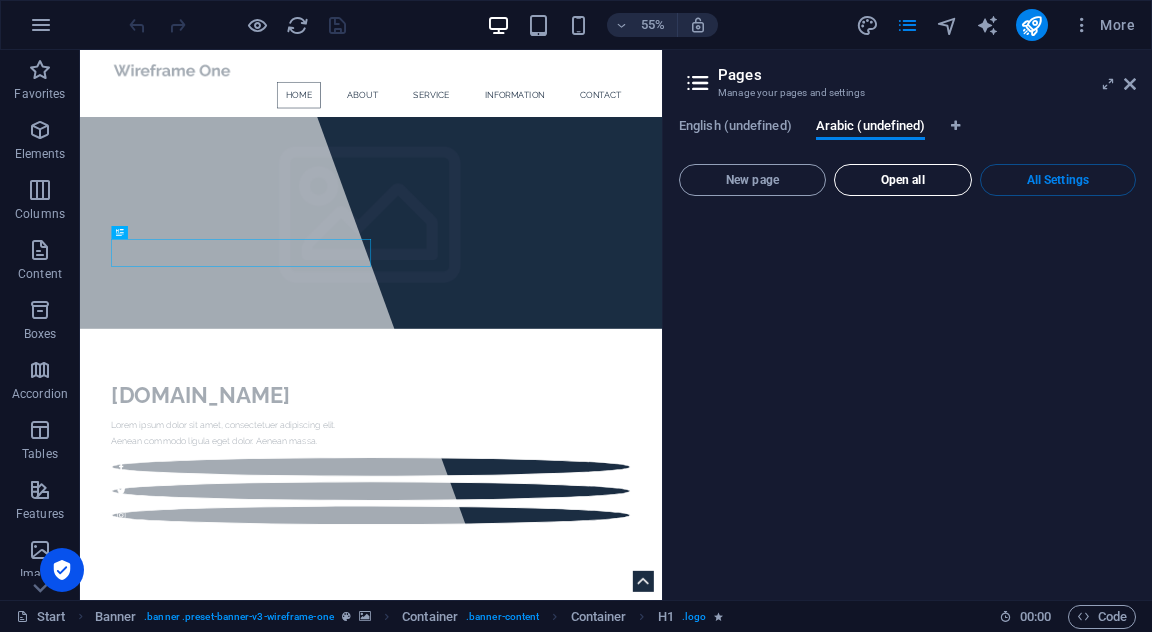 click on "Open all" at bounding box center [903, 180] 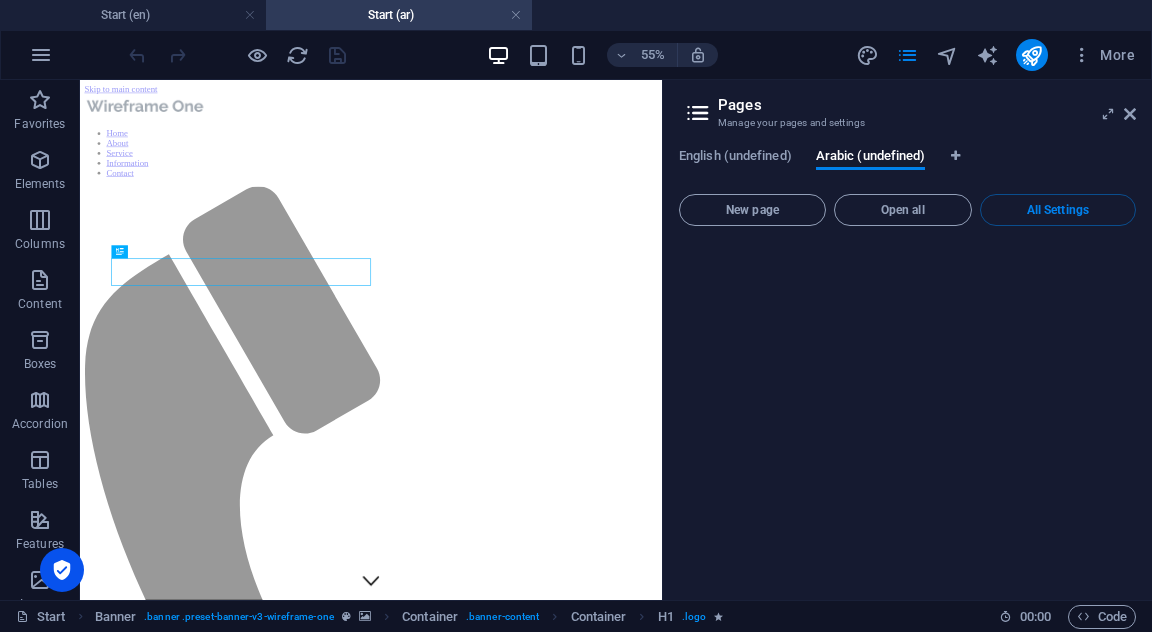 scroll, scrollTop: 0, scrollLeft: 0, axis: both 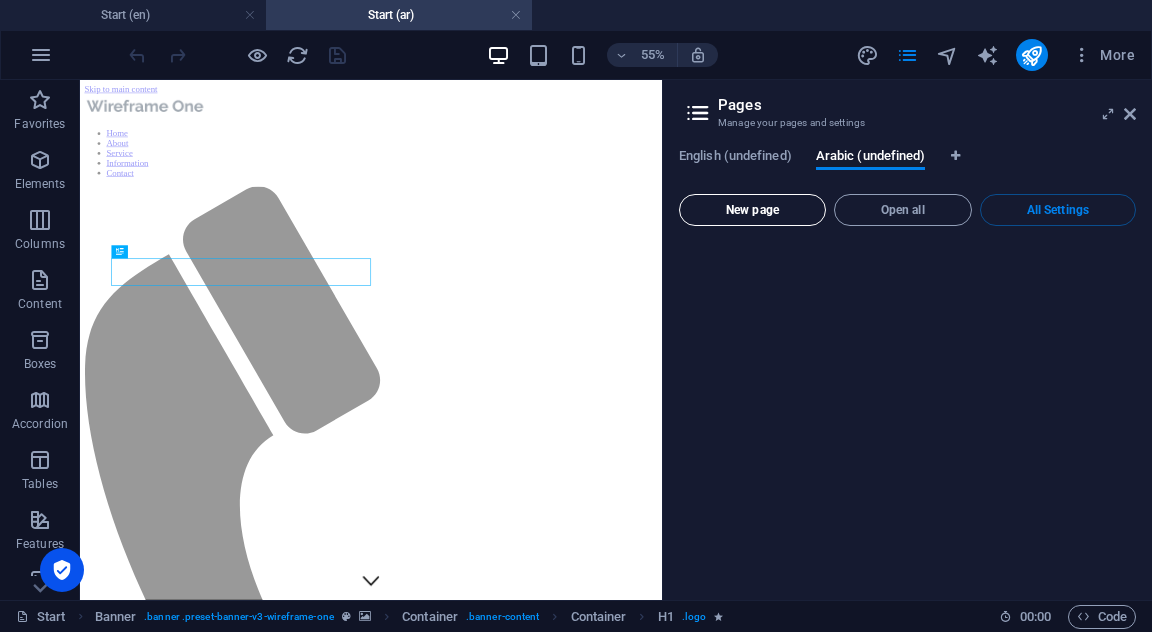 click on "New page" at bounding box center [752, 210] 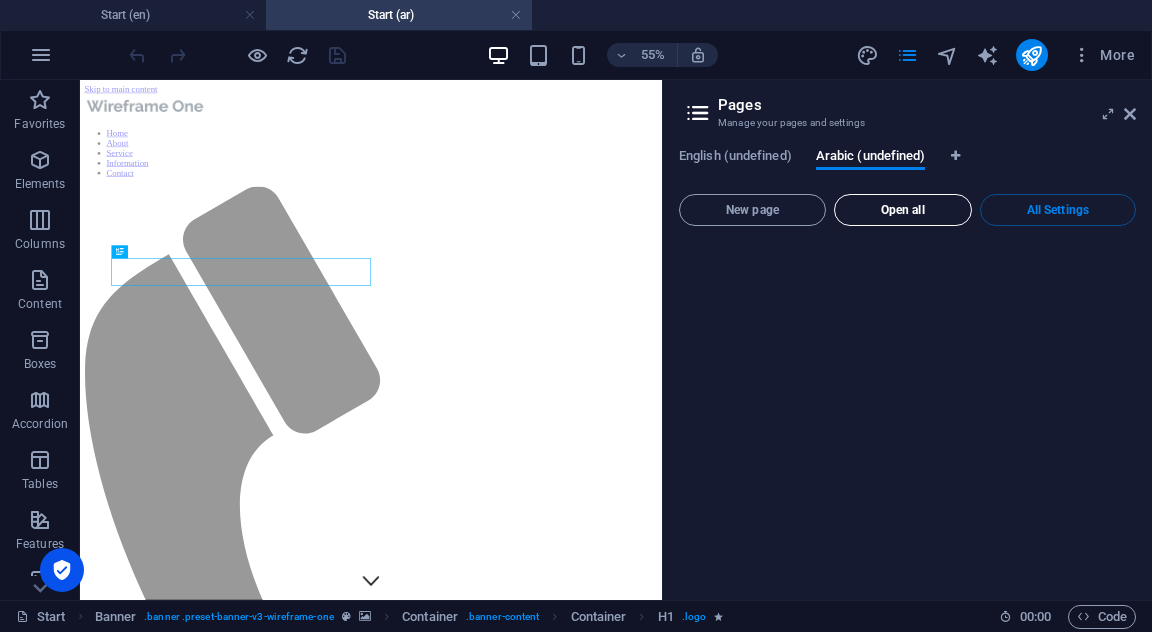 click on "Open all" at bounding box center [903, 210] 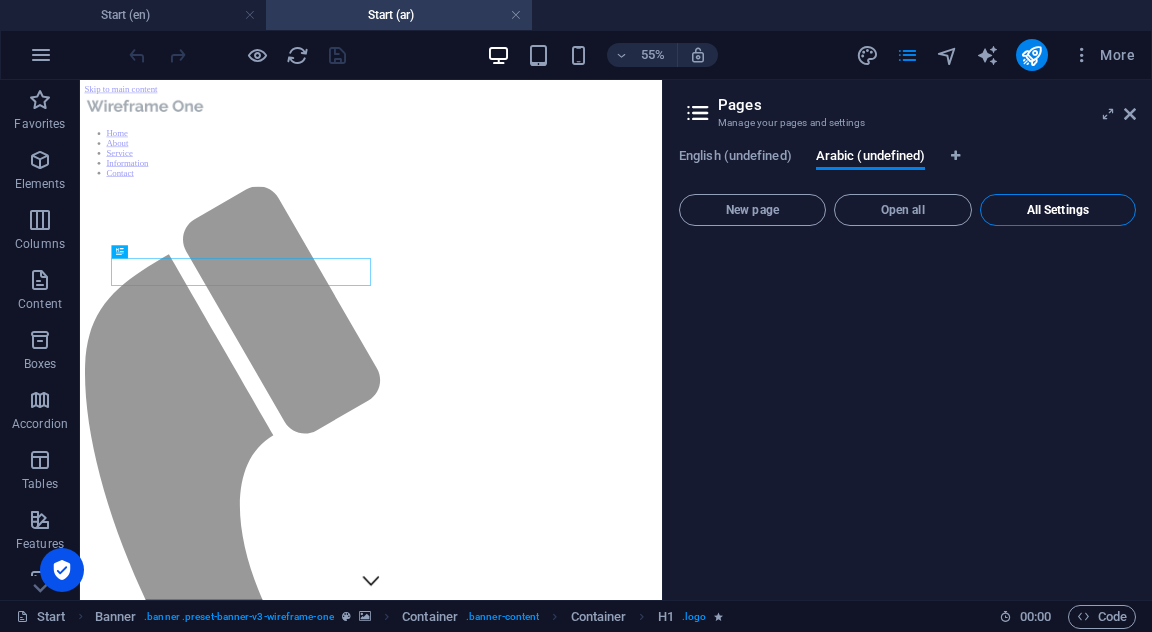 click on "All Settings" at bounding box center (1058, 210) 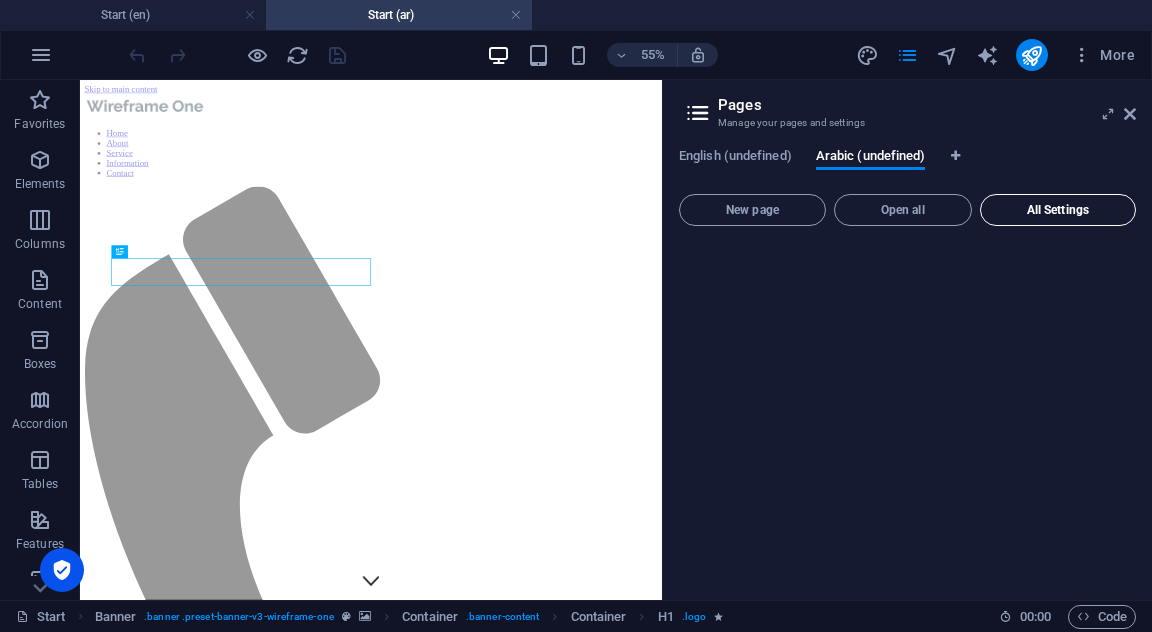 click on "All Settings" at bounding box center [1058, 210] 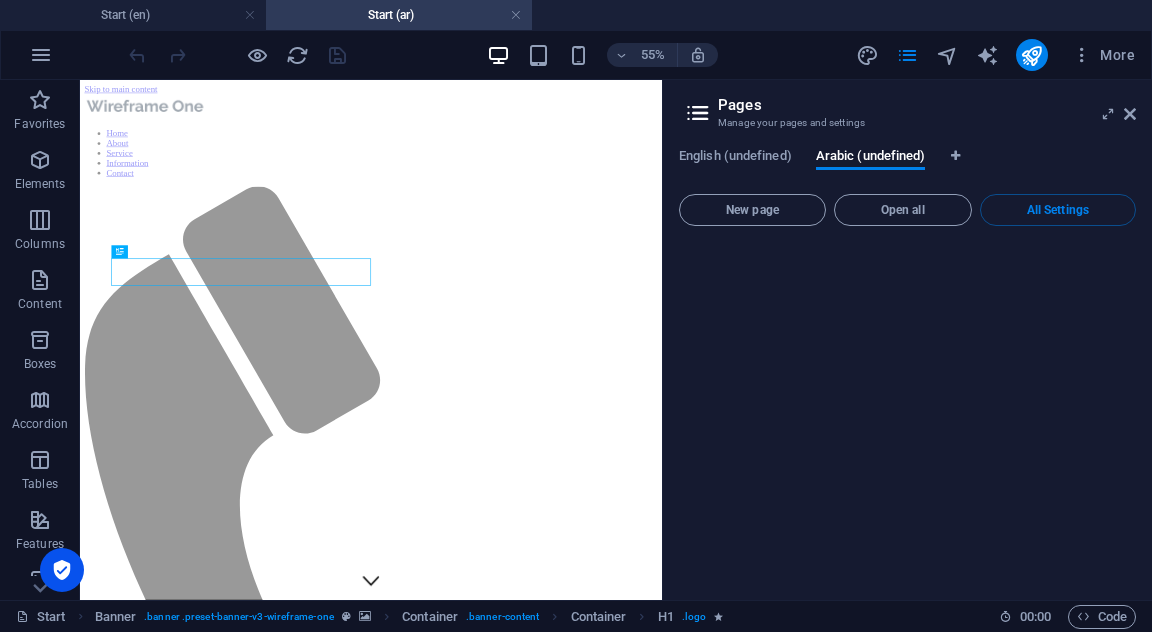 click at bounding box center (698, 113) 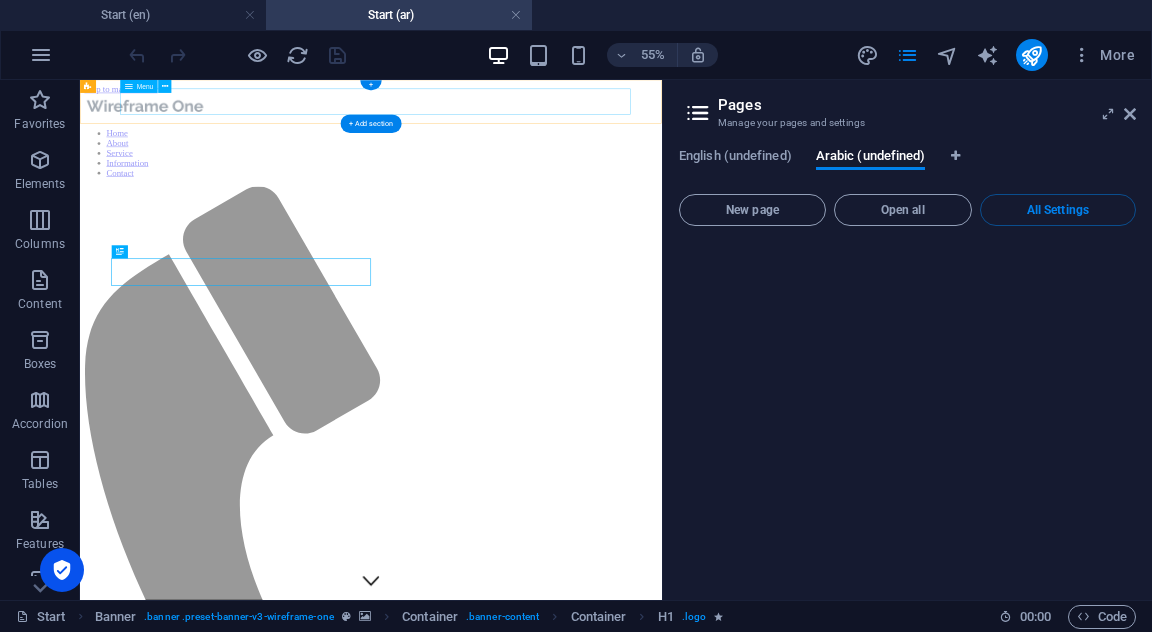 click on "Home About Service Information Contact" at bounding box center (609, 213) 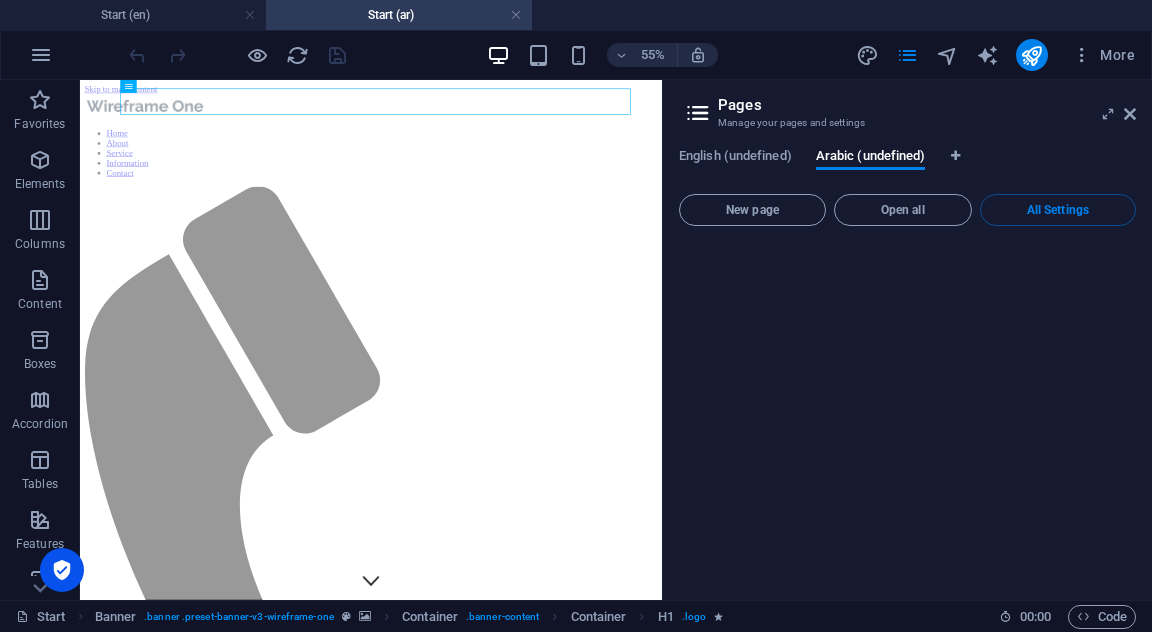 click on "English (undefined) Arabic (undefined)" at bounding box center (907, 167) 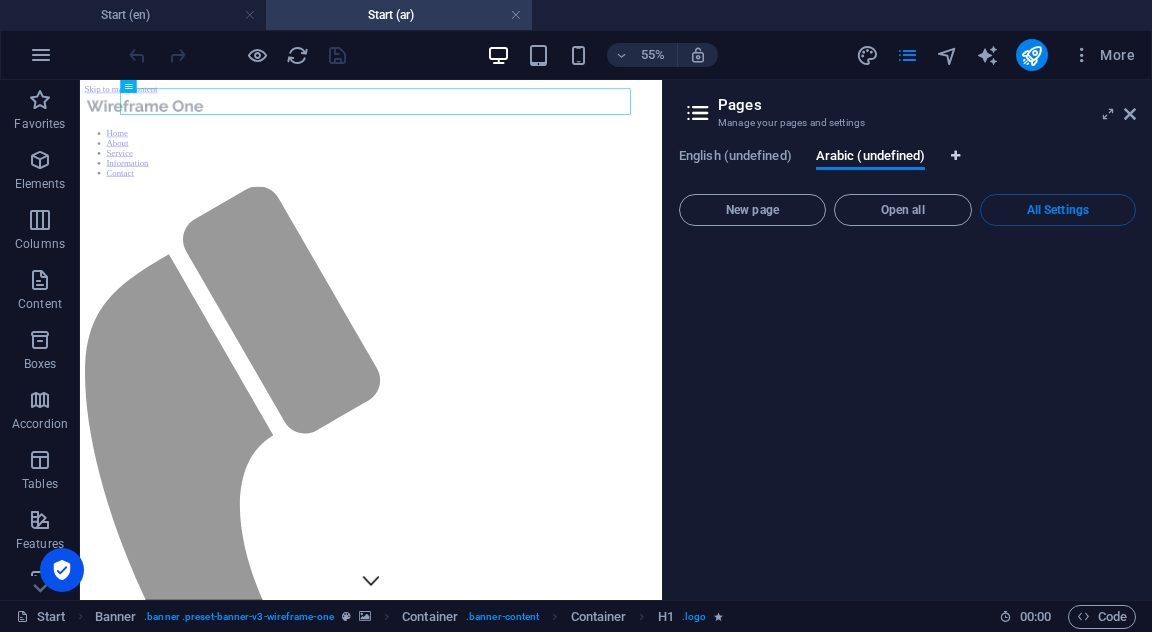 click at bounding box center (955, 156) 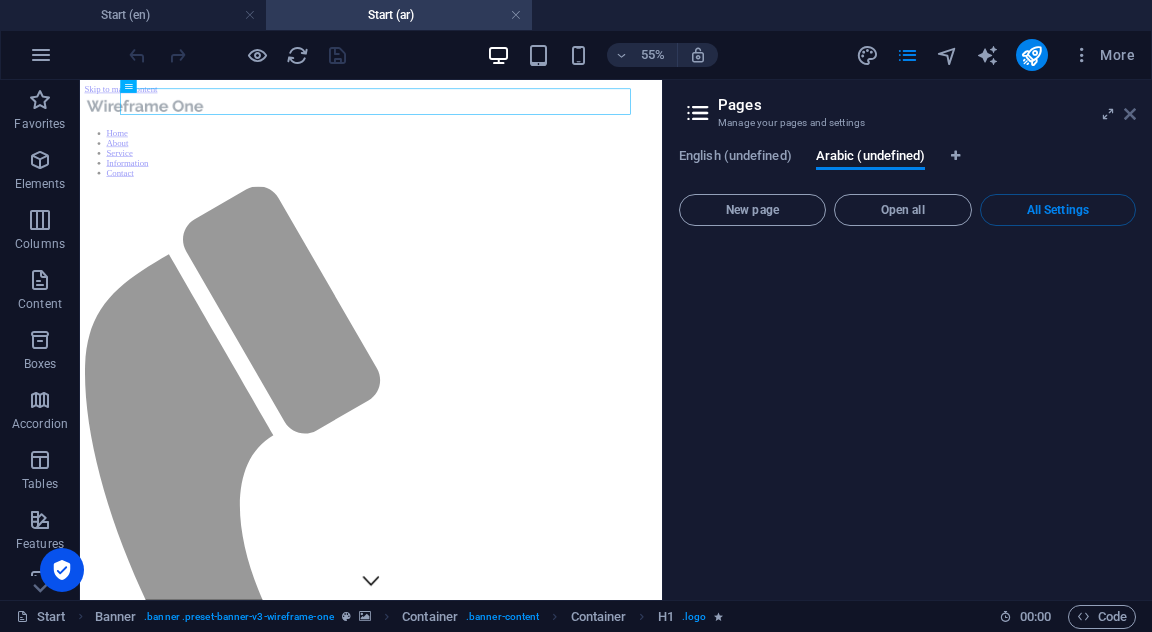 click at bounding box center (1130, 114) 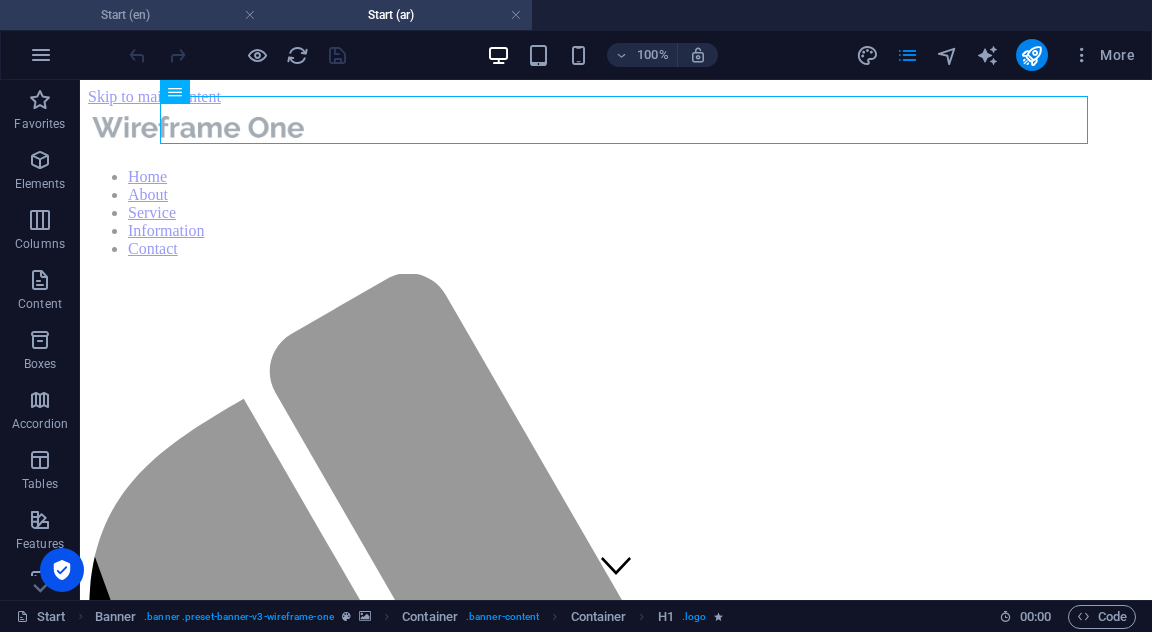click on "Start (en)" at bounding box center [133, 15] 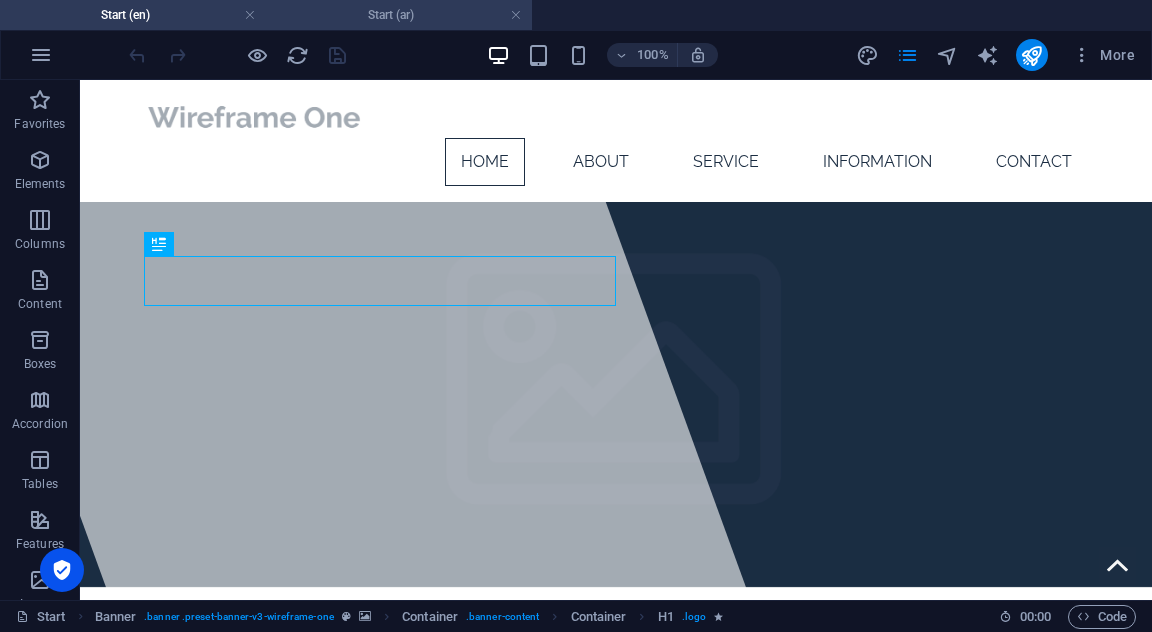 click on "Start (ar)" at bounding box center [399, 15] 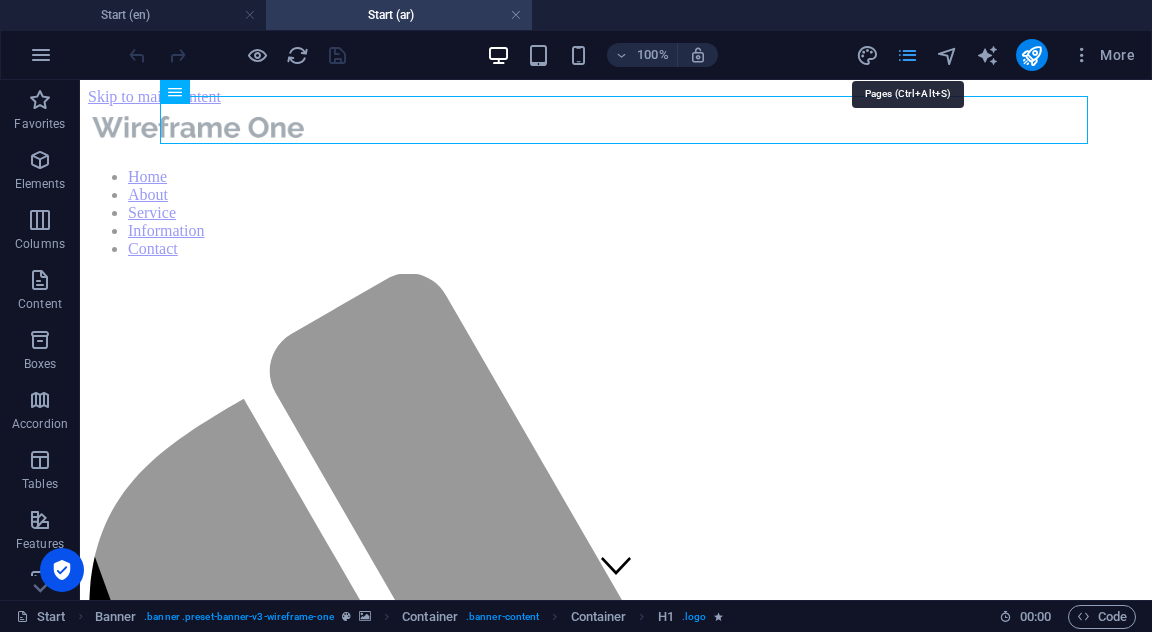 click at bounding box center [907, 55] 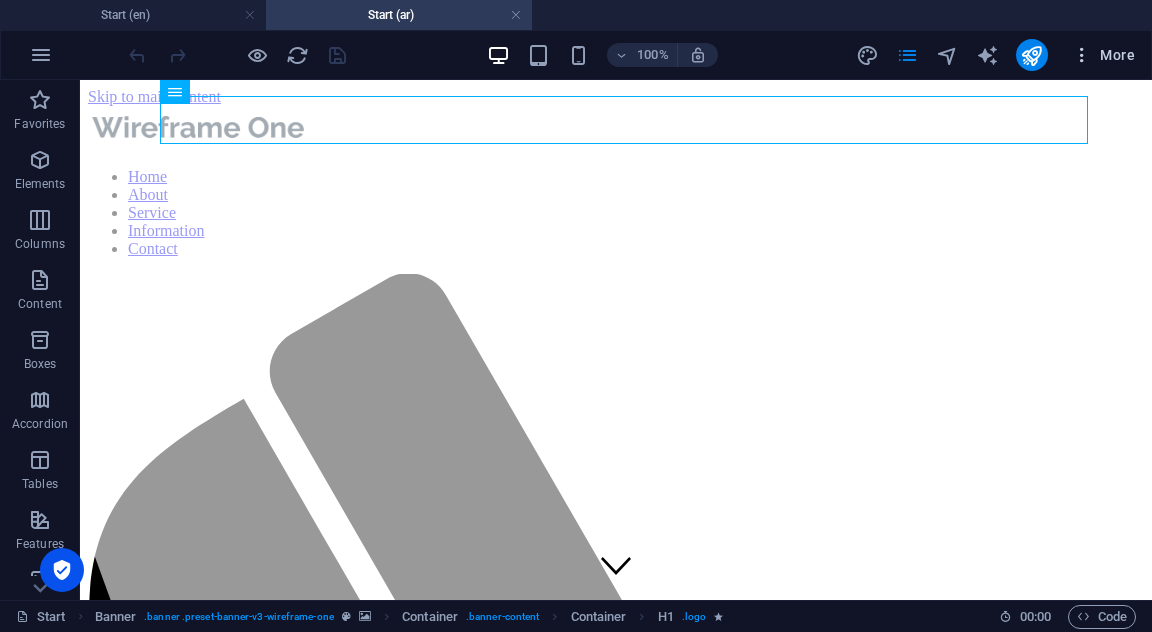 click at bounding box center (1082, 55) 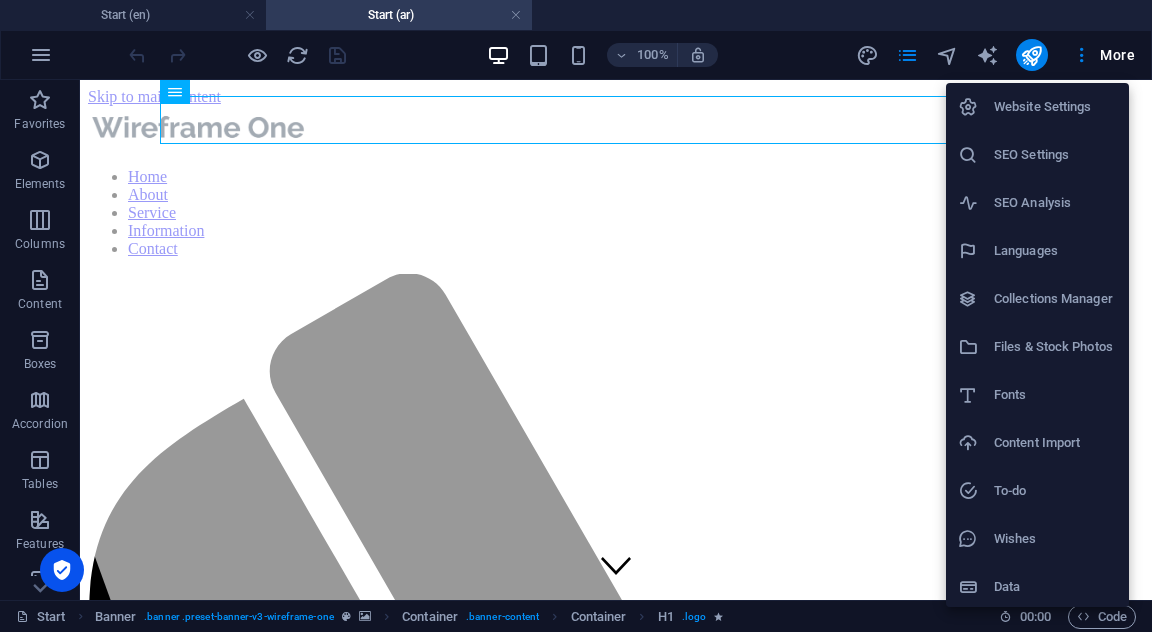 click at bounding box center [576, 316] 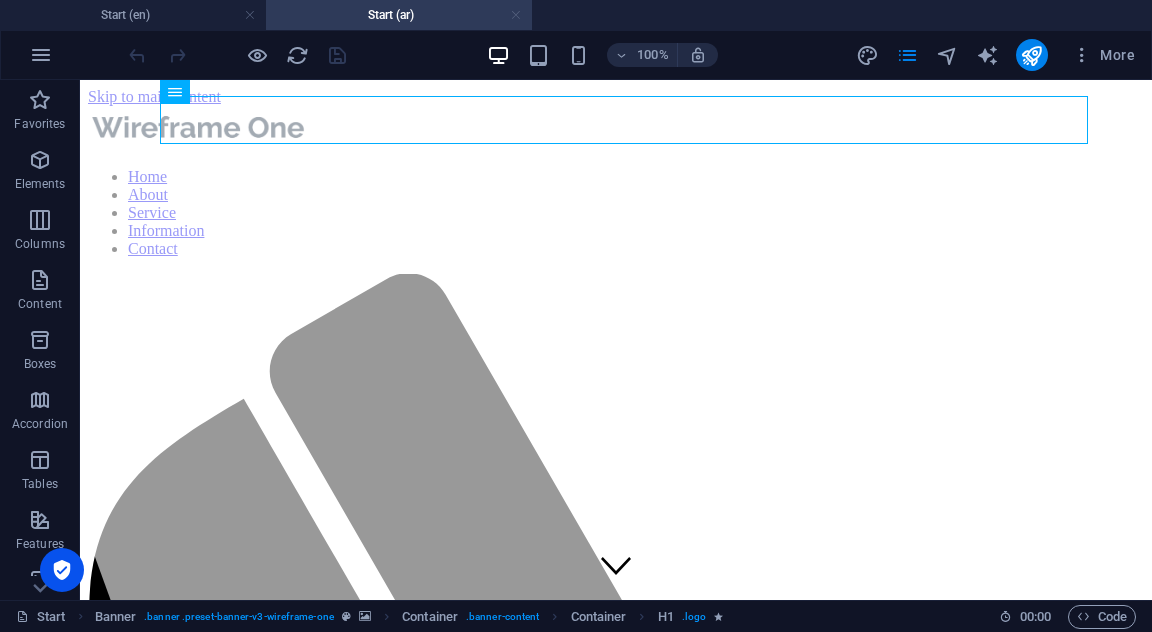 click at bounding box center (516, 15) 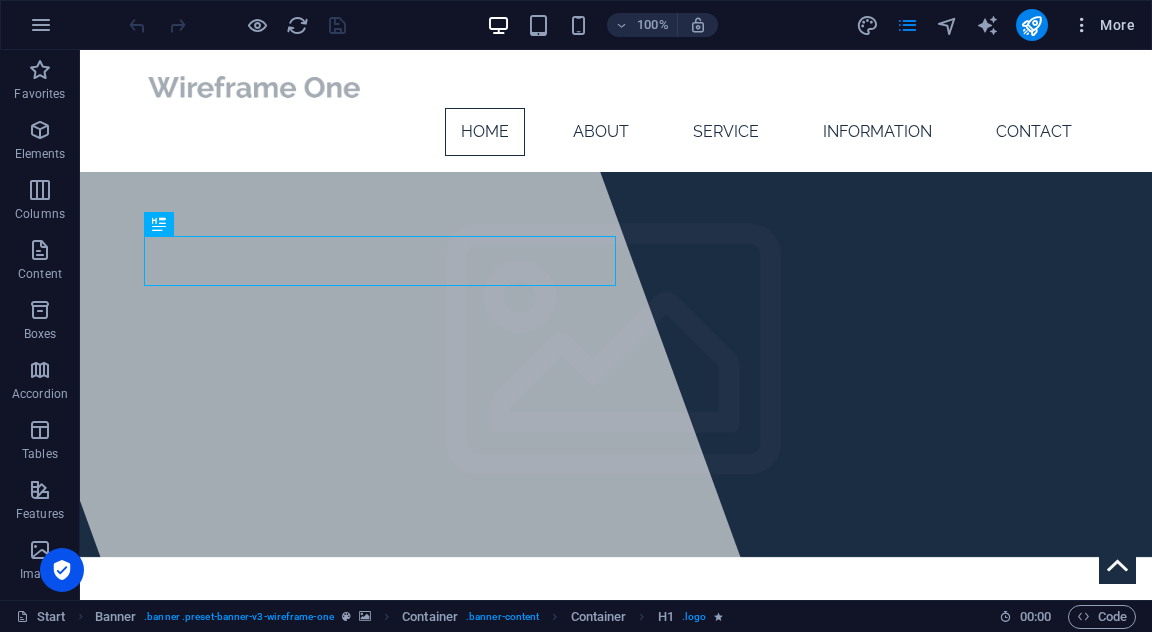 click at bounding box center [1082, 25] 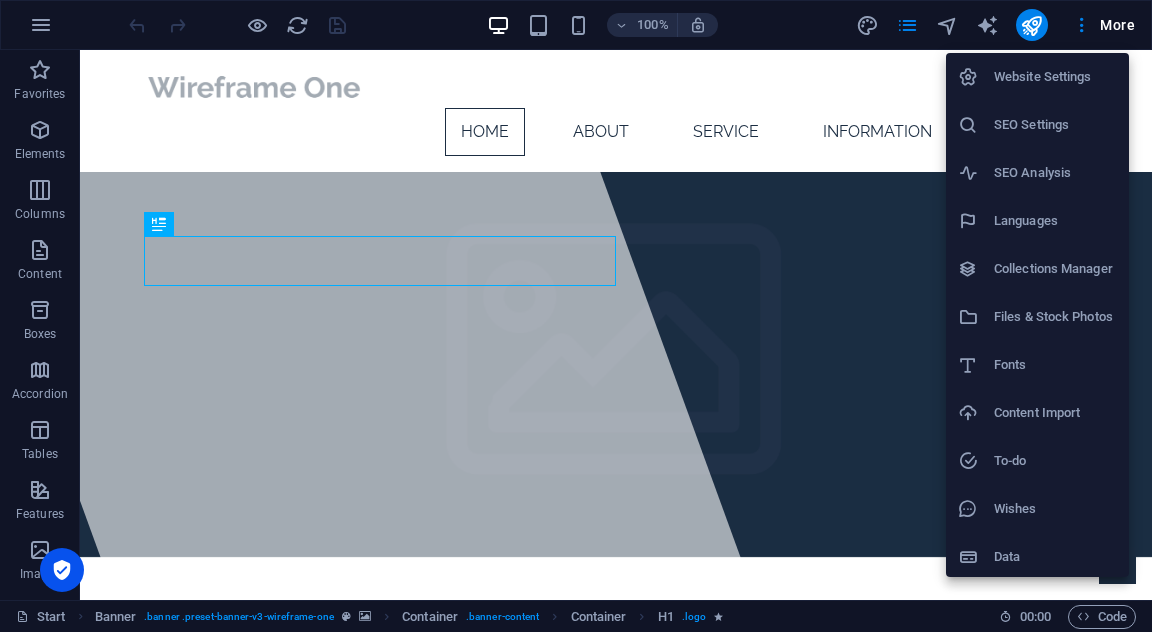 click on "Languages" at bounding box center [1055, 221] 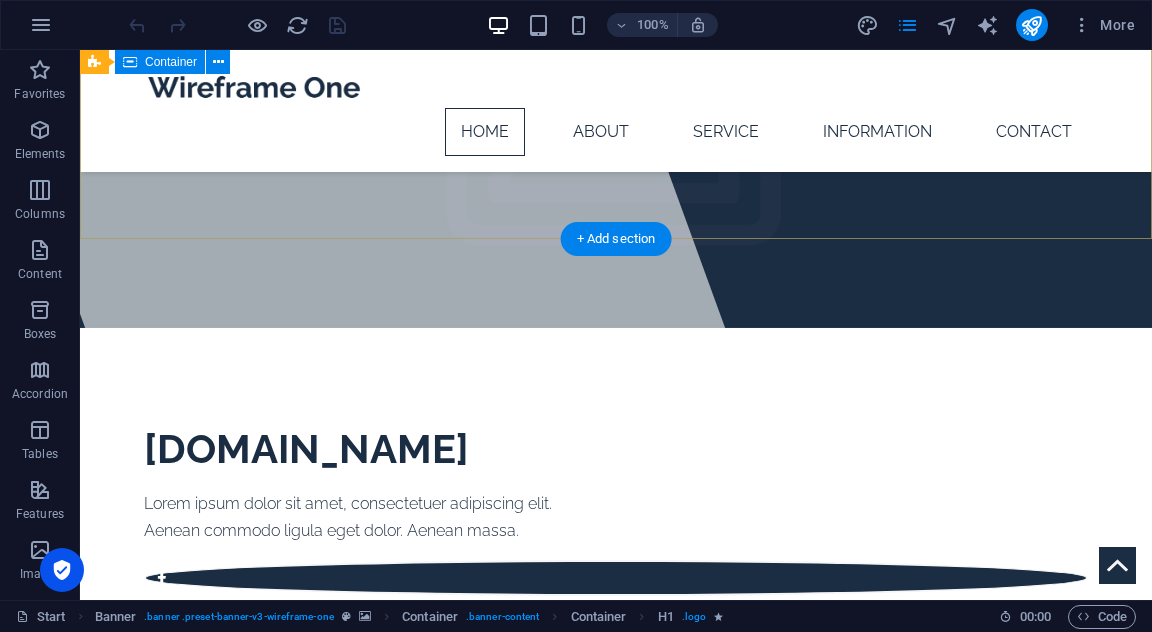 scroll, scrollTop: 0, scrollLeft: 0, axis: both 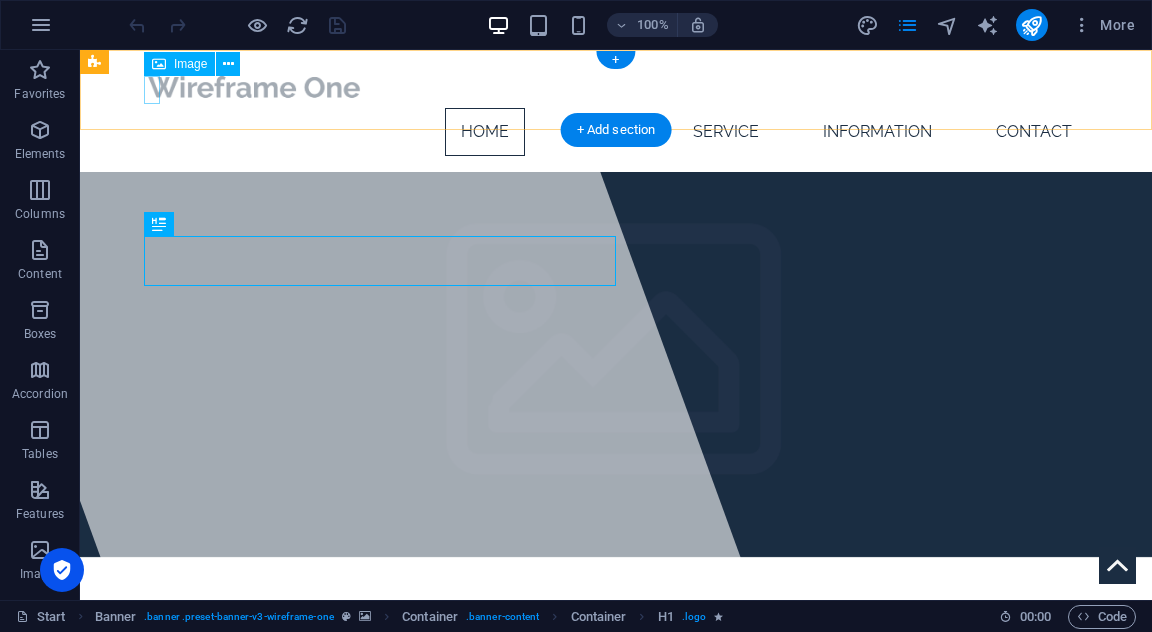 click at bounding box center [616, 87] 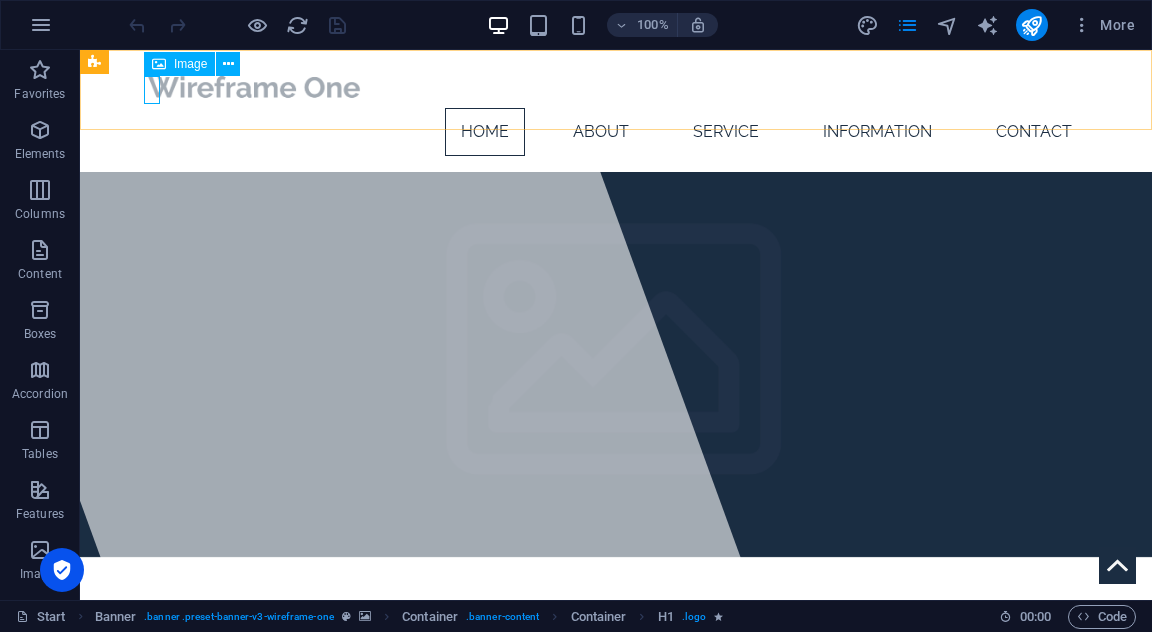 click on "Image" at bounding box center [179, 64] 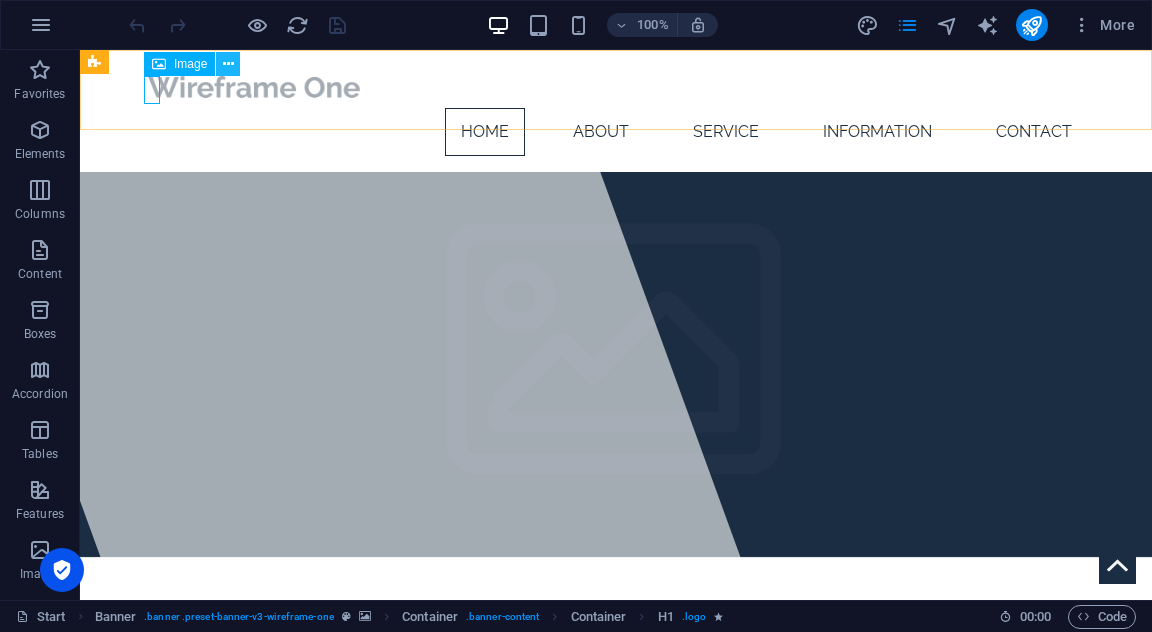 click at bounding box center [228, 64] 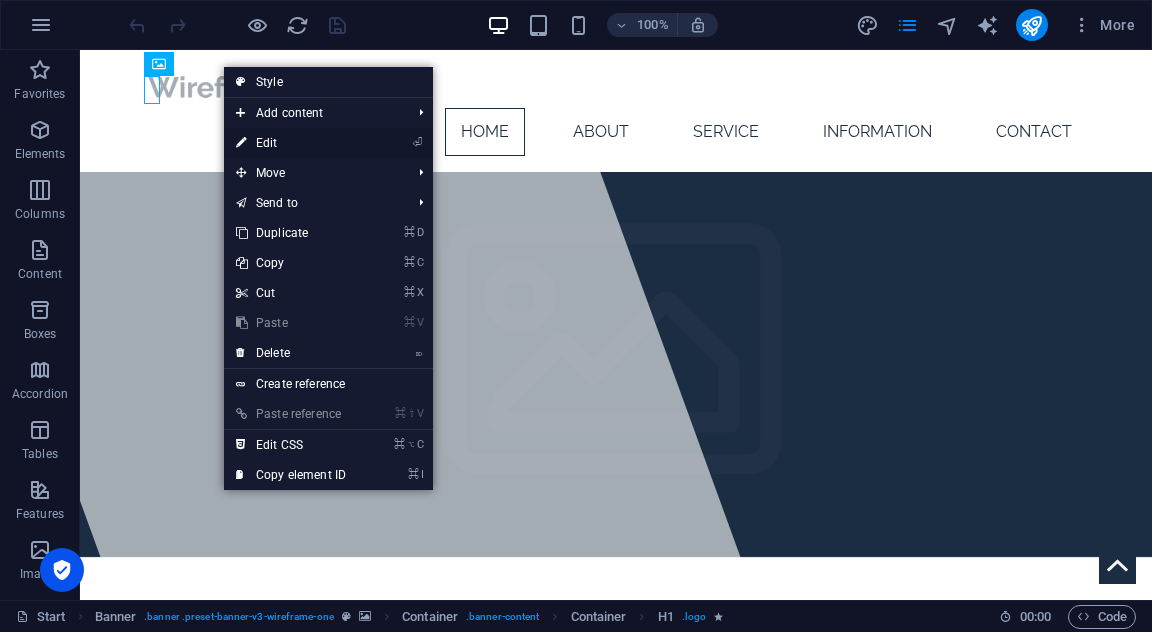 click on "⏎  Edit" at bounding box center [291, 143] 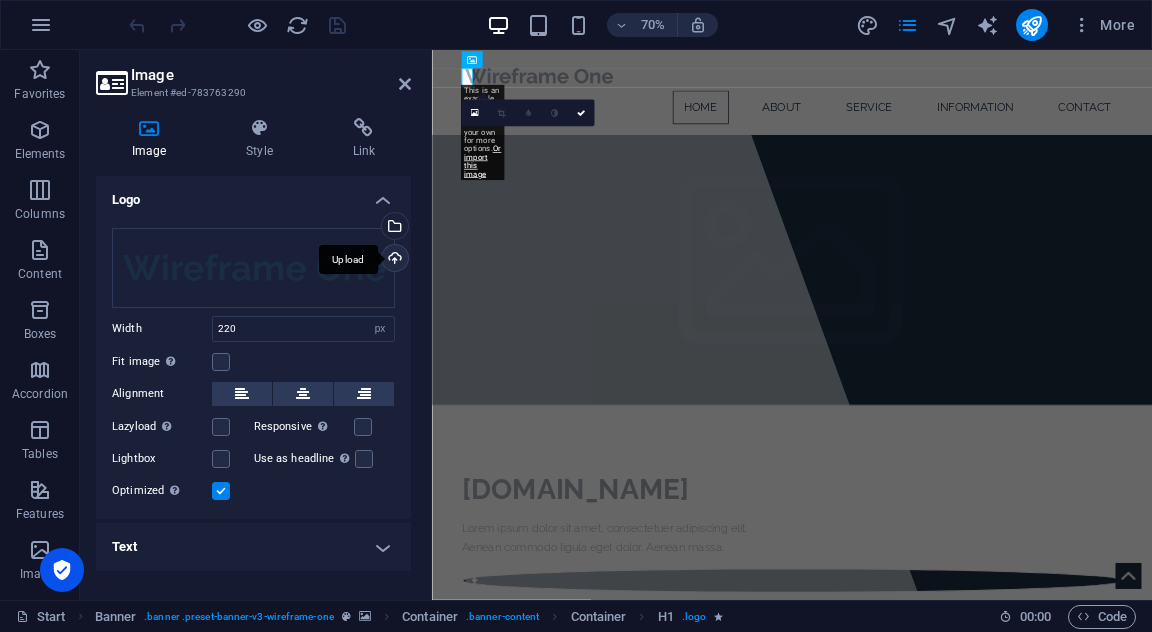 click on "Upload" at bounding box center (393, 260) 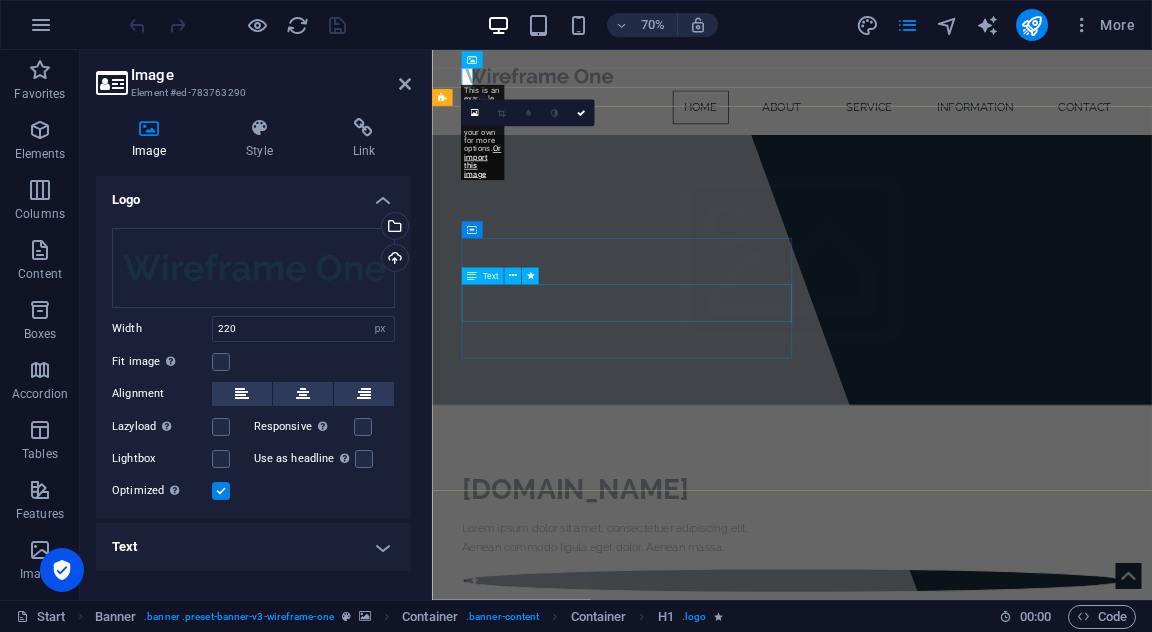click on "Lorem ipsum dolor sit amet, consectetuer adipiscing elit. Aenean commodo ligula eget dolor. Aenean massa." at bounding box center [947, 746] 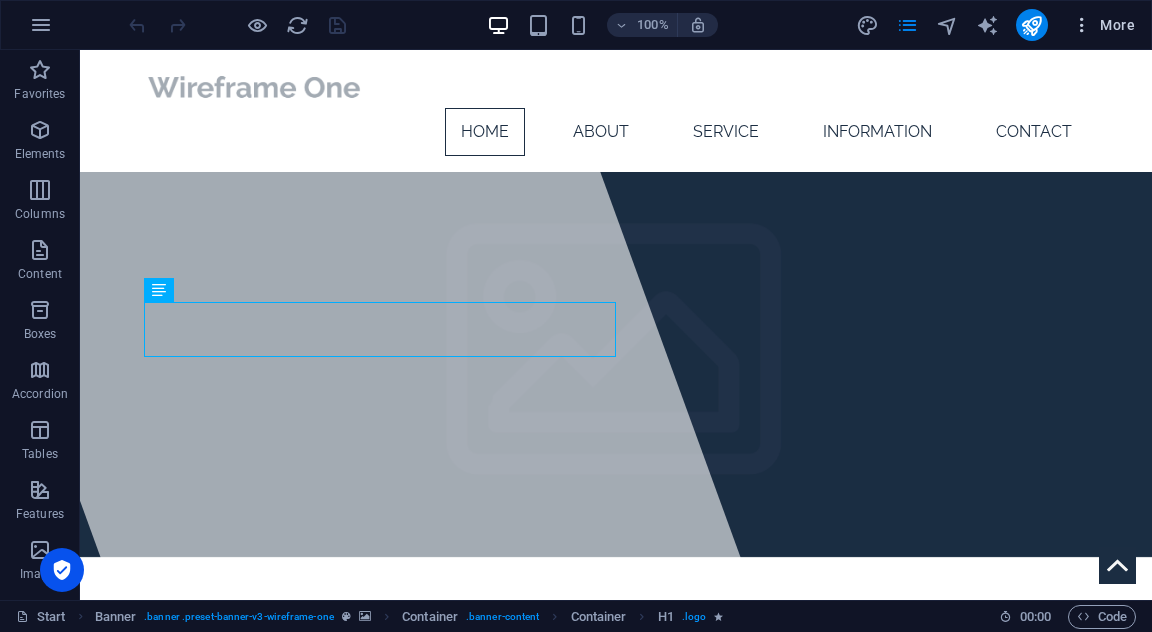 click at bounding box center [1082, 25] 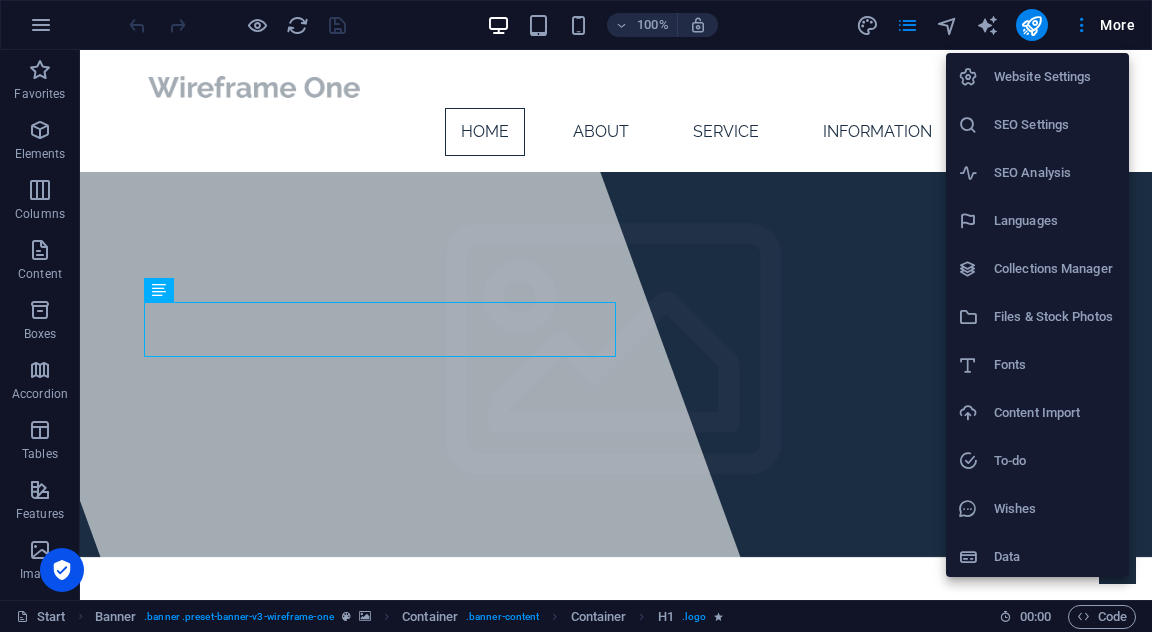 click on "Website Settings" at bounding box center [1055, 77] 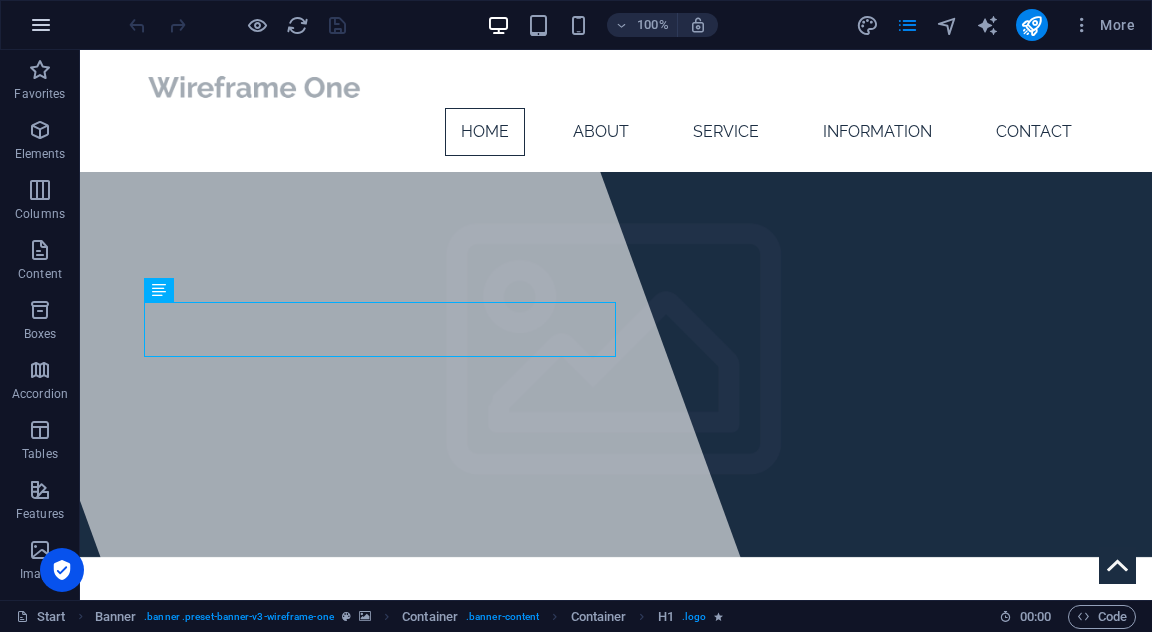 click at bounding box center [41, 25] 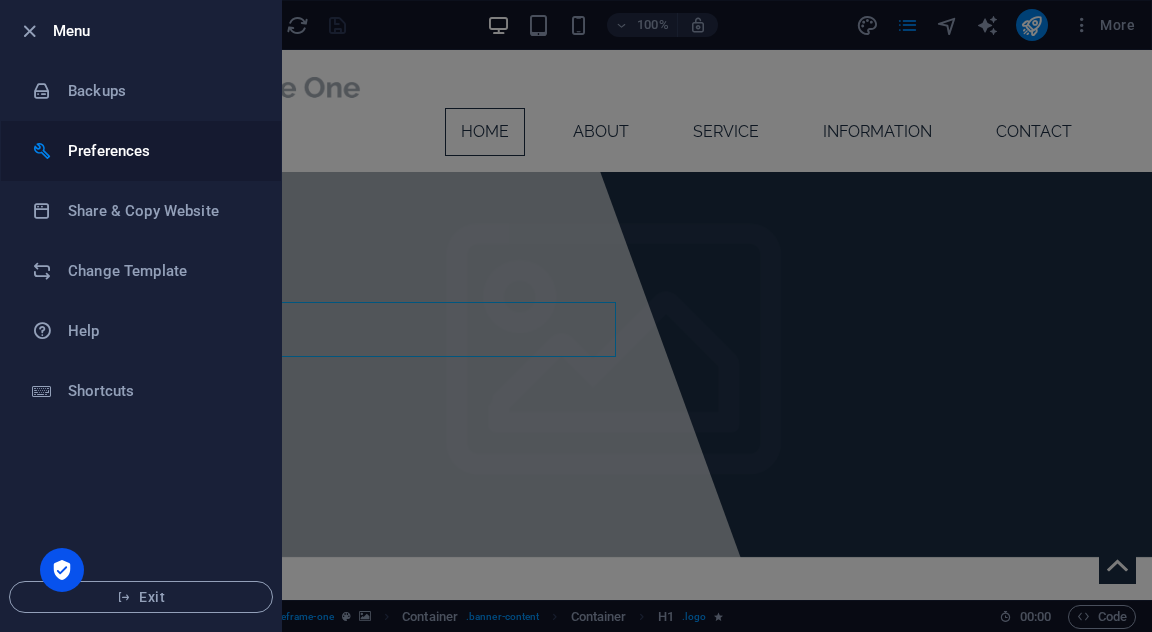 click on "Preferences" at bounding box center [141, 151] 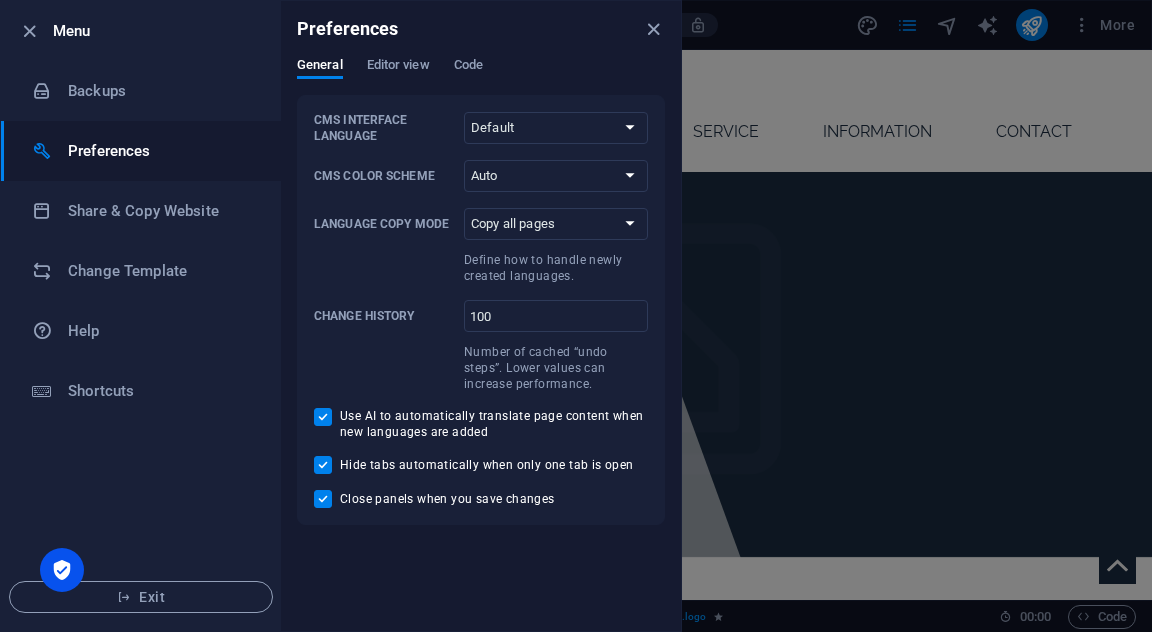 click at bounding box center [576, 316] 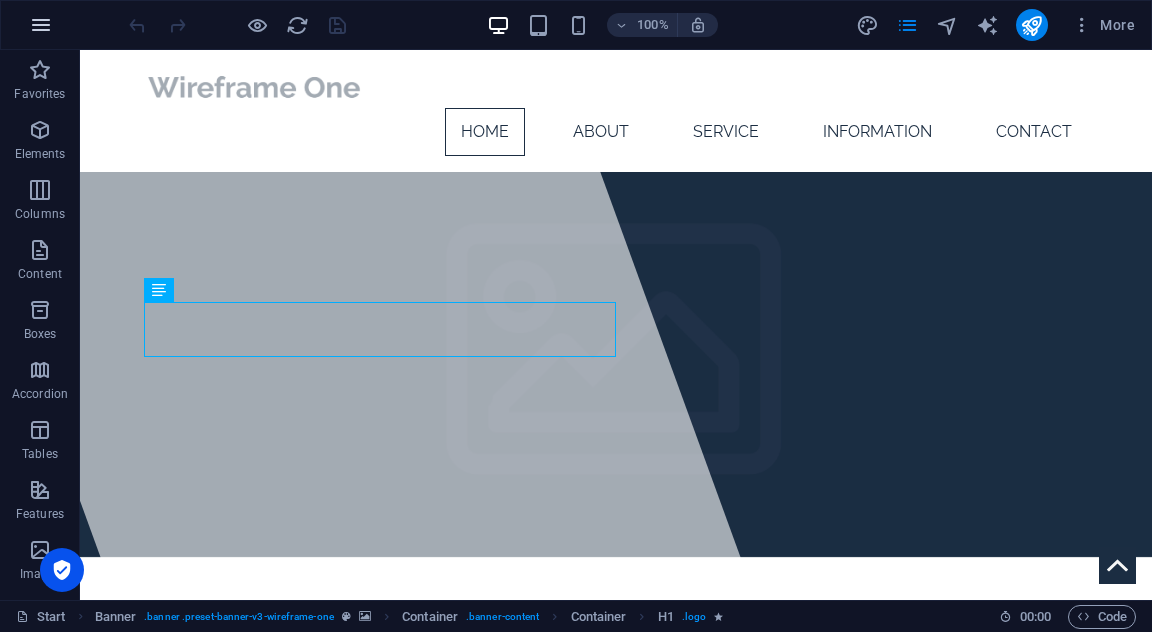 click at bounding box center [41, 25] 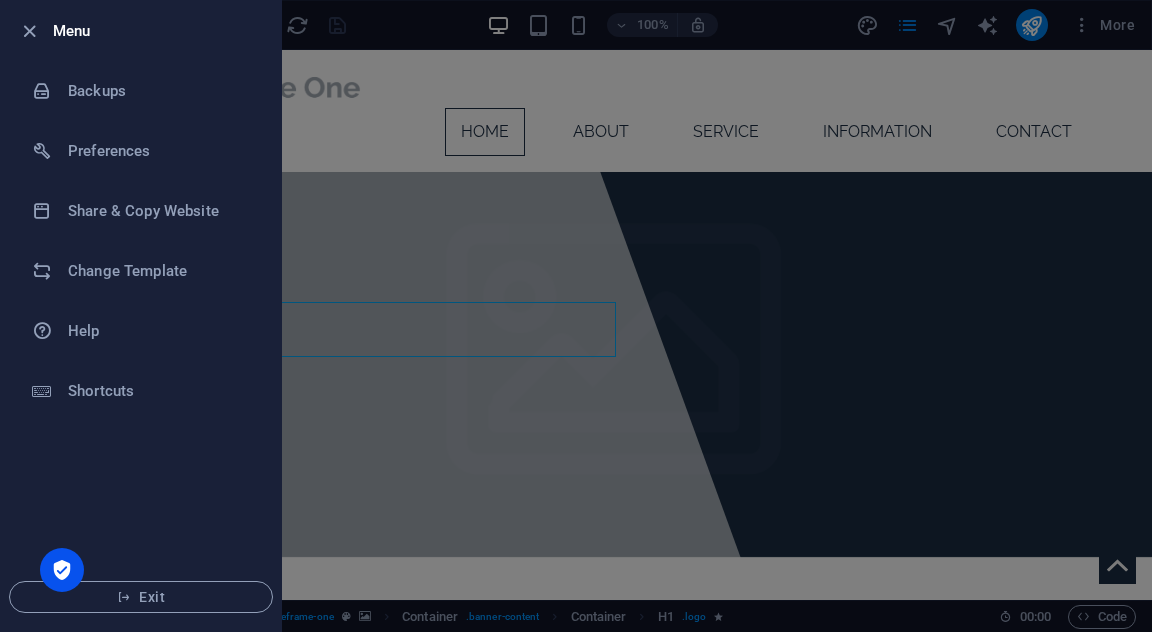 click at bounding box center (35, 31) 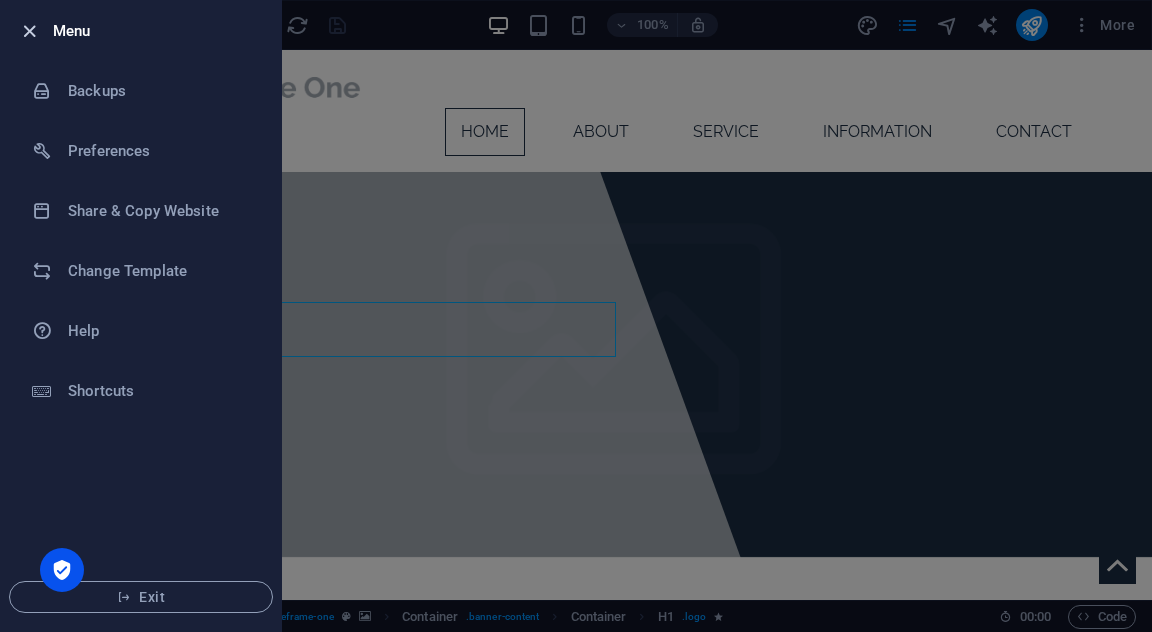 click at bounding box center (29, 31) 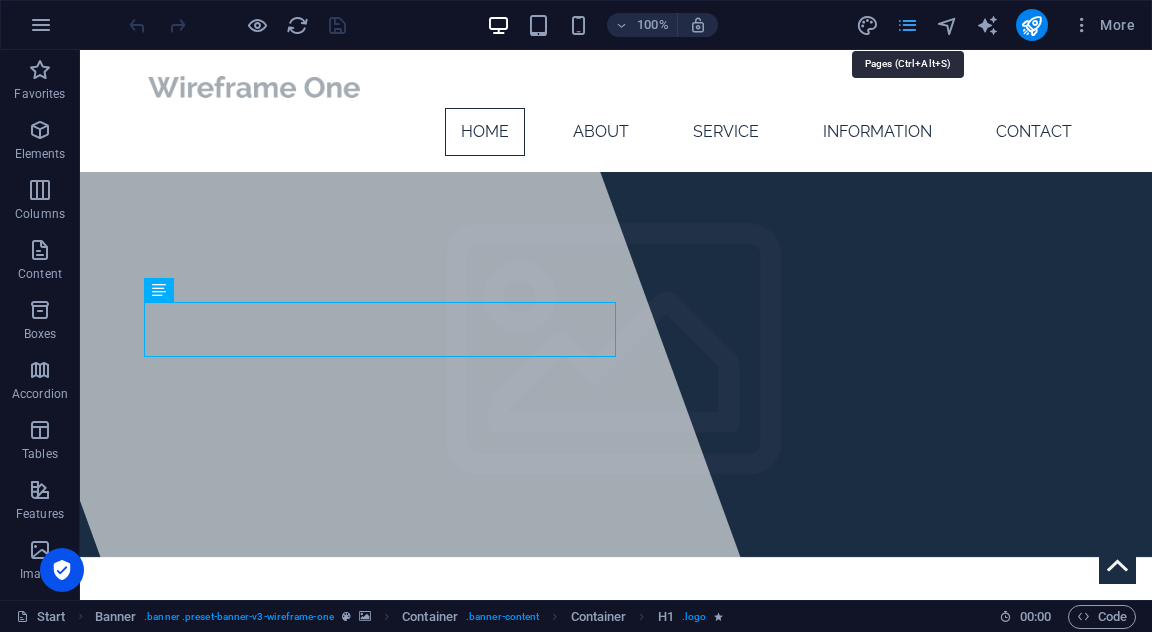 click at bounding box center [907, 25] 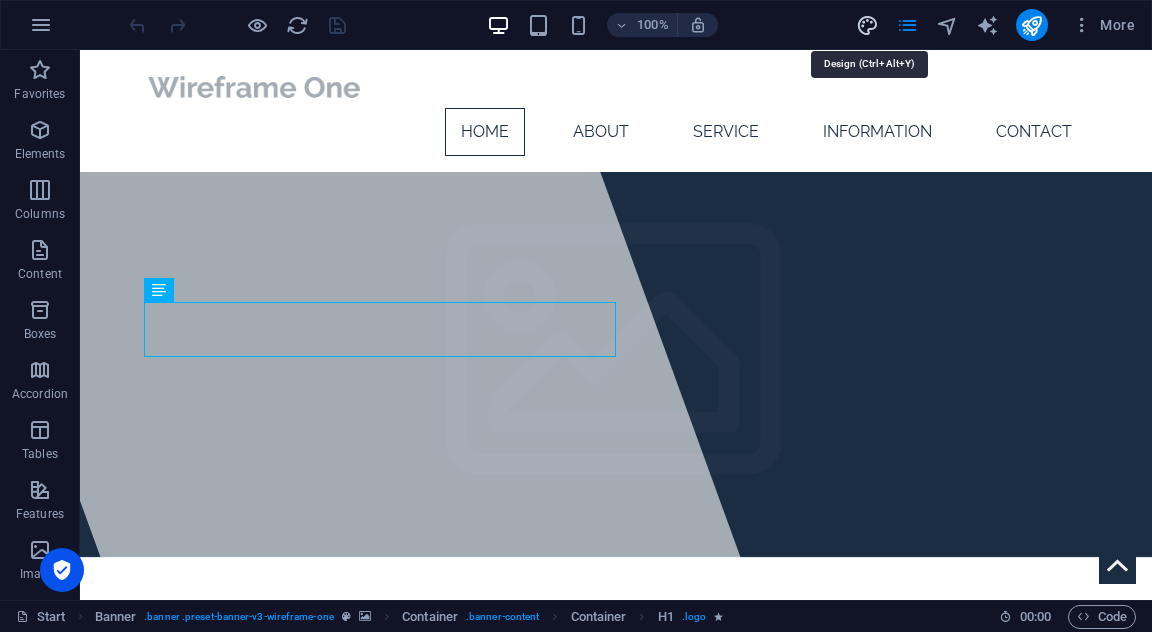 click at bounding box center [867, 25] 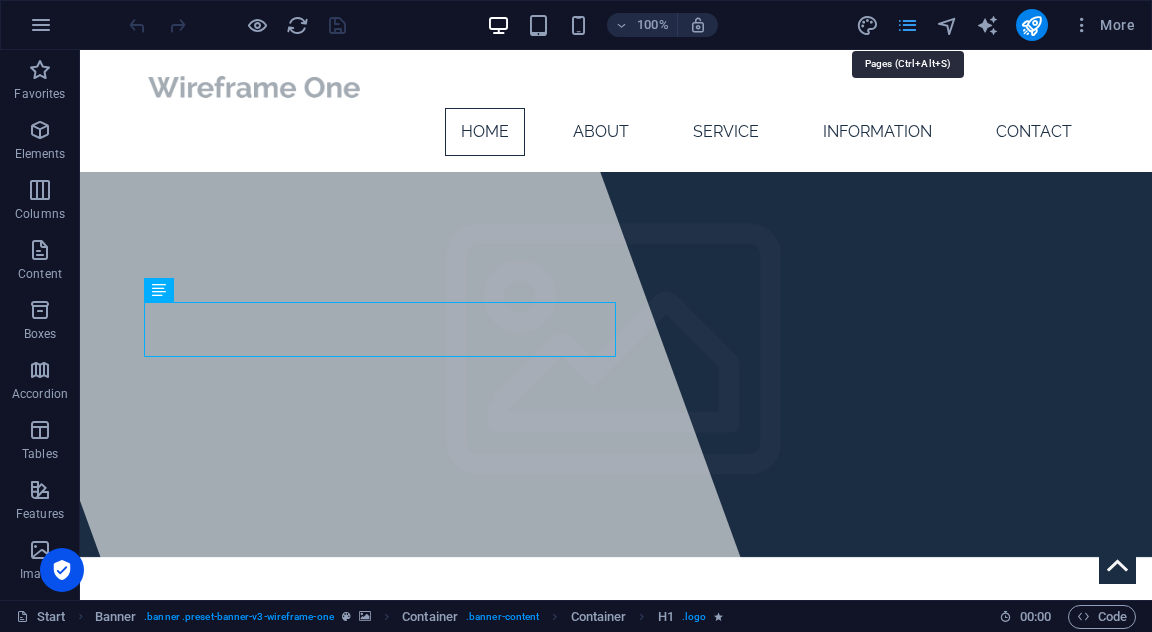 click at bounding box center (907, 25) 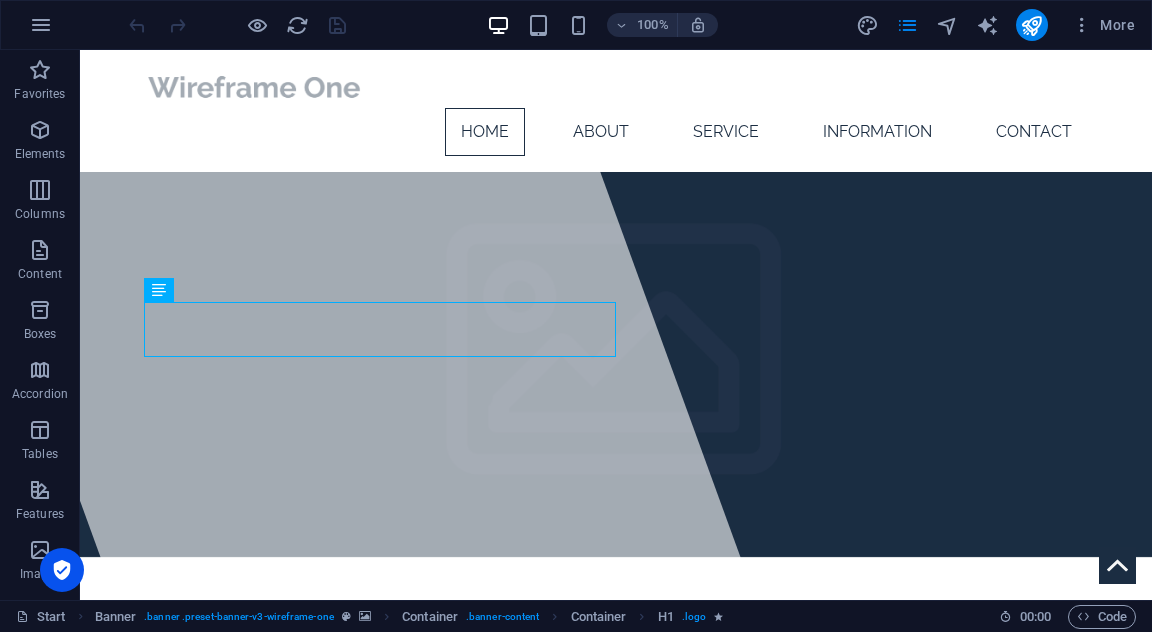 click on "More" at bounding box center [999, 25] 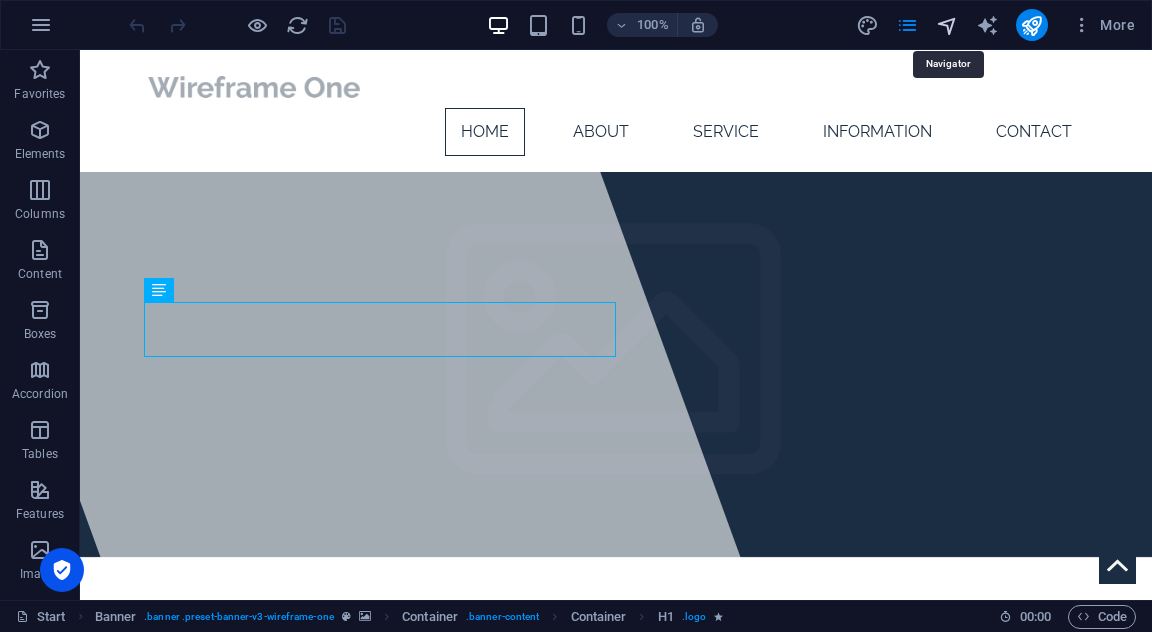 click at bounding box center [947, 25] 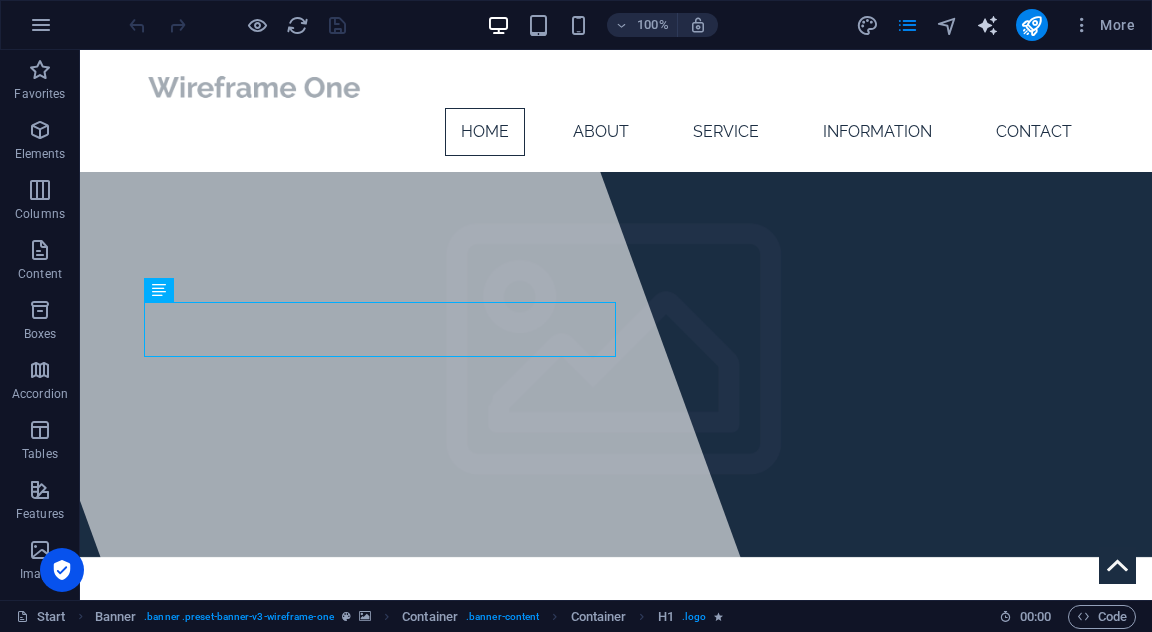 click at bounding box center [987, 25] 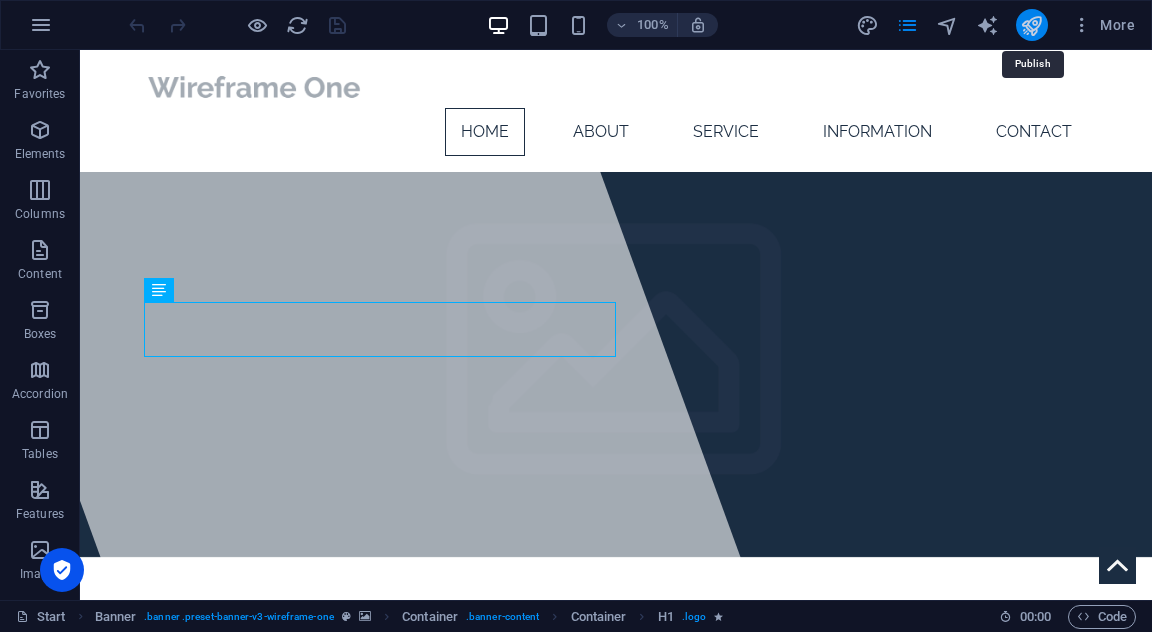click at bounding box center [1031, 25] 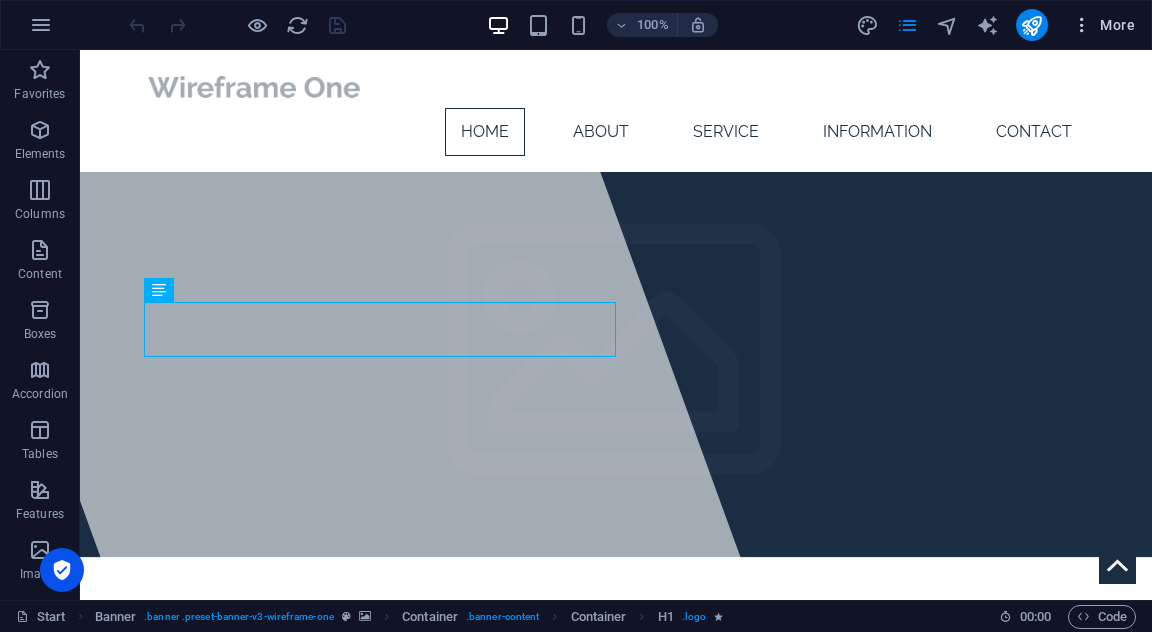click at bounding box center [1082, 25] 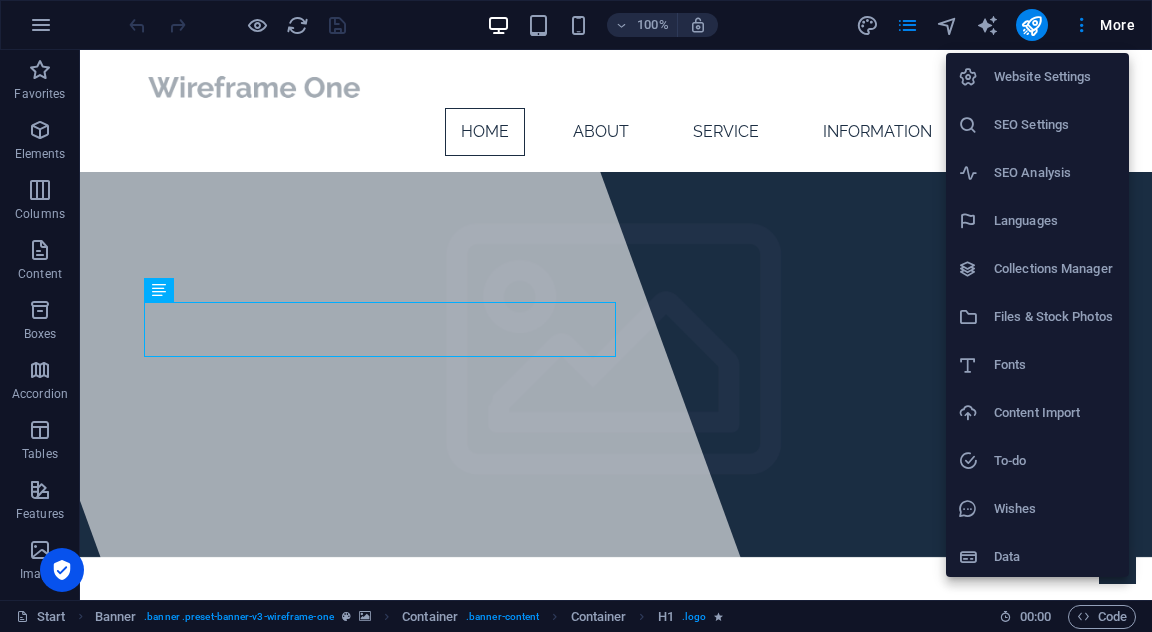 scroll, scrollTop: 4, scrollLeft: 0, axis: vertical 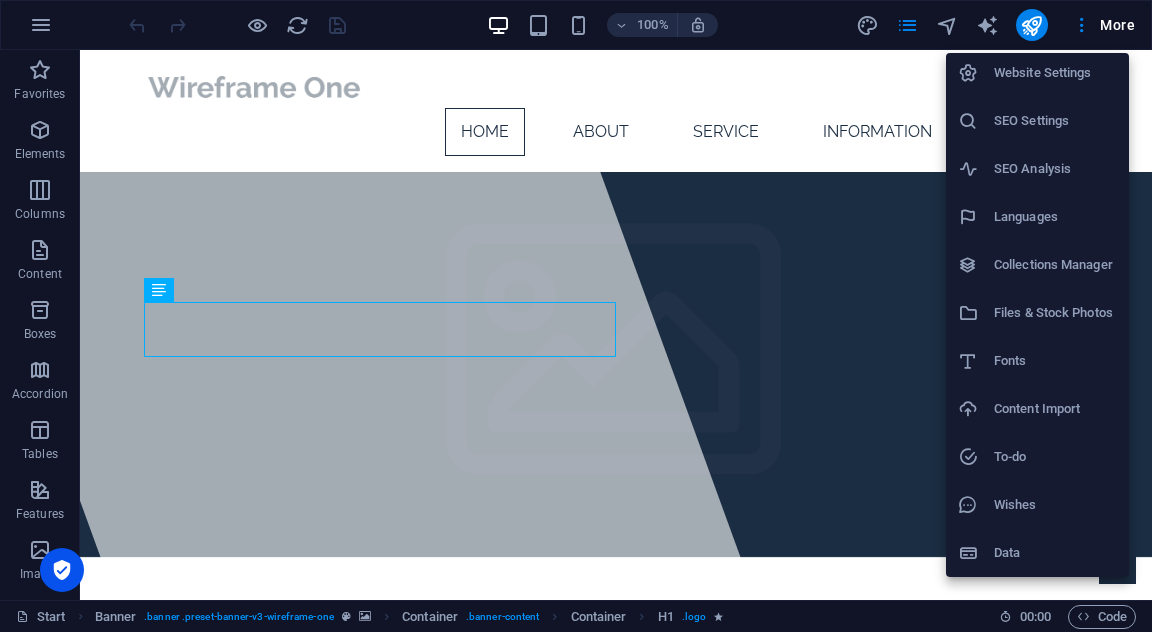 click at bounding box center [576, 316] 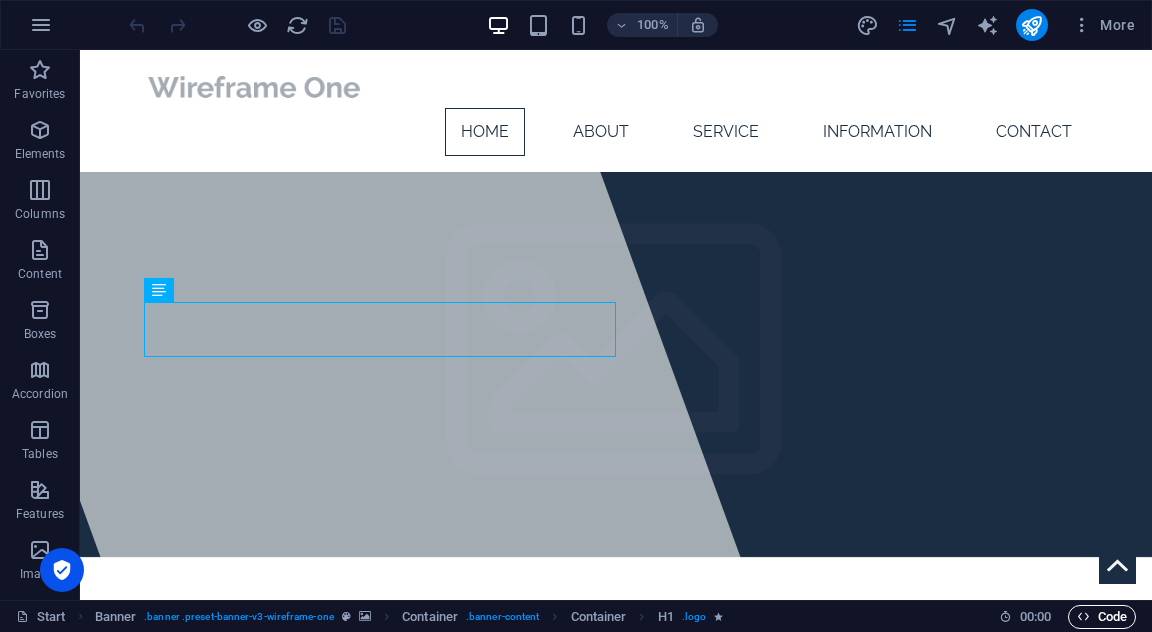 click on "Code" at bounding box center [1102, 617] 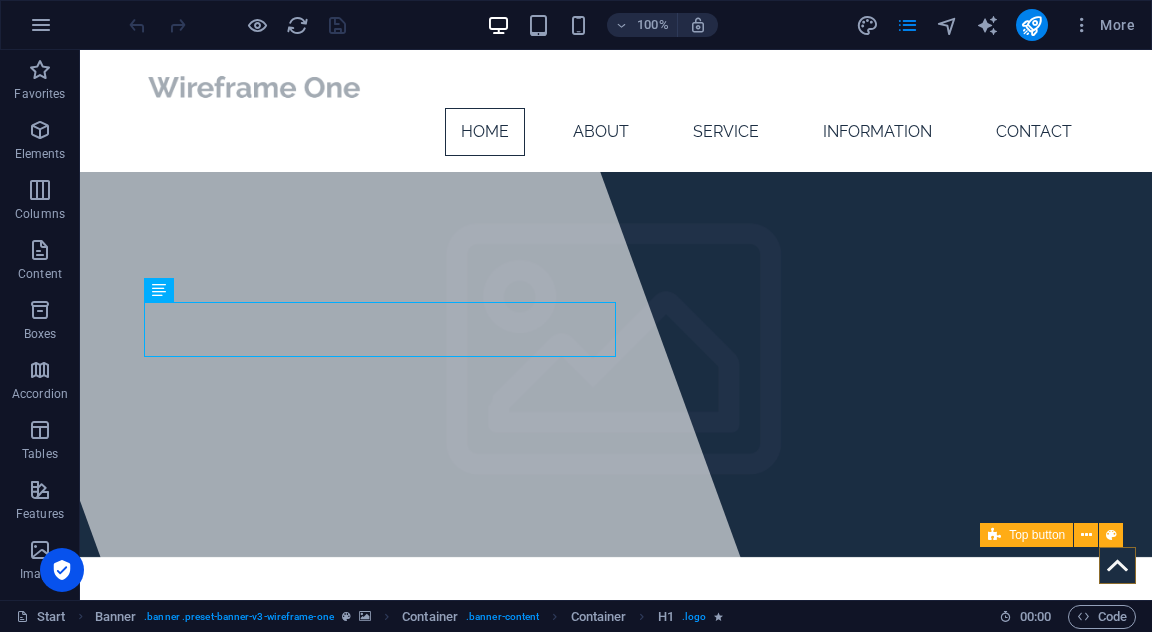 click at bounding box center (1117, 565) 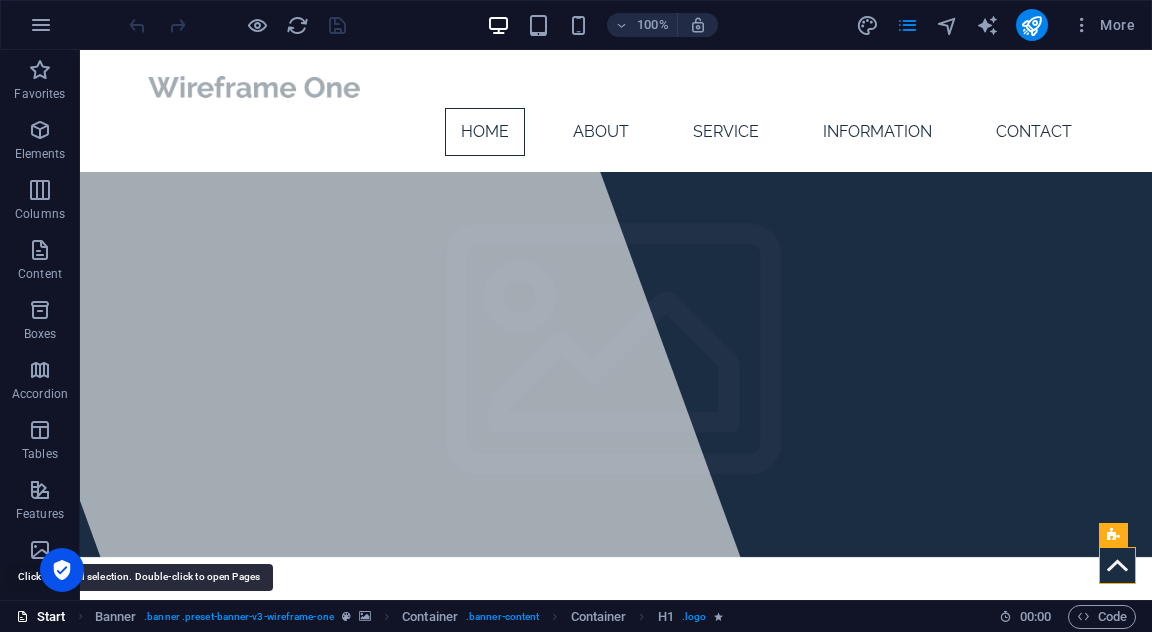 click on "Start" at bounding box center (41, 617) 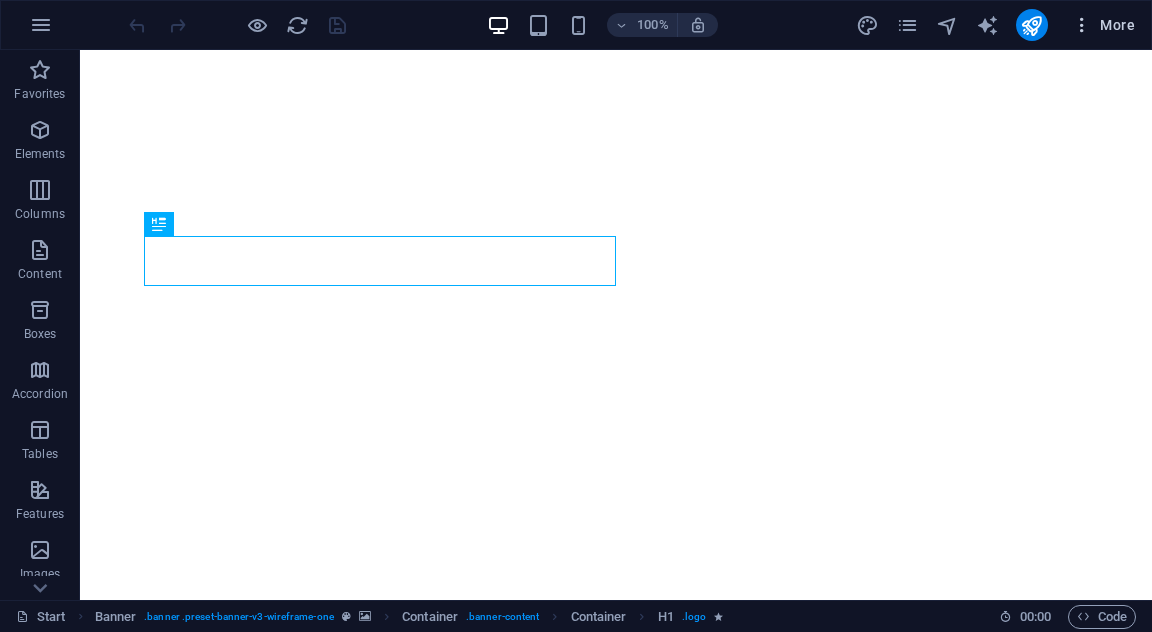 scroll, scrollTop: 0, scrollLeft: 0, axis: both 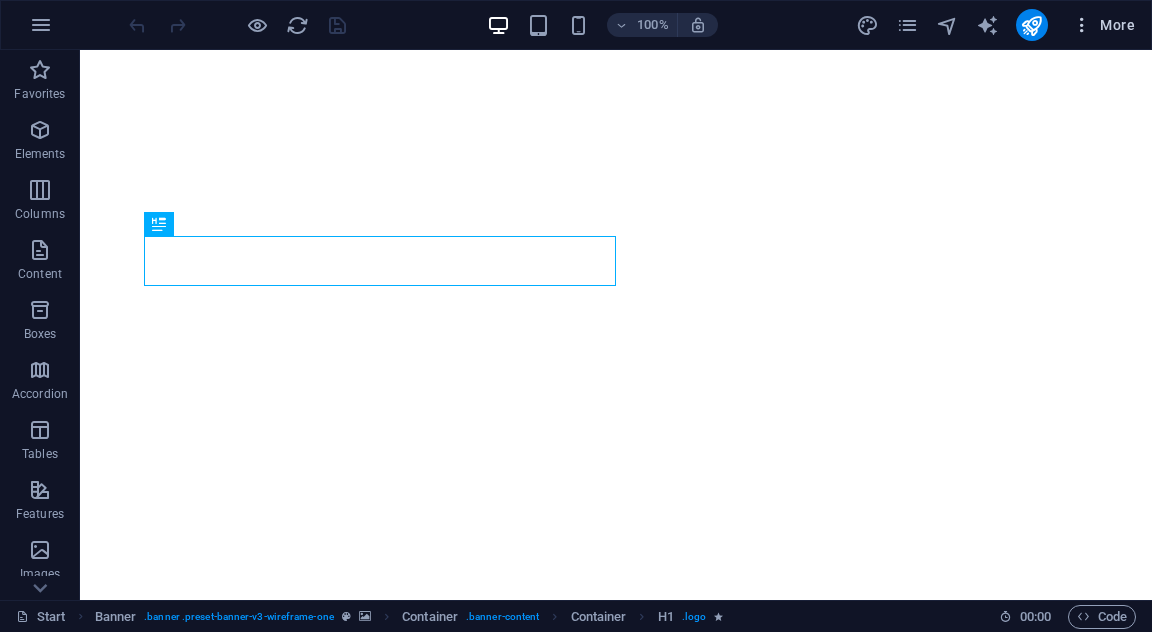 click at bounding box center [1082, 25] 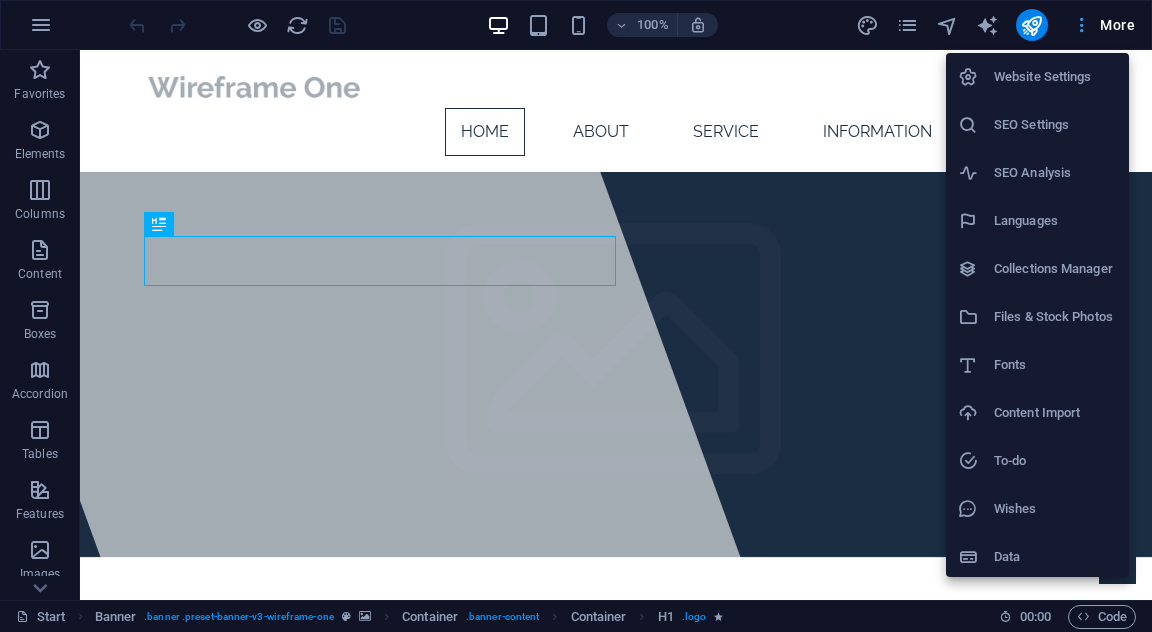 scroll, scrollTop: 0, scrollLeft: 0, axis: both 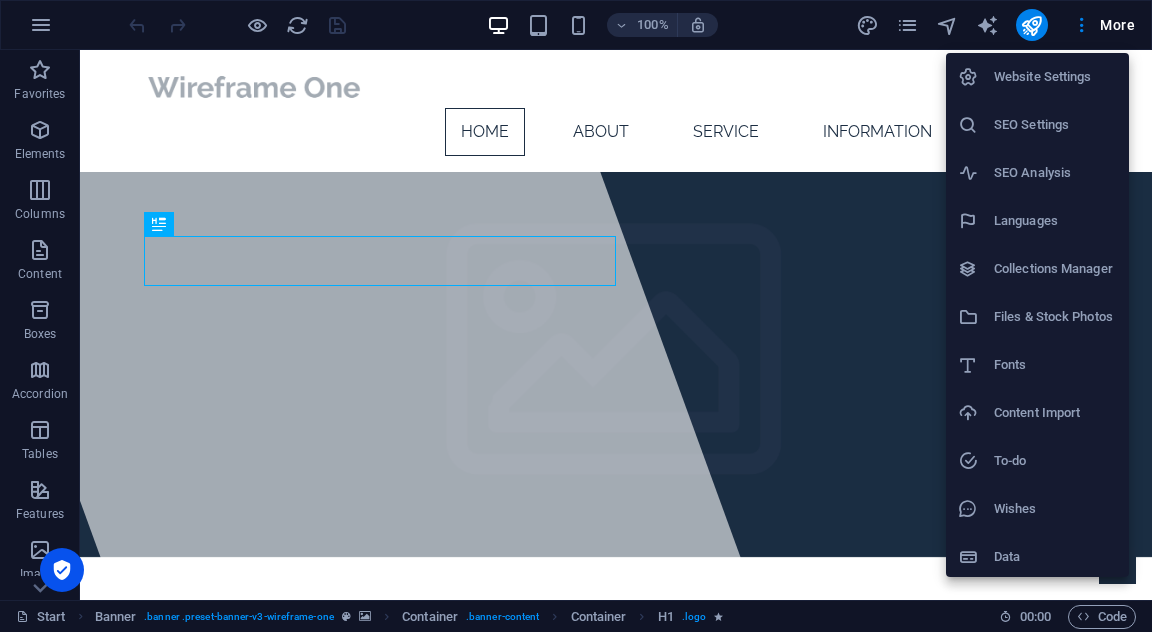 click on "Website Settings" at bounding box center [1055, 77] 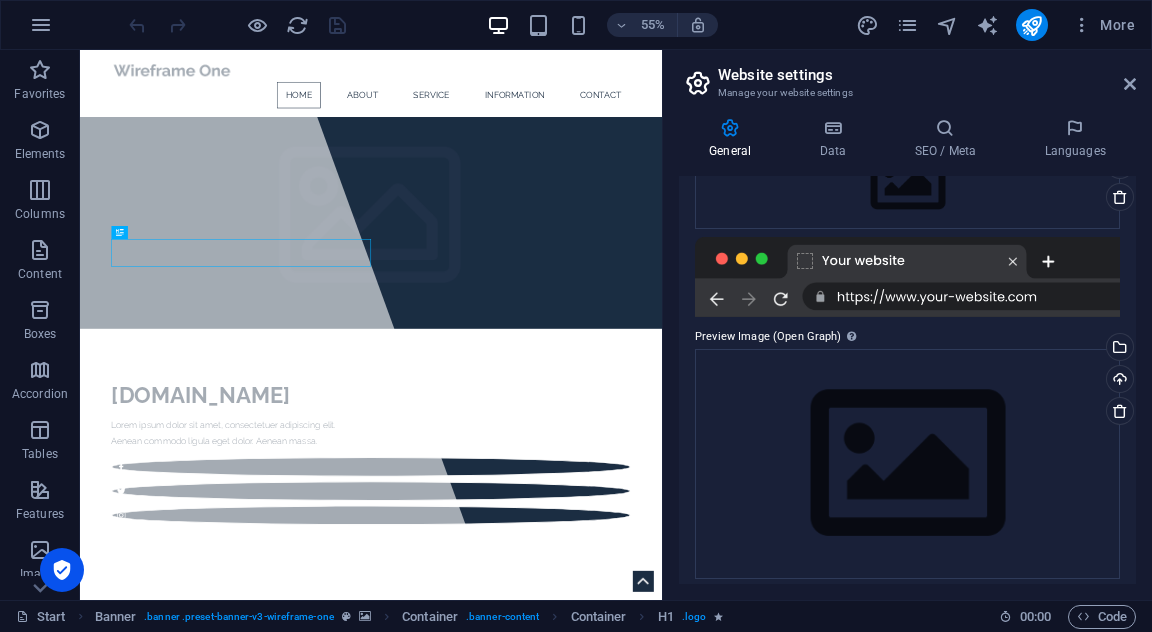 scroll, scrollTop: 273, scrollLeft: 0, axis: vertical 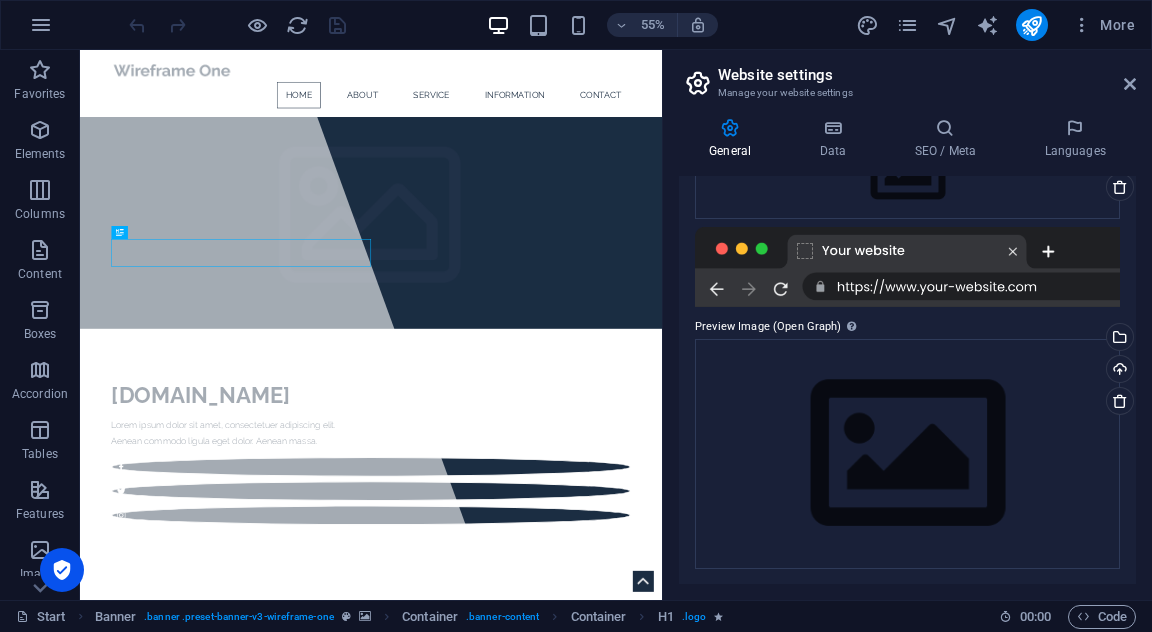 click at bounding box center [907, 267] 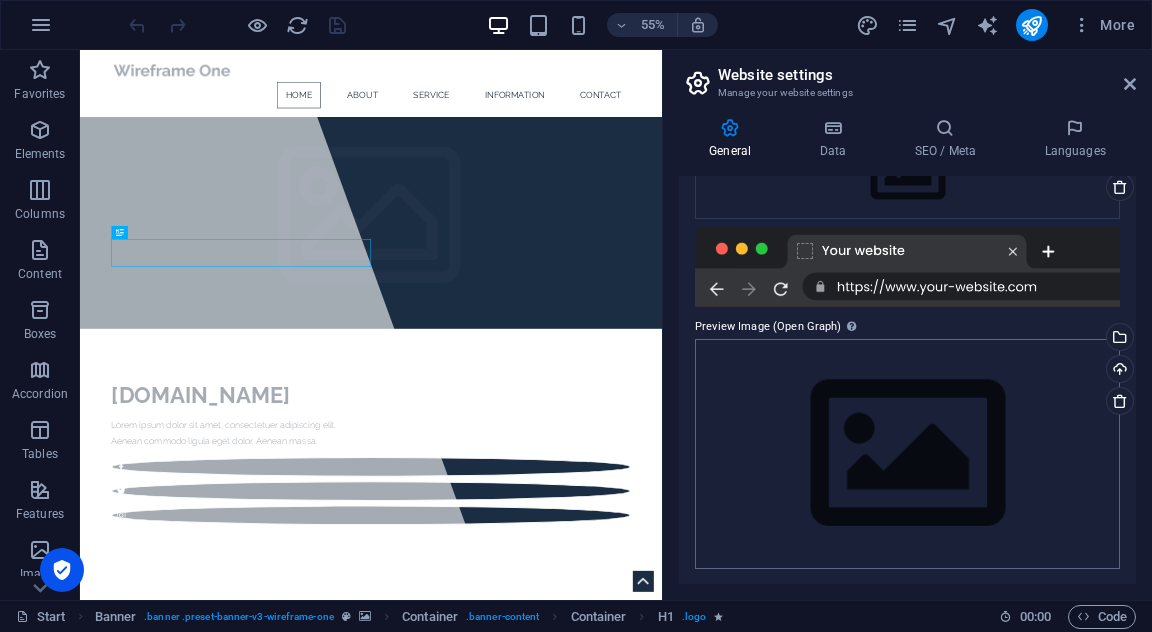scroll, scrollTop: 0, scrollLeft: 0, axis: both 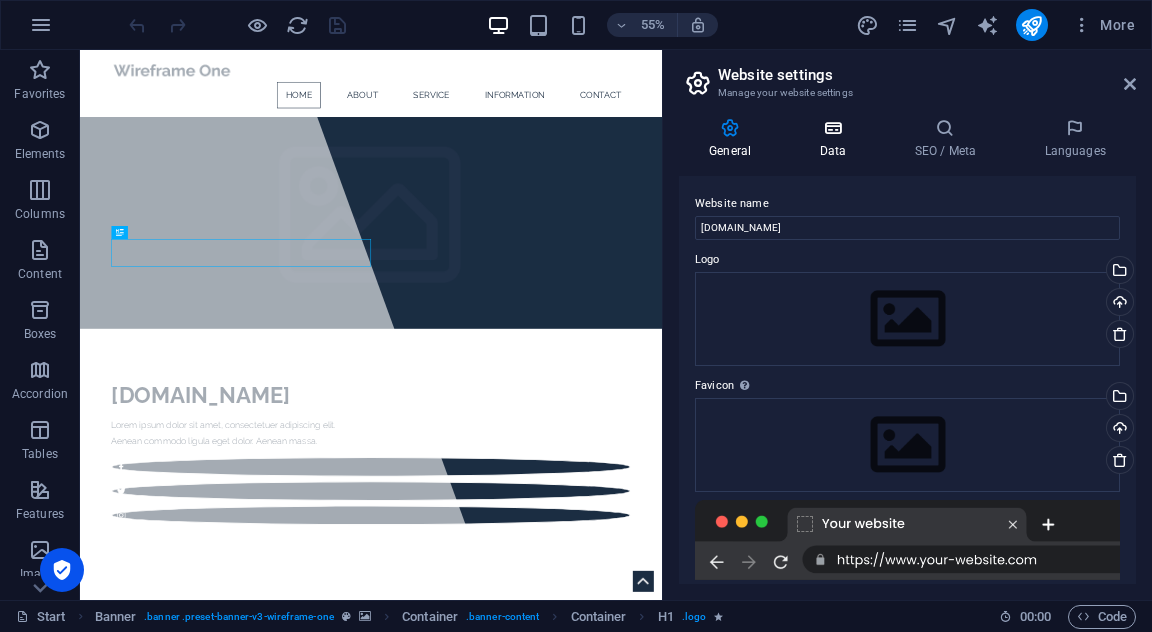 click at bounding box center [832, 128] 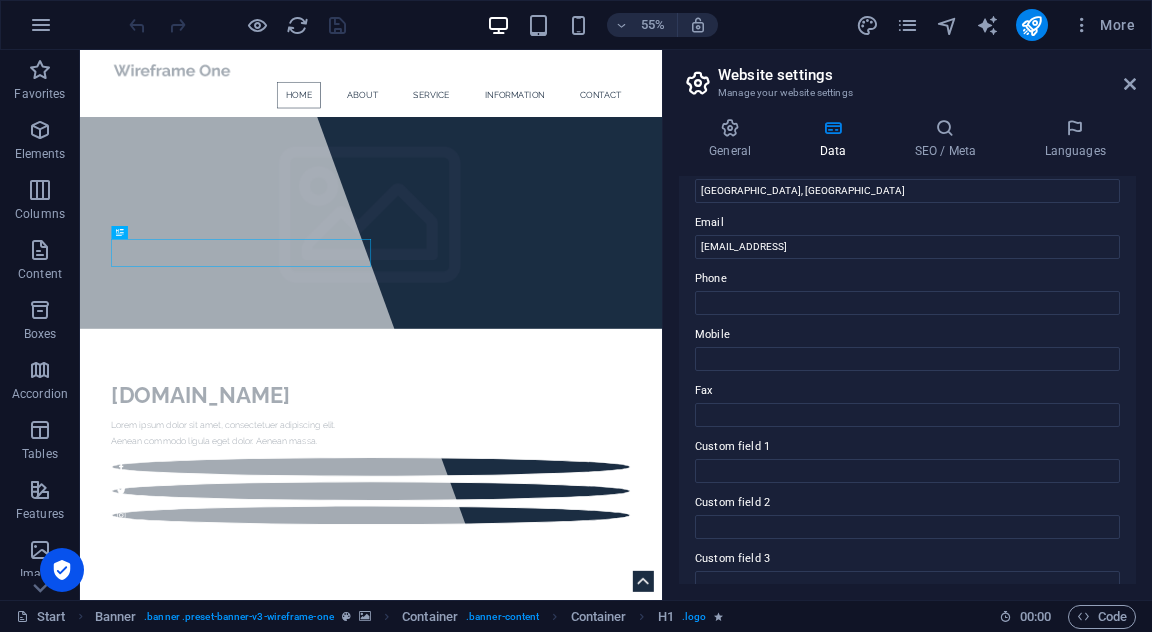scroll, scrollTop: 0, scrollLeft: 0, axis: both 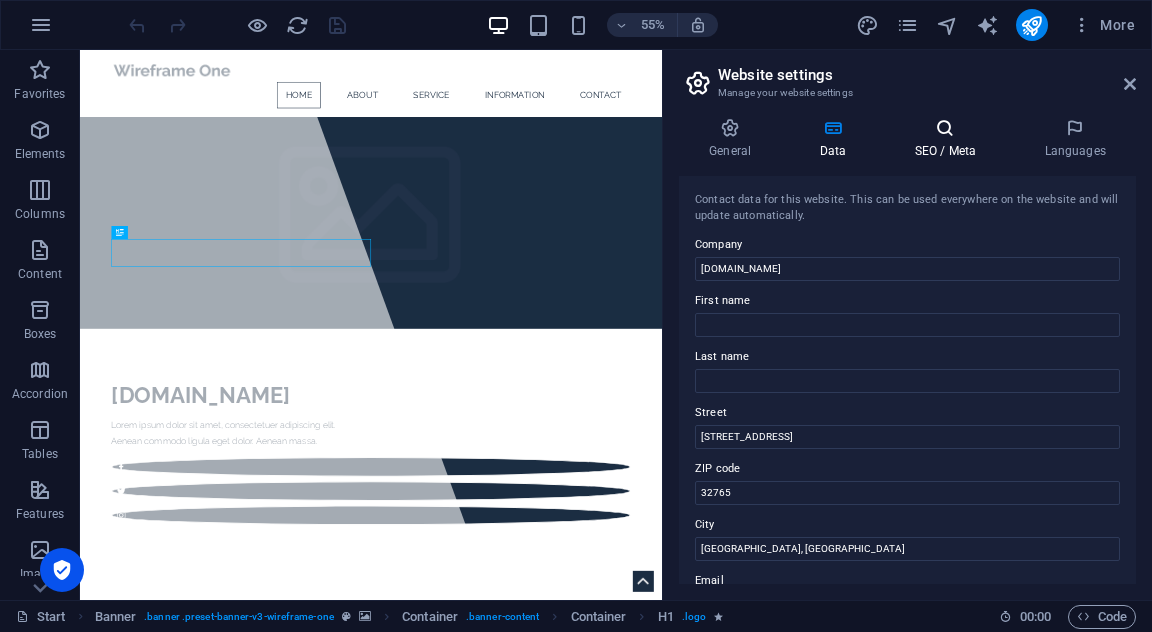 click on "SEO / Meta" at bounding box center (949, 139) 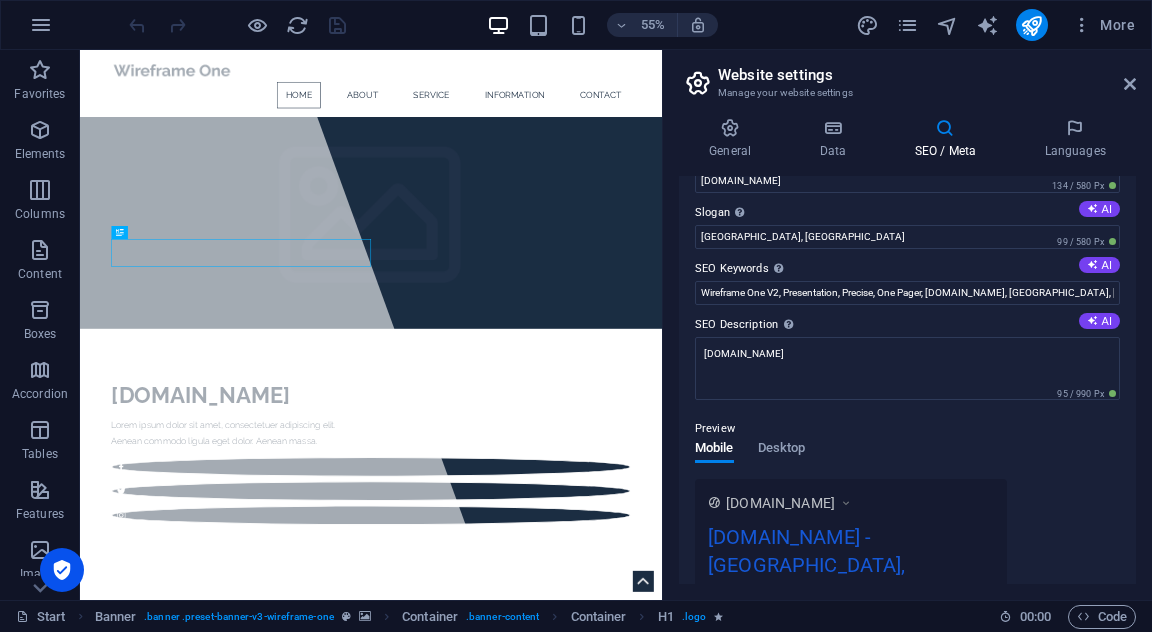 scroll, scrollTop: 0, scrollLeft: 0, axis: both 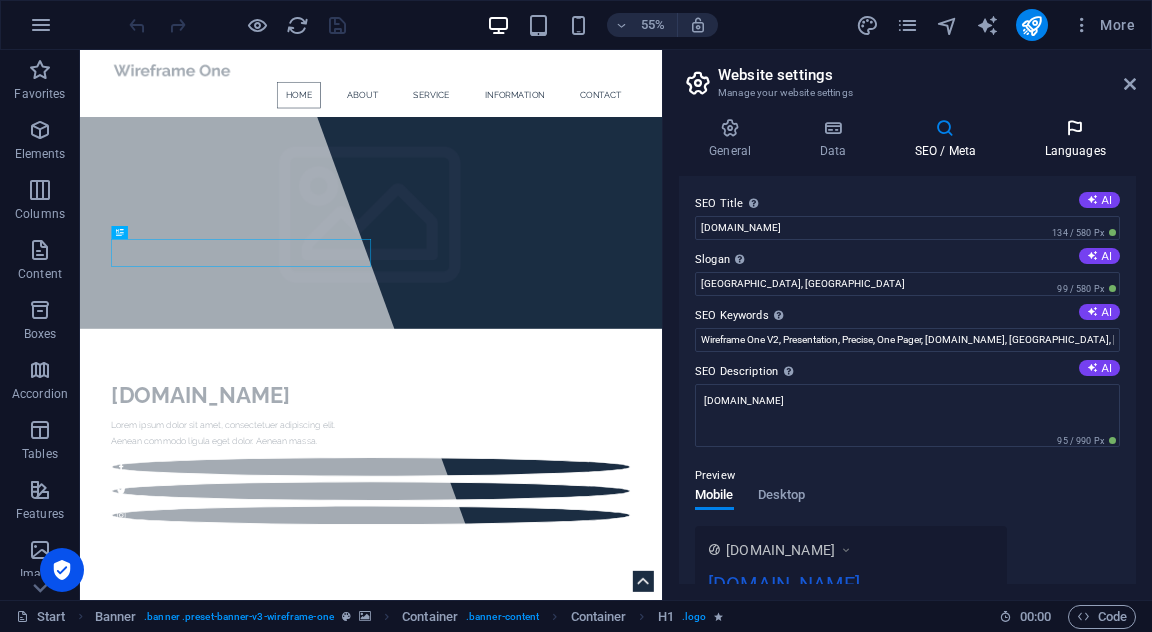 click at bounding box center [1075, 128] 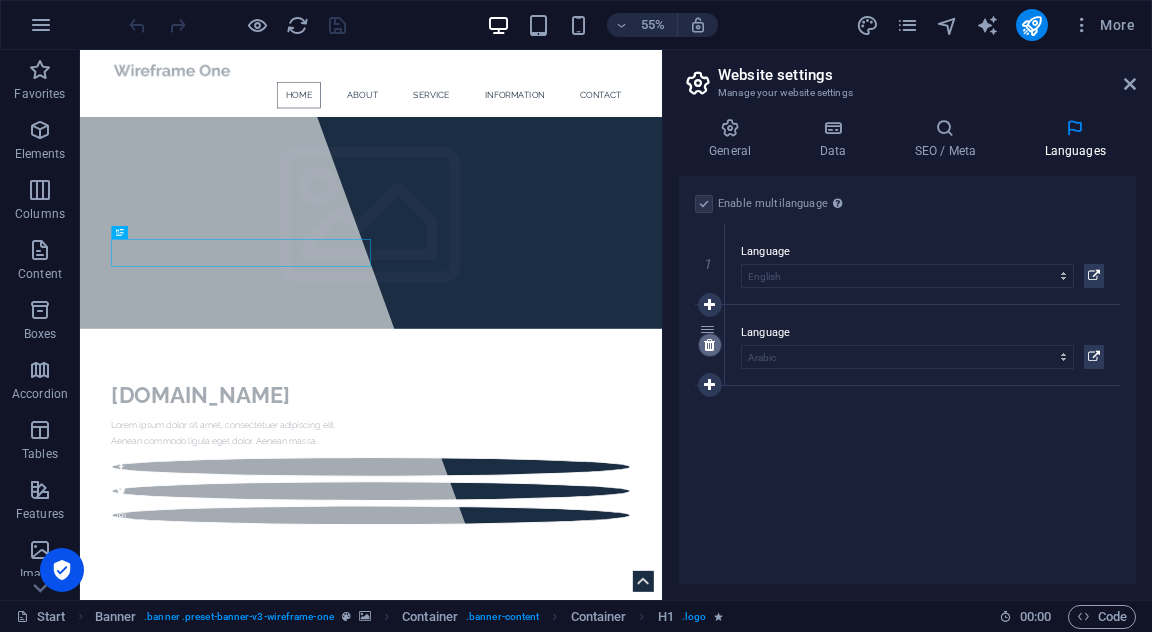 click at bounding box center [710, 345] 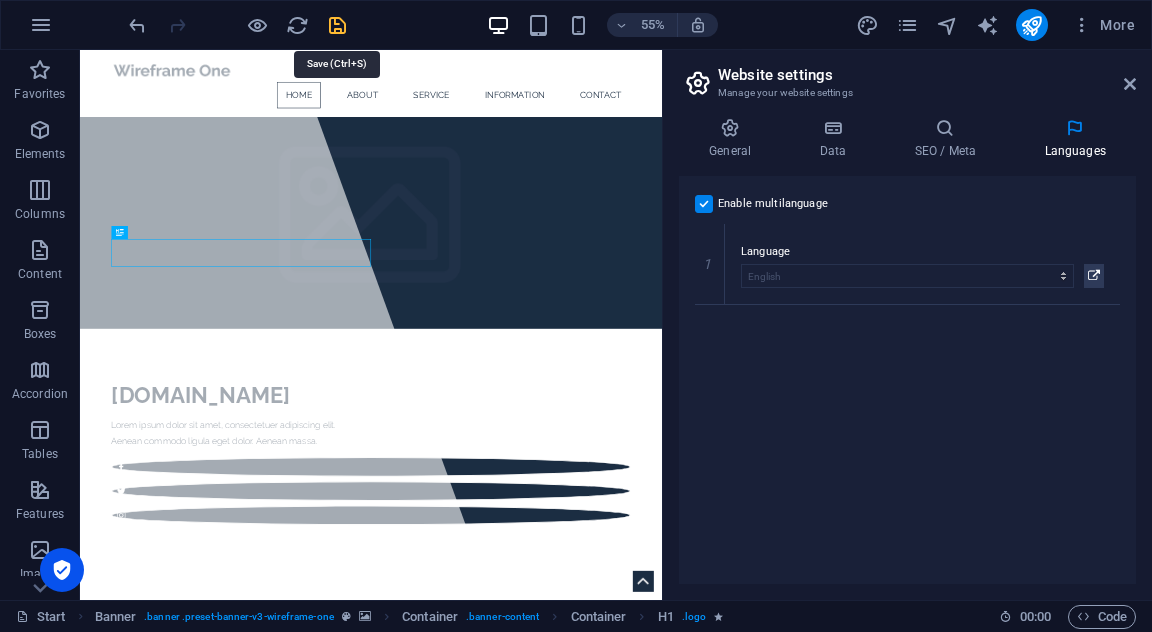 click at bounding box center [337, 25] 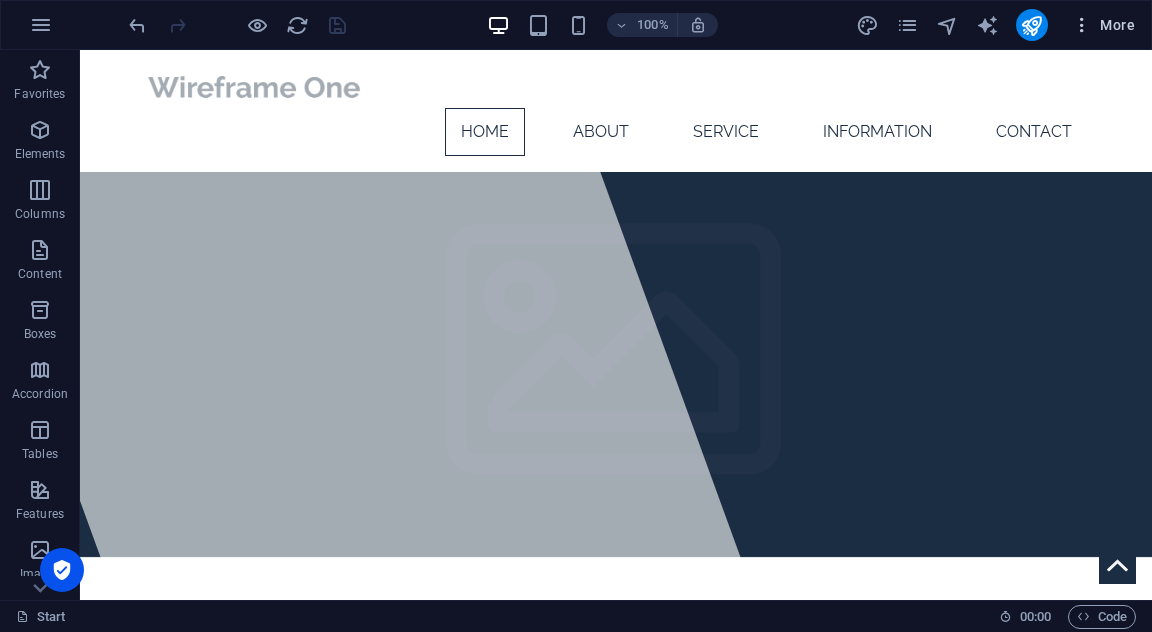 click at bounding box center (1082, 25) 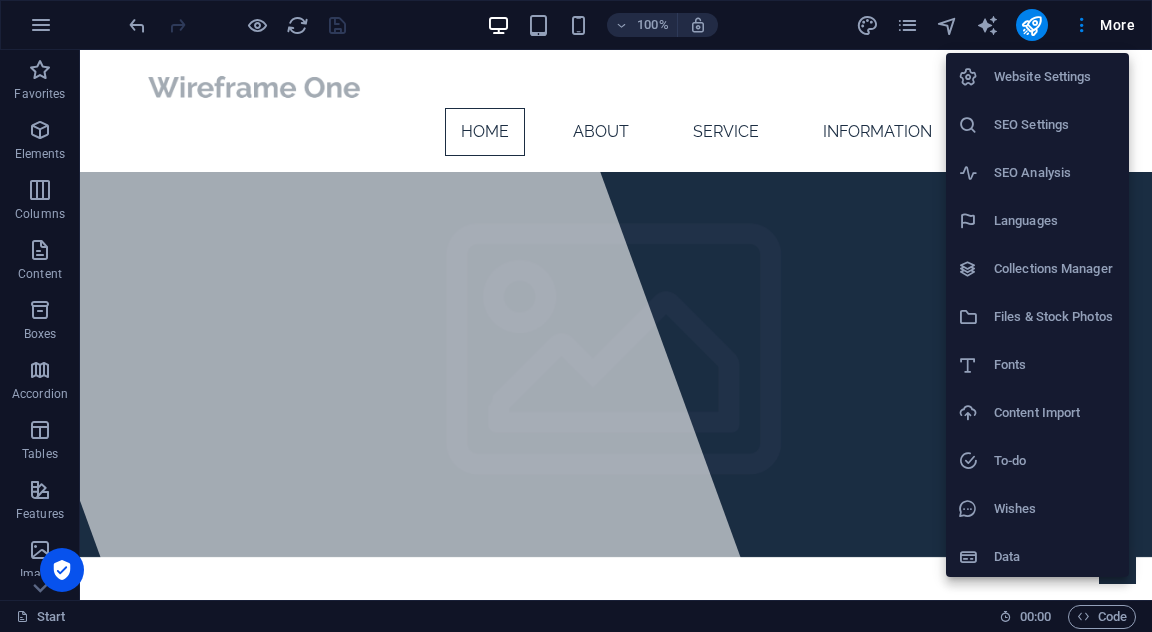 click on "Languages" at bounding box center (1055, 221) 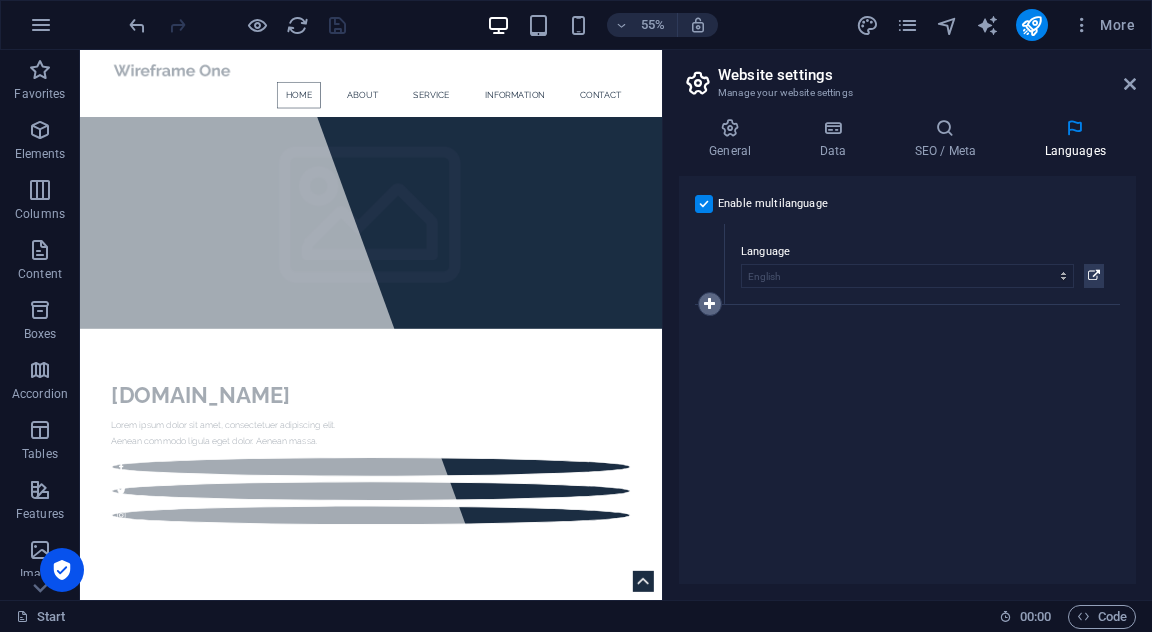 click at bounding box center (709, 304) 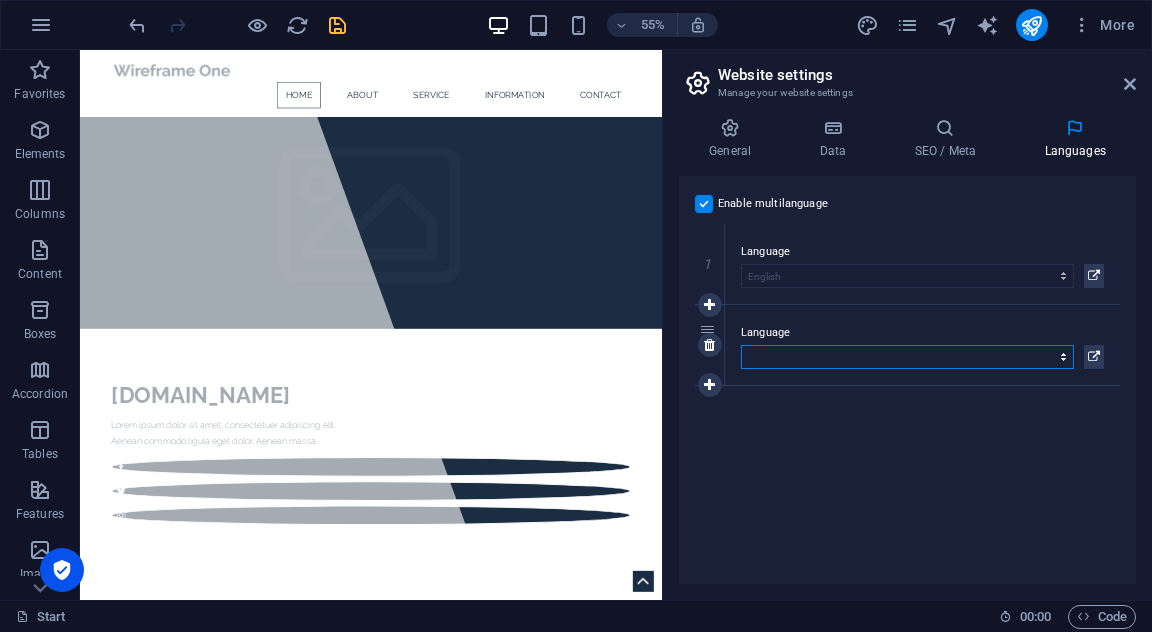 click on "Abkhazian Afar Afrikaans Akan Albanian Amharic Arabic Aragonese Armenian Assamese Avaric Avestan Aymara Azerbaijani Bambara Bashkir Basque Belarusian Bengali Bihari languages Bislama Bokmål Bosnian Breton Bulgarian Burmese Catalan Central Khmer Chamorro Chechen Chinese Church Slavic Chuvash Cornish Corsican Cree Croatian Czech Danish Dutch Dzongkha English Esperanto Estonian Ewe Faroese Farsi (Persian) Fijian Finnish French Fulah Gaelic Galician Ganda Georgian German Greek Greenlandic Guaraní Gujarati Haitian Creole Hausa Hebrew Herero Hindi Hiri Motu Hungarian Icelandic Ido Igbo Indonesian Interlingua Interlingue Inuktitut Inupiaq Irish Italian Japanese Javanese Kannada Kanuri Kashmiri Kazakh Kikuyu Kinyarwanda Komi Kongo Korean Kurdish Kwanyama Kyrgyz Lao Latin Latvian Limburgish Lingala Lithuanian Luba-Katanga Luxembourgish Macedonian Malagasy Malay Malayalam Maldivian Maltese Manx Maori Marathi Marshallese Mongolian Nauru Navajo Ndonga Nepali North Ndebele Northern Sami Norwegian Norwegian Nynorsk Nuosu" at bounding box center (907, 357) 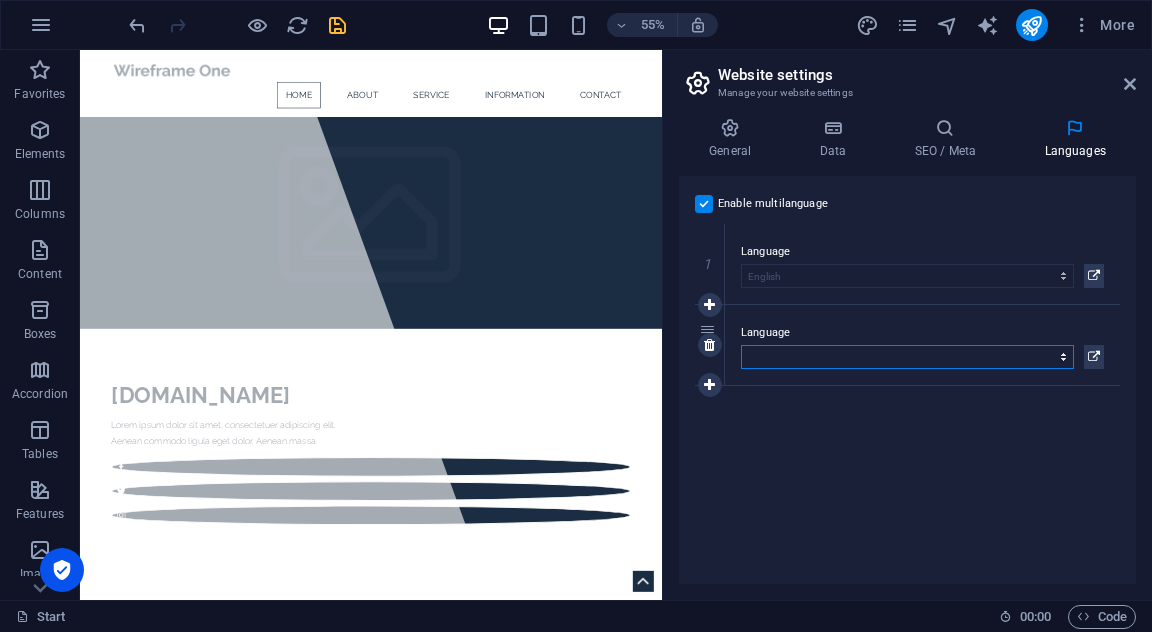 select on "6" 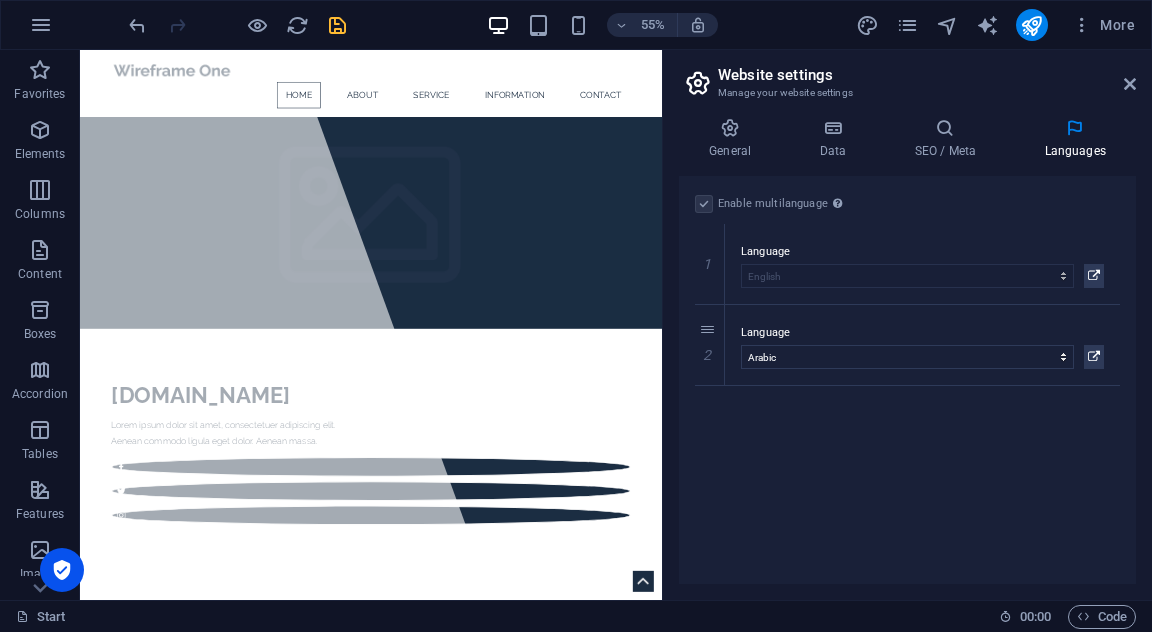 click on "Enable multilanguage To disable multilanguage delete all languages until only one language remains. Website language Abkhazian Afar Afrikaans Akan Albanian Amharic Arabic Aragonese Armenian Assamese Avaric Avestan Aymara Azerbaijani Bambara Bashkir Basque Belarusian Bengali Bihari languages Bislama Bokmål Bosnian Breton Bulgarian Burmese Catalan Central Khmer Chamorro Chechen Chinese Church Slavic Chuvash Cornish Corsican Cree Croatian Czech Danish Dutch Dzongkha English Esperanto Estonian Ewe Faroese Farsi (Persian) Fijian Finnish French Fulah Gaelic Galician Ganda Georgian German Greek Greenlandic Guaraní Gujarati Haitian Creole Hausa Hebrew Herero Hindi Hiri Motu Hungarian Icelandic Ido Igbo Indonesian Interlingua Interlingue Inuktitut Inupiaq Irish Italian Japanese Javanese Kannada Kanuri Kashmiri Kazakh Kikuyu Kinyarwanda Komi Kongo Korean Kurdish Kwanyama Kyrgyz Lao Latin Latvian Limburgish Lingala Lithuanian Luba-Katanga Luxembourgish Macedonian Malagasy Malay Malayalam Maldivian Maltese Manx Maori 1" at bounding box center [907, 380] 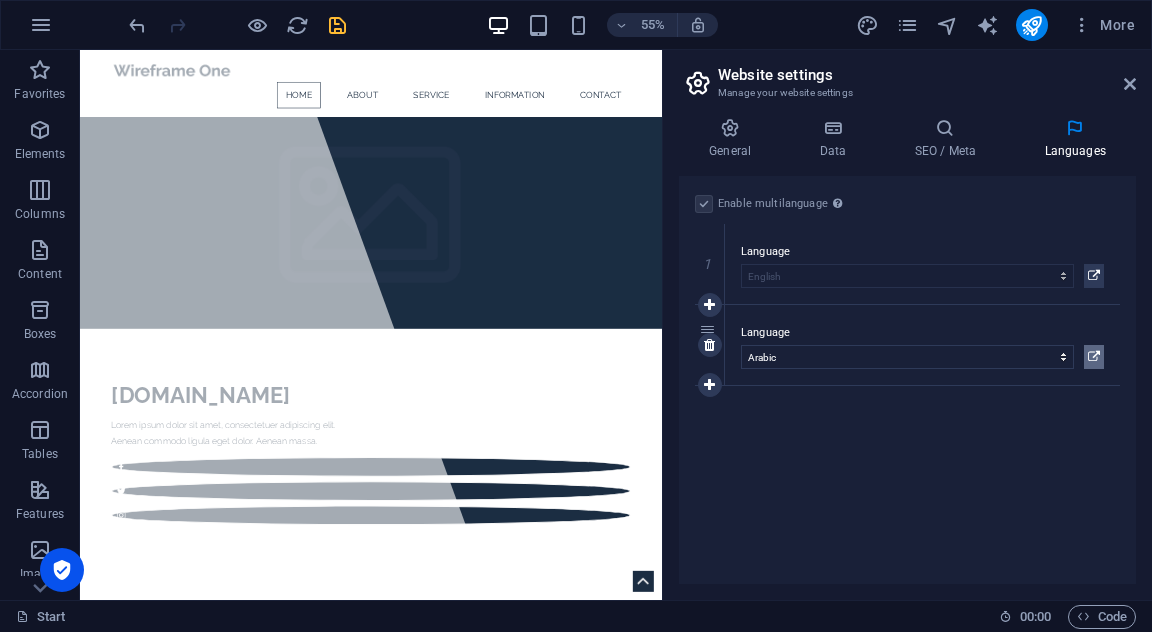 click at bounding box center (1094, 357) 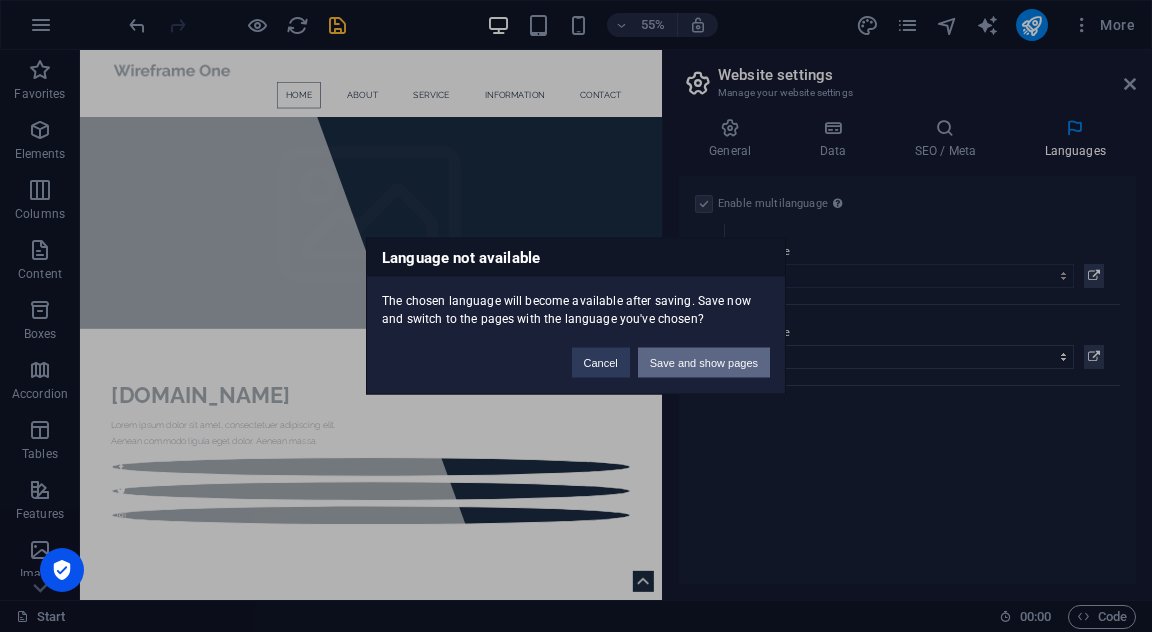 click on "Save and show pages" at bounding box center (704, 363) 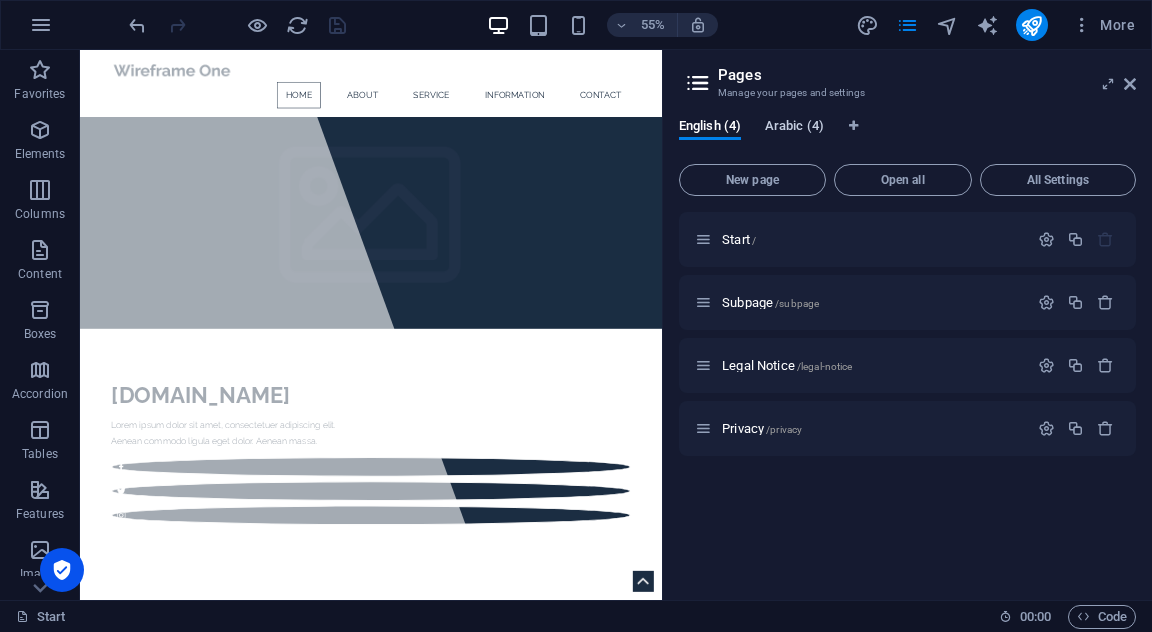 click on "Arabic (4)" at bounding box center (794, 128) 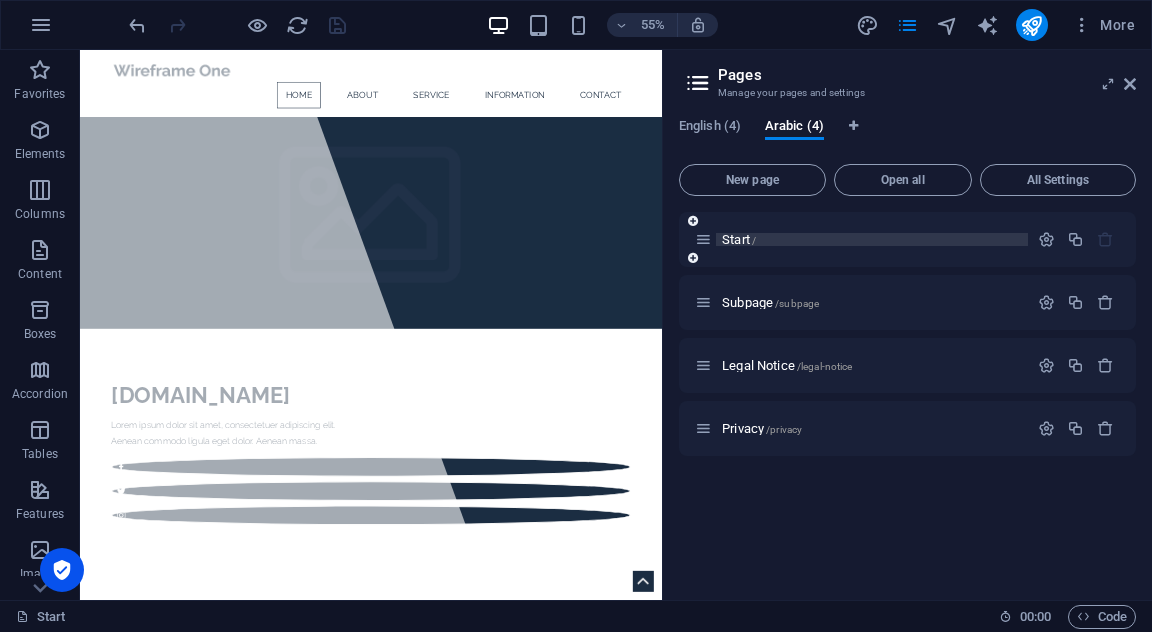 click on "Start /" at bounding box center (872, 239) 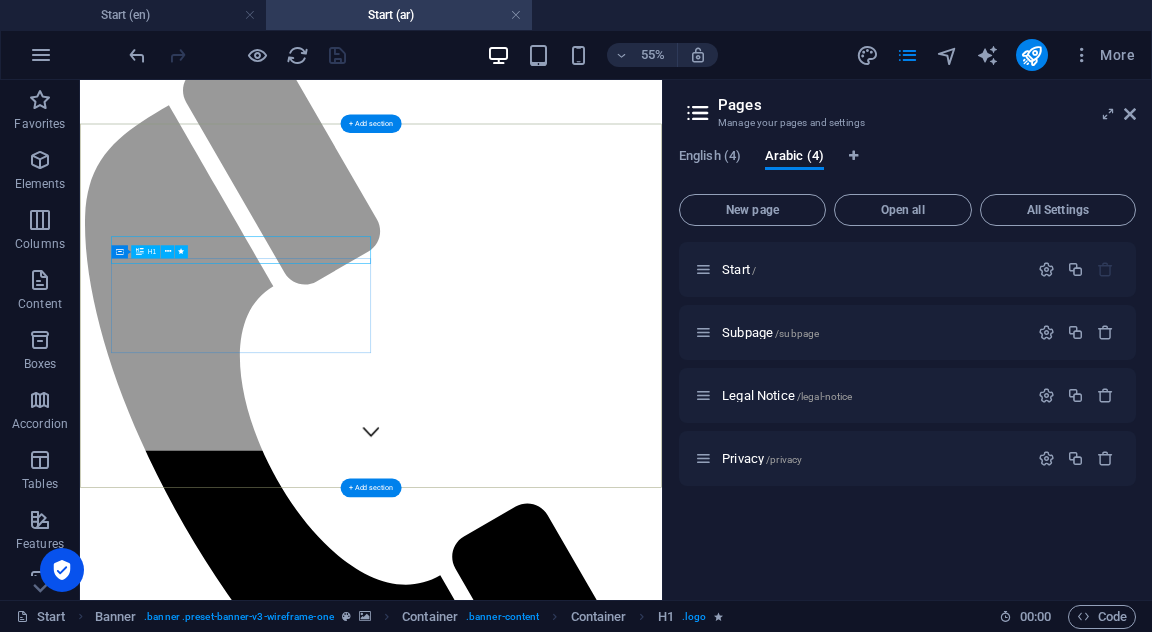scroll, scrollTop: 0, scrollLeft: 0, axis: both 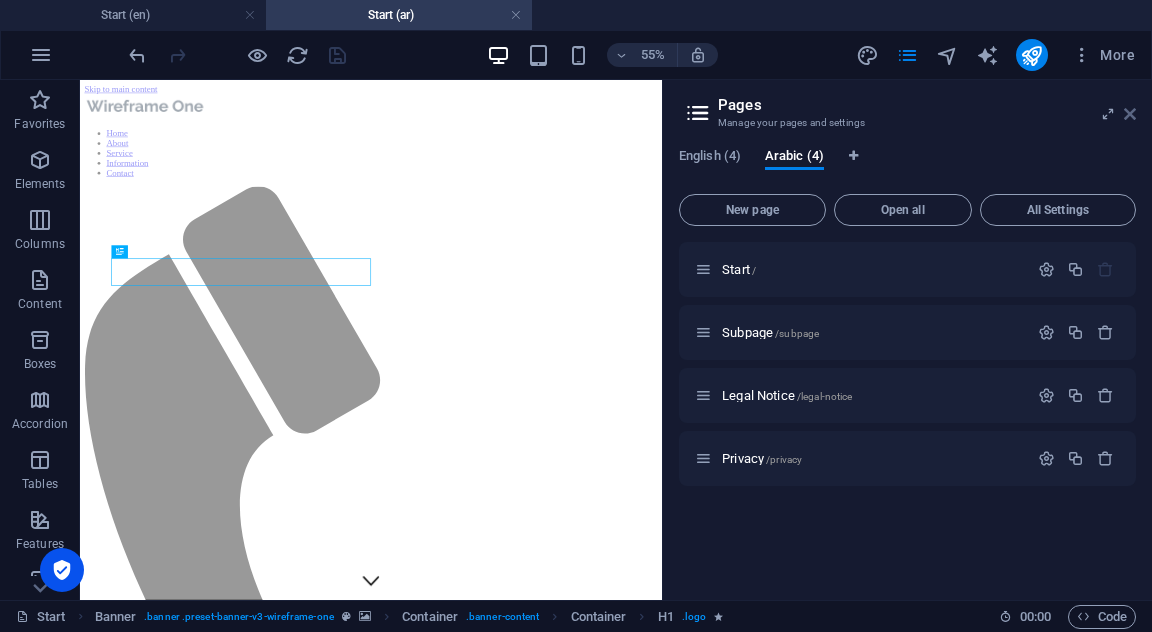 click at bounding box center (1130, 114) 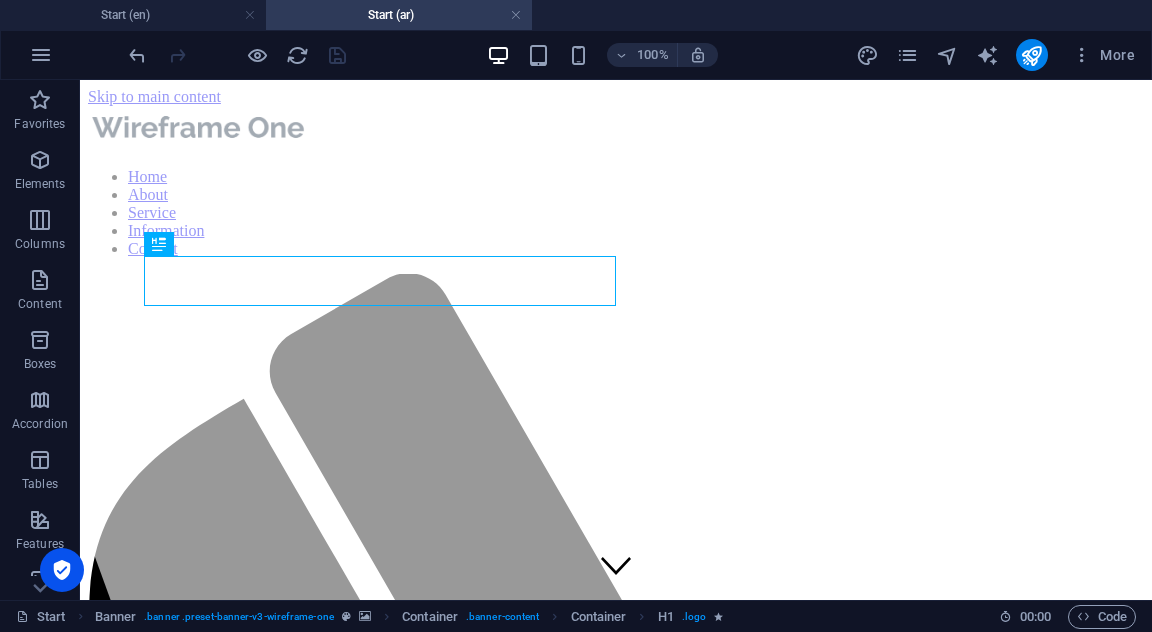 drag, startPoint x: 515, startPoint y: 17, endPoint x: 258, endPoint y: 21, distance: 257.03113 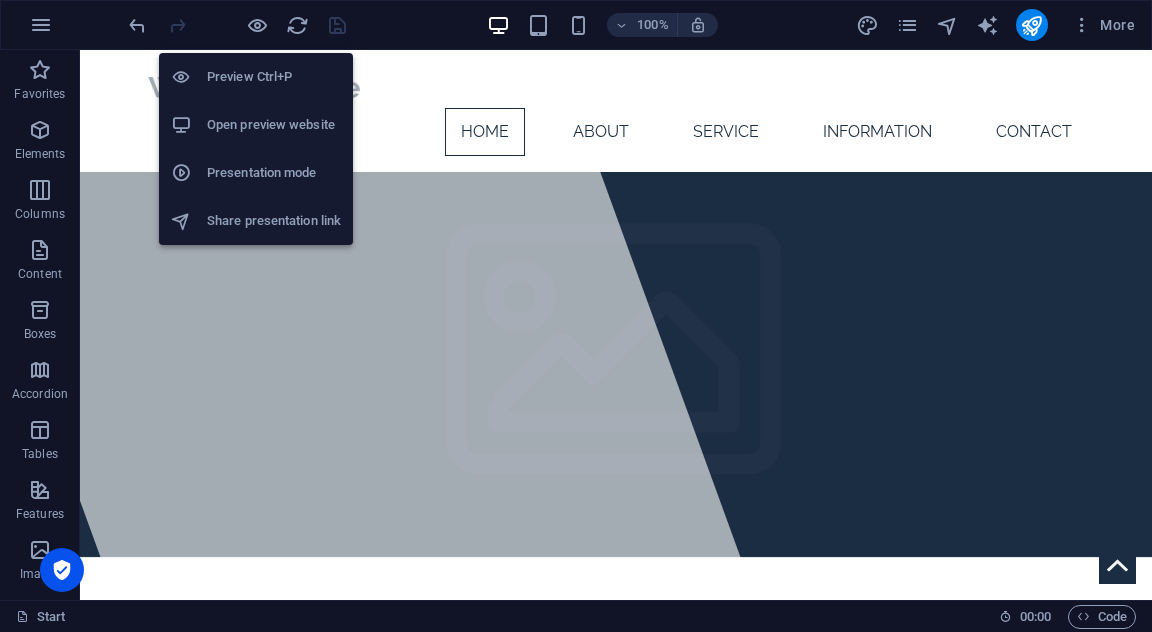 click on "Open preview website" at bounding box center [274, 125] 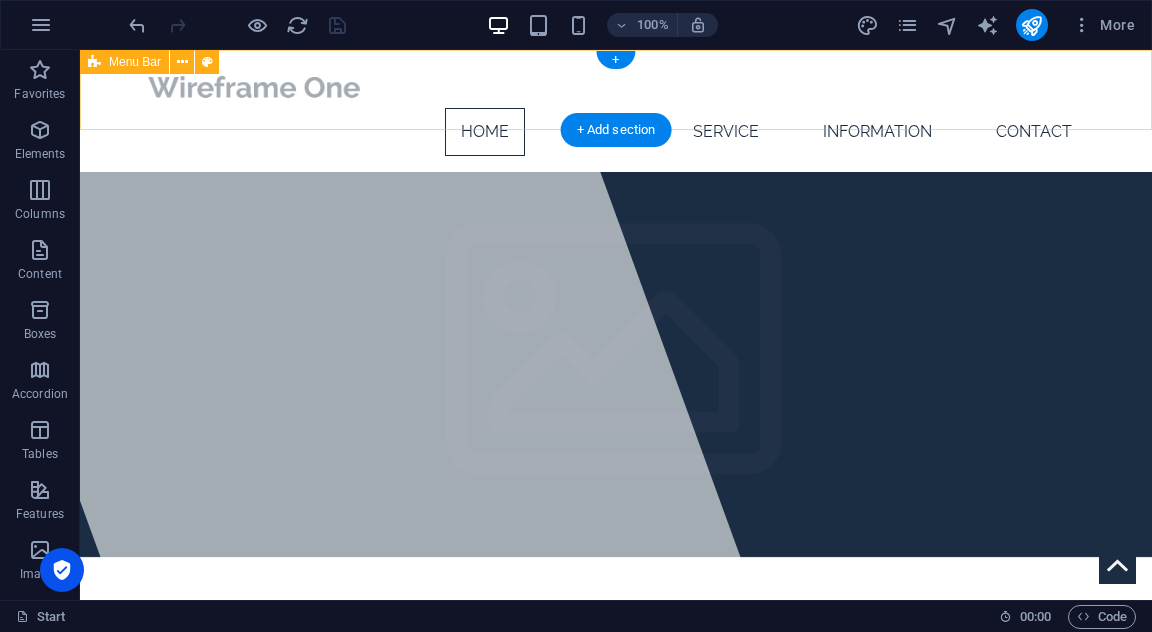 click on "Home About Service Information Contact" at bounding box center (616, 111) 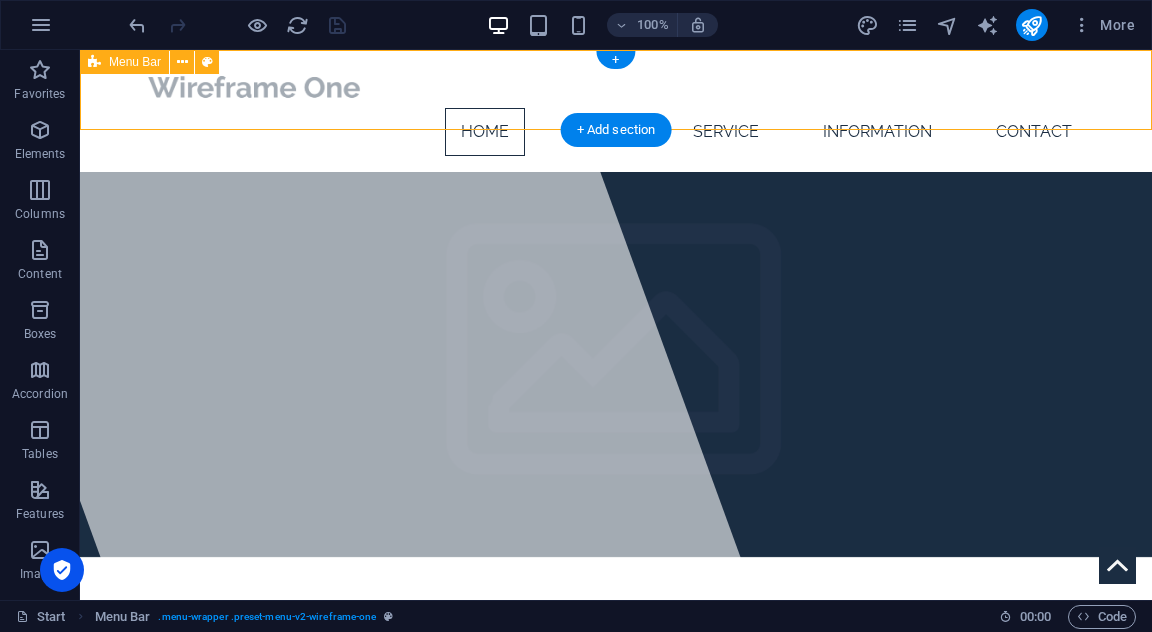 click on "Home About Service Information Contact" at bounding box center [616, 111] 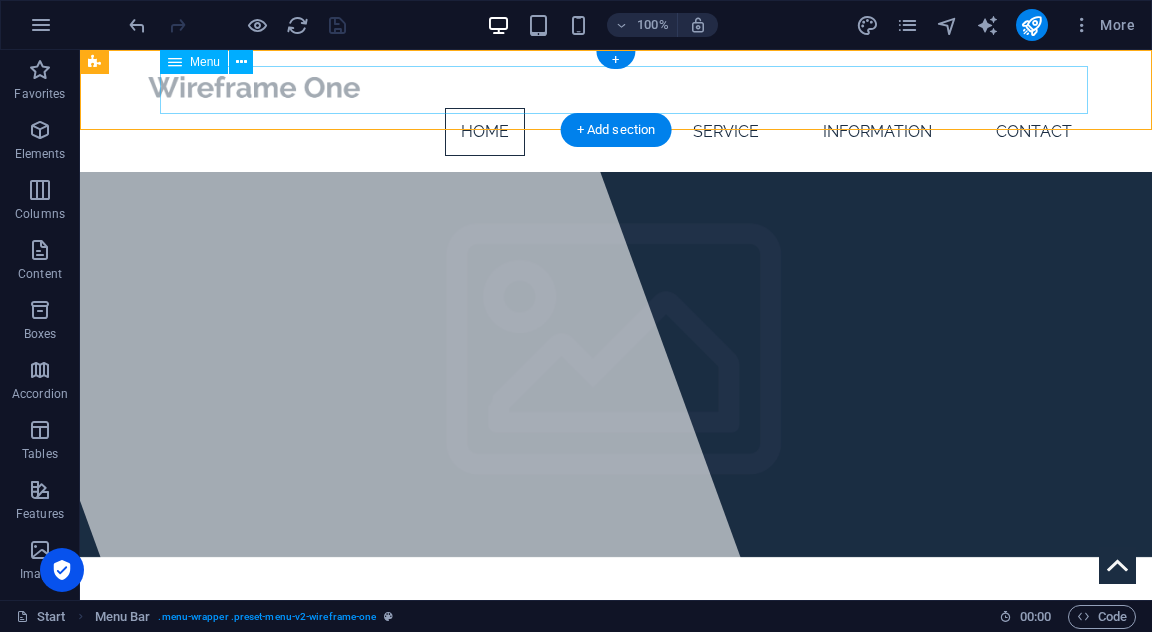 click on "Home About Service Information Contact" at bounding box center [616, 132] 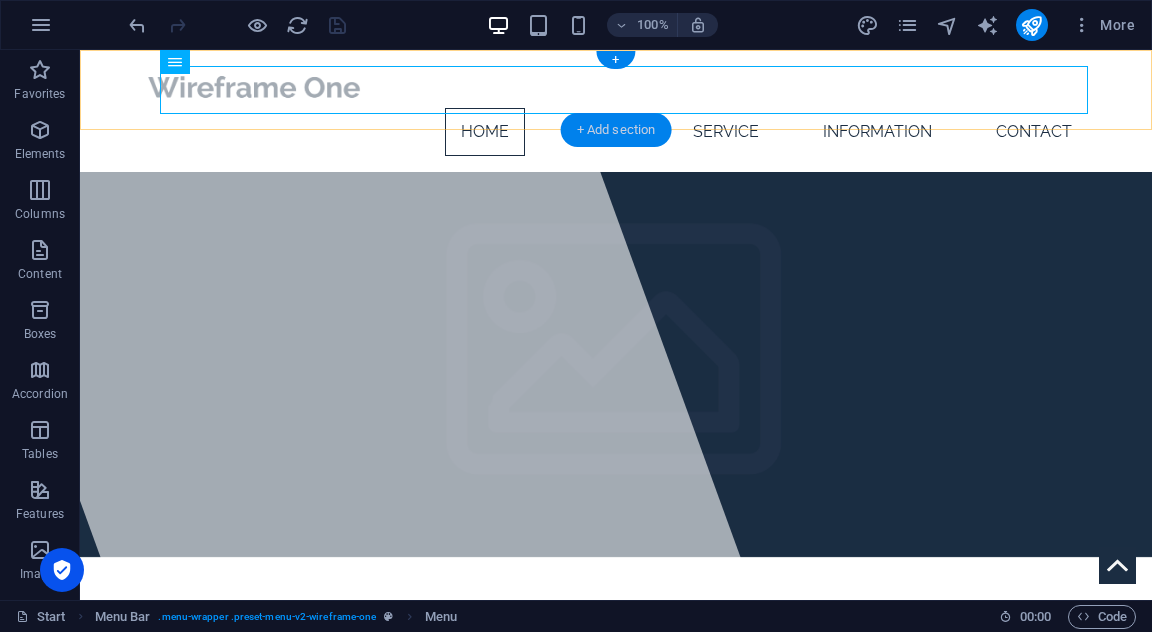 click on "+ Add section" at bounding box center (616, 130) 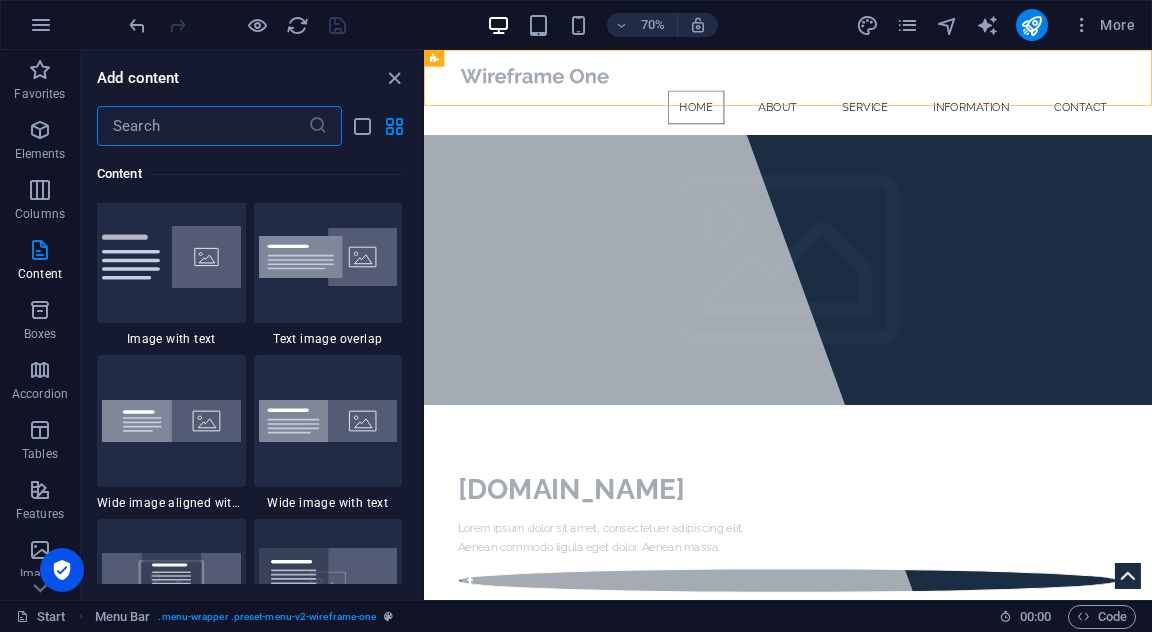 scroll, scrollTop: 3842, scrollLeft: 0, axis: vertical 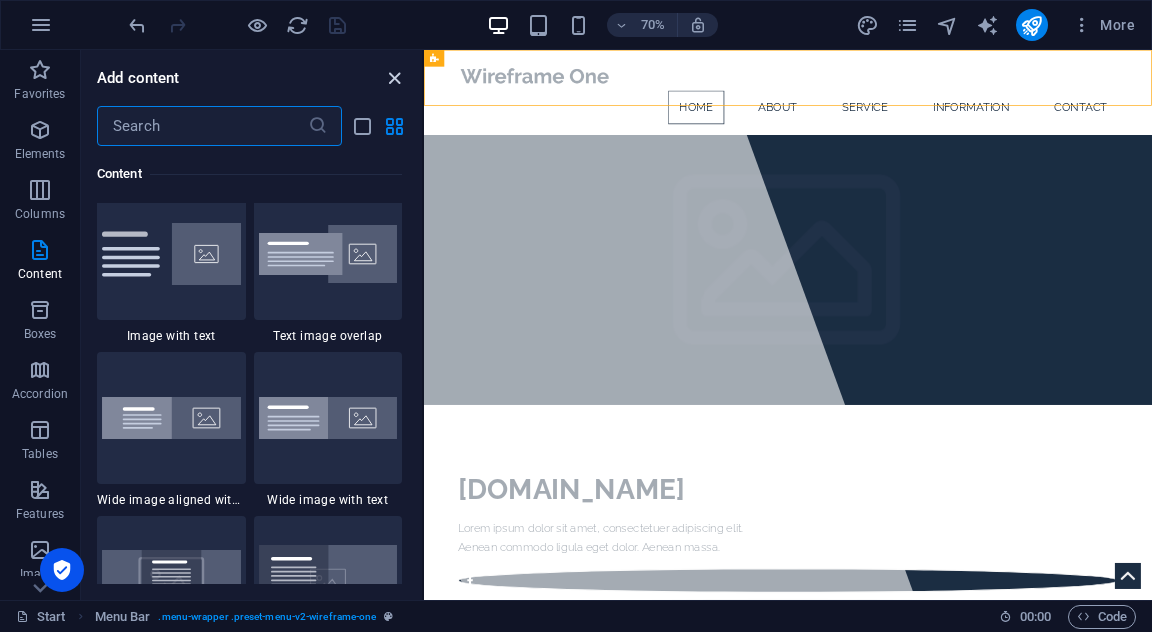 click at bounding box center [394, 78] 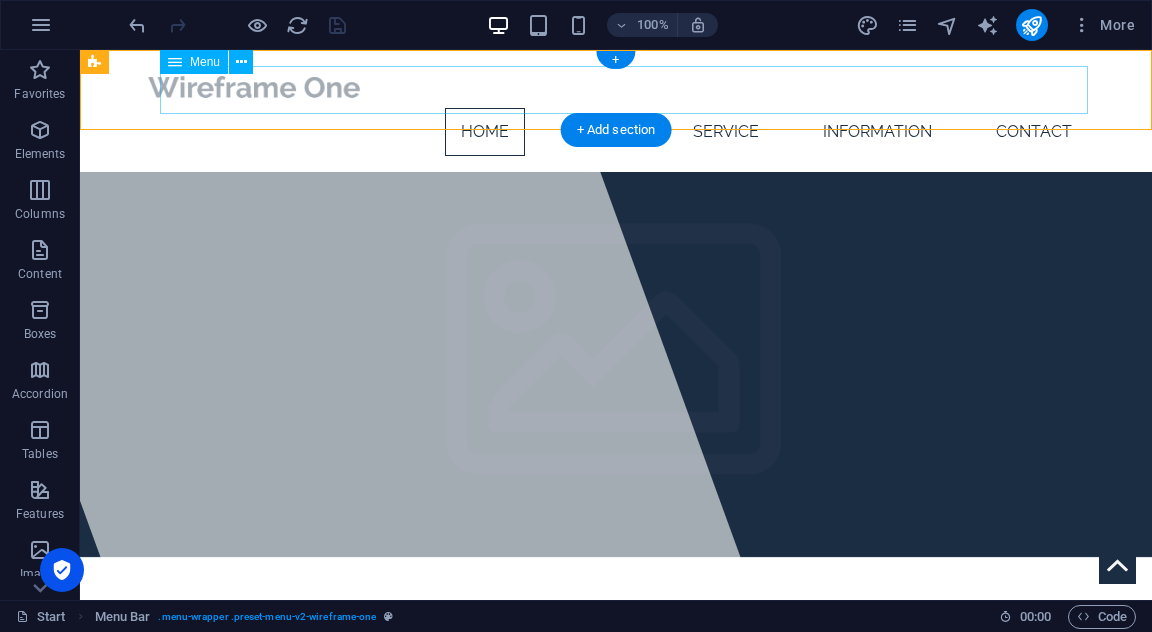 click on "Home About Service Information Contact" at bounding box center [616, 132] 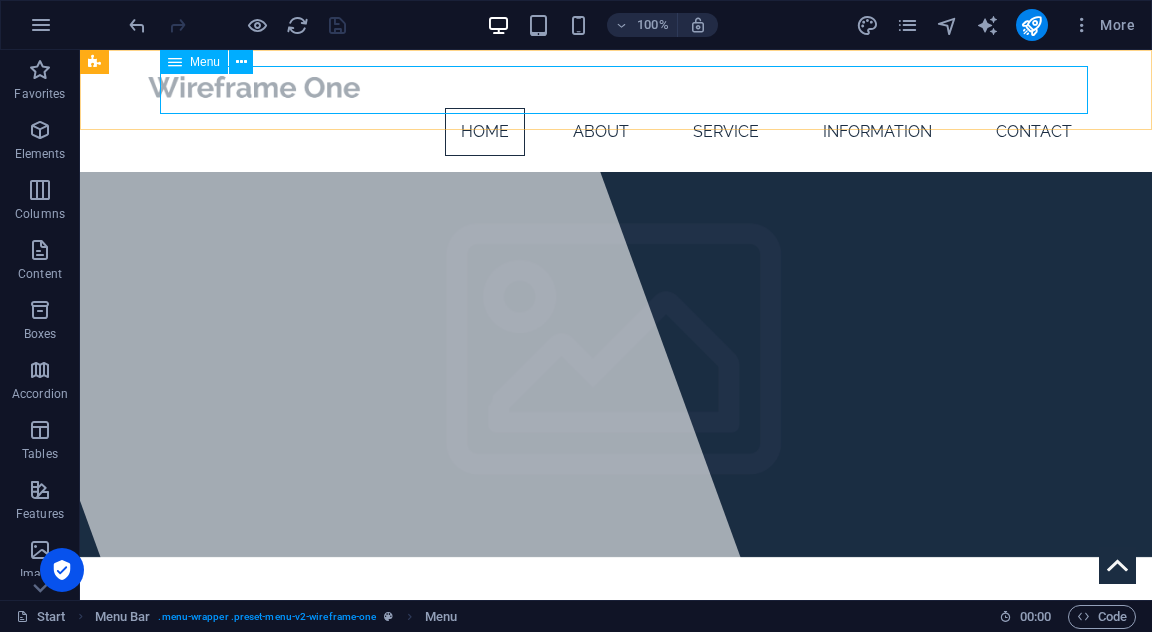 click on "Menu" at bounding box center (194, 62) 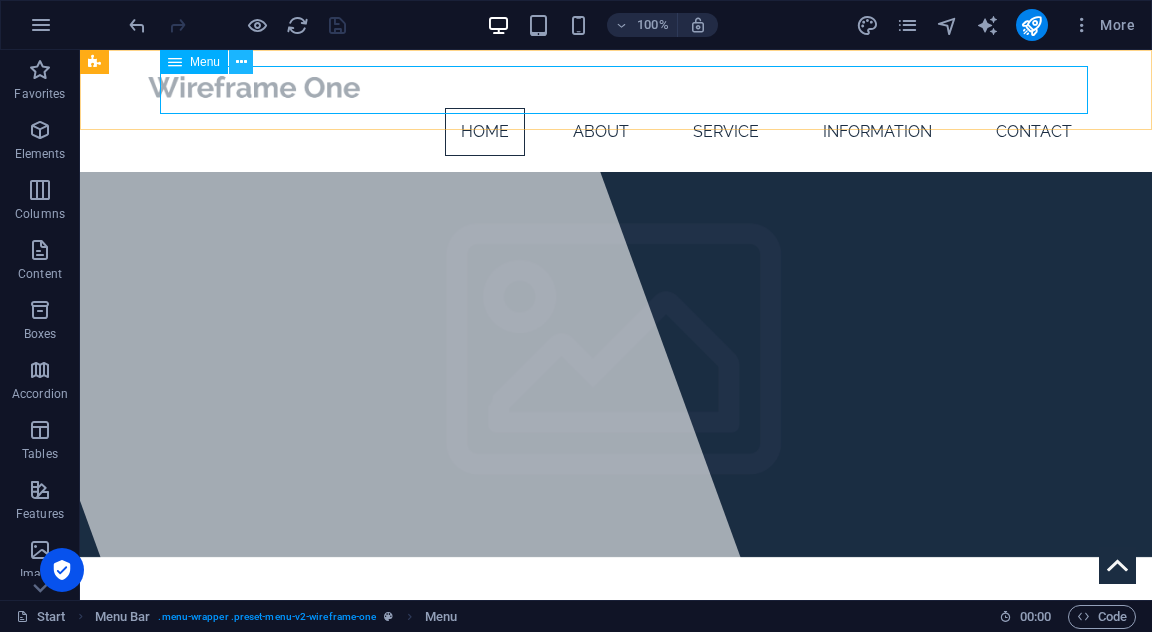 click at bounding box center (241, 62) 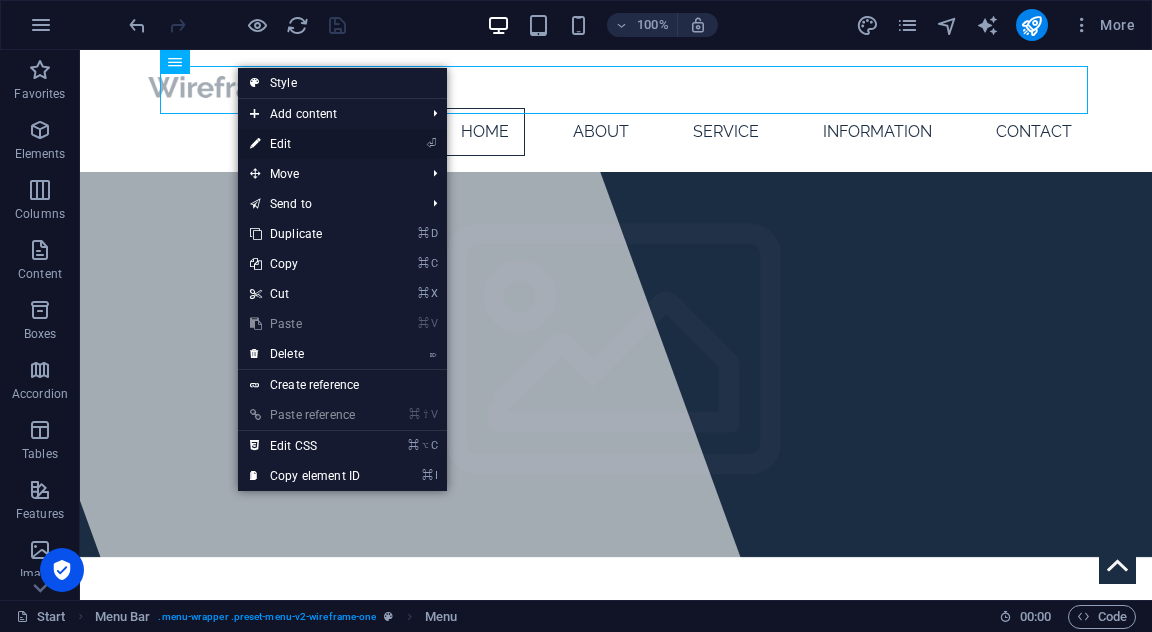 click on "⏎  Edit" at bounding box center (305, 144) 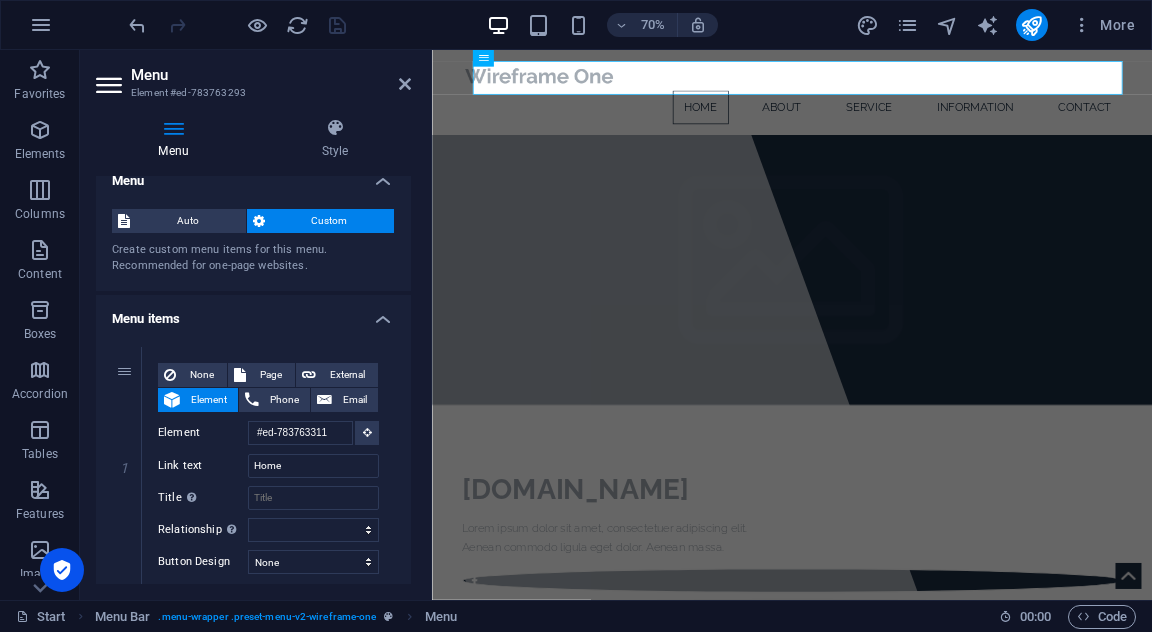 scroll, scrollTop: 0, scrollLeft: 0, axis: both 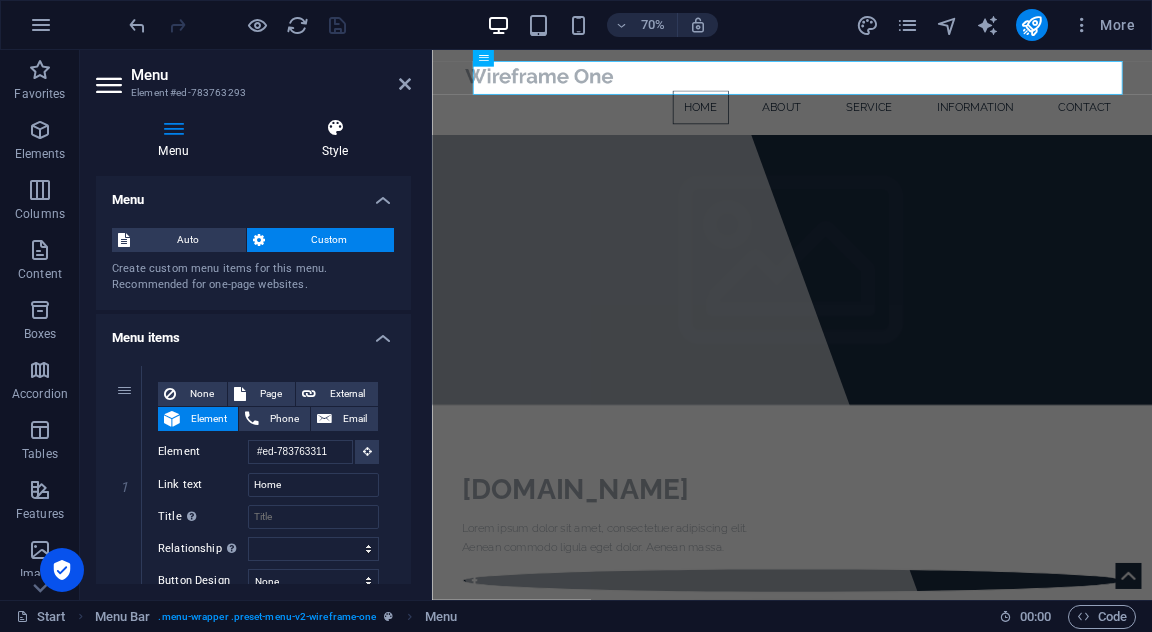 click on "Style" at bounding box center [335, 139] 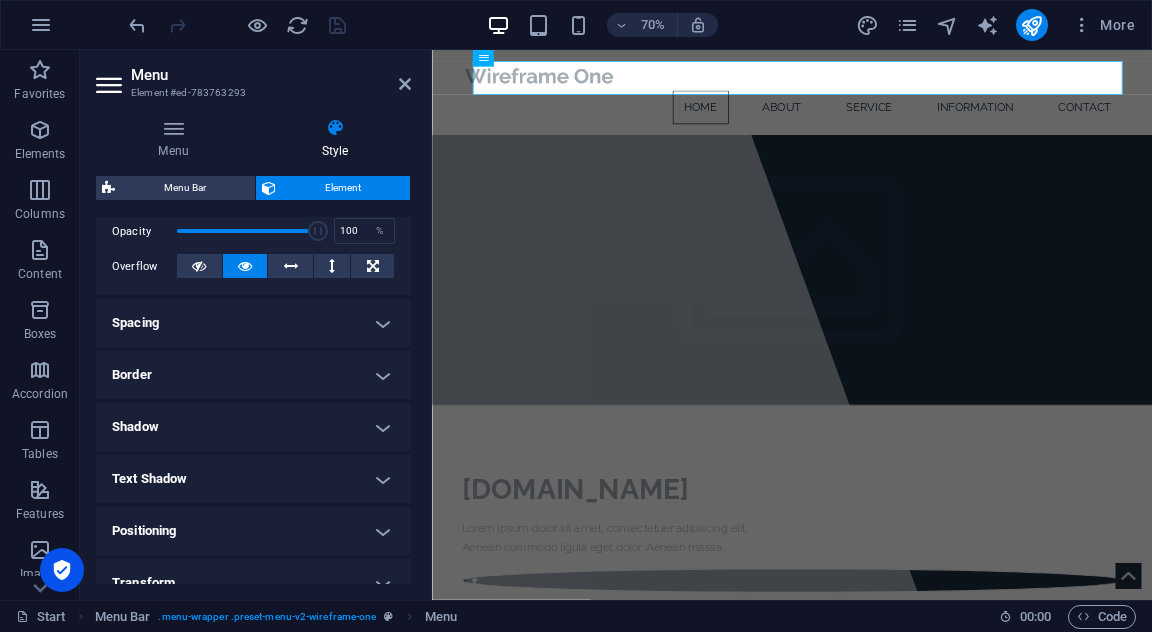 scroll, scrollTop: 478, scrollLeft: 0, axis: vertical 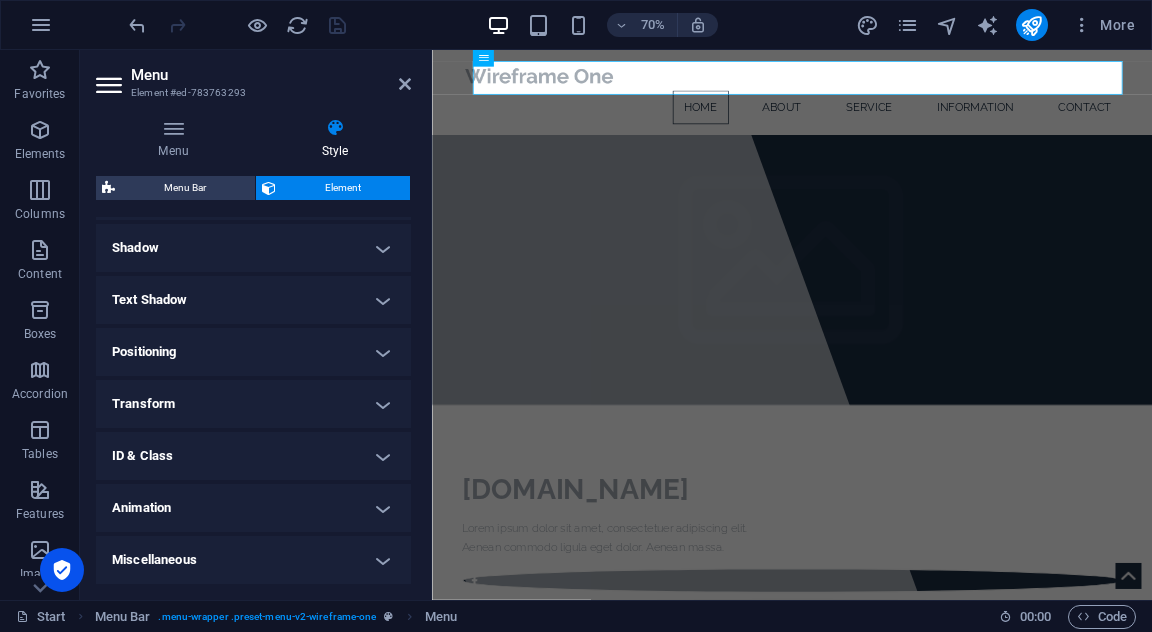 click on "Miscellaneous" at bounding box center (253, 560) 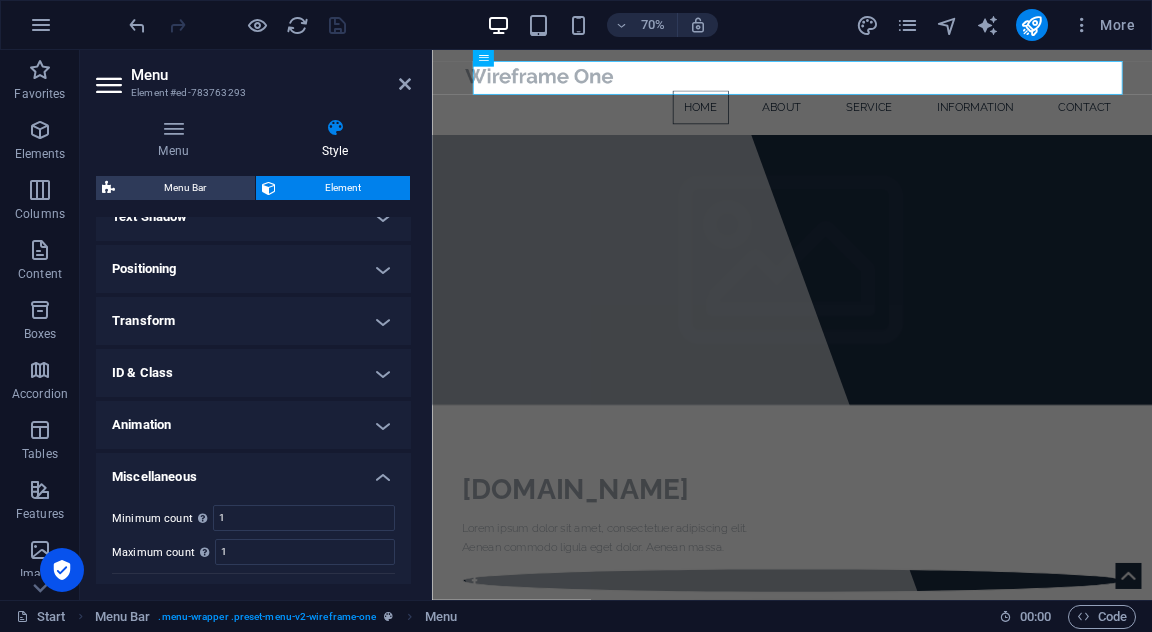 scroll, scrollTop: 602, scrollLeft: 0, axis: vertical 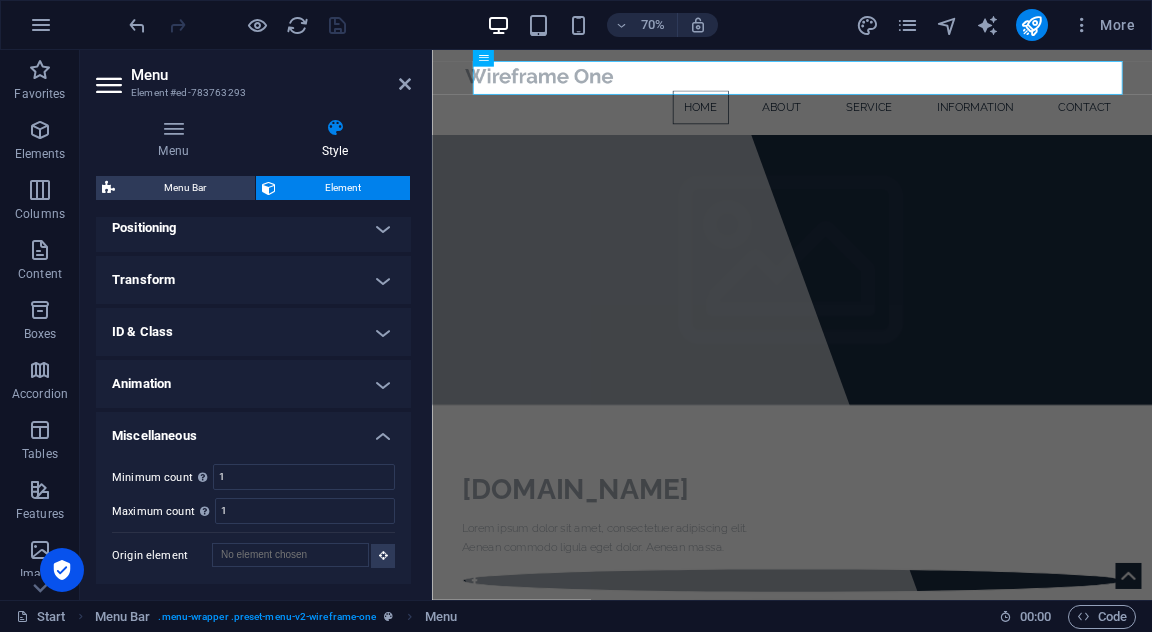 click on "Menu Element #ed-783763293" at bounding box center (253, 76) 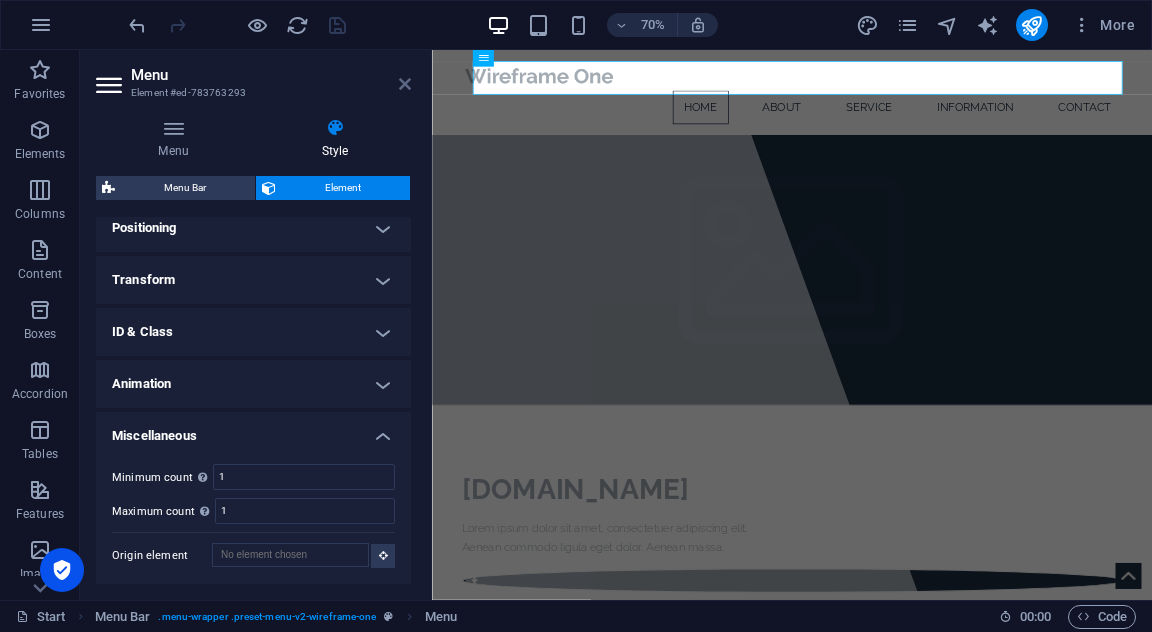 click at bounding box center (405, 84) 